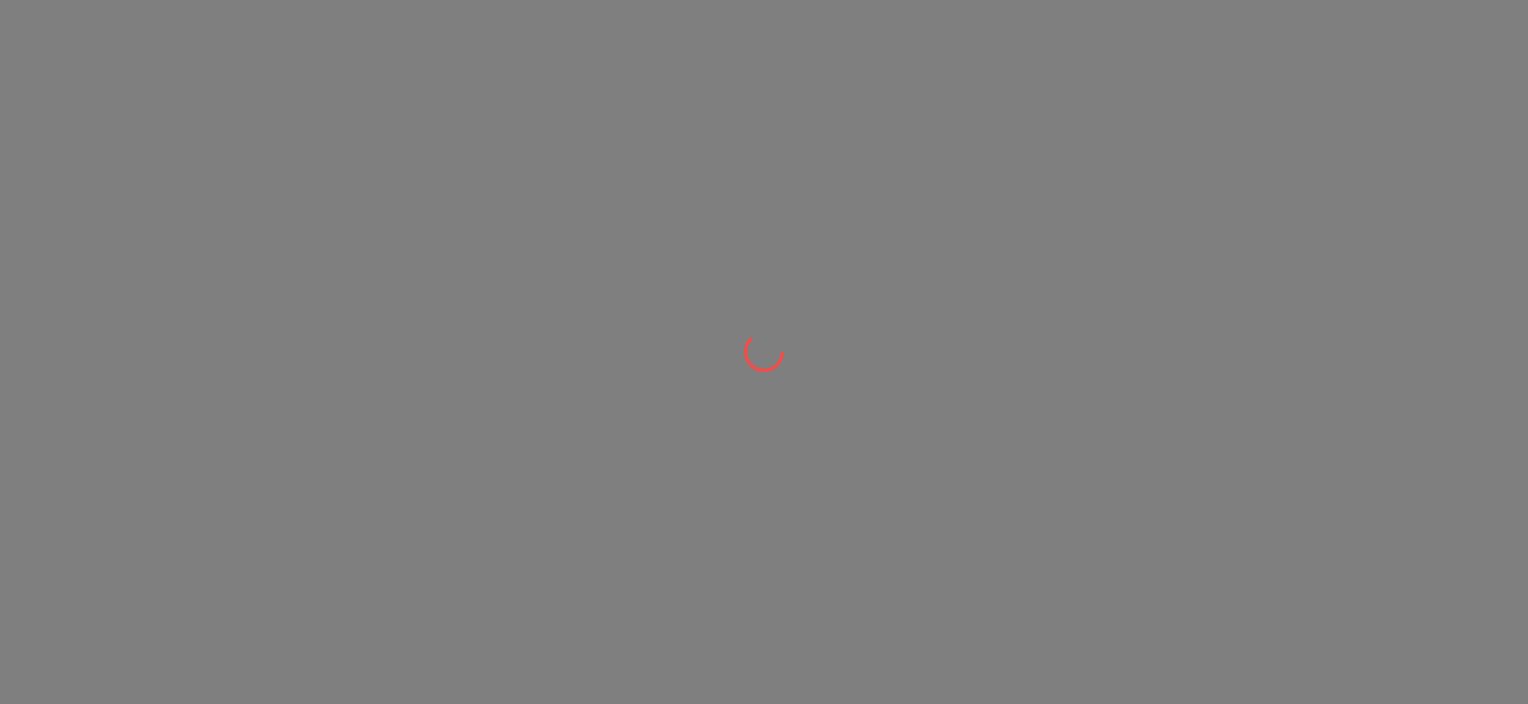 scroll, scrollTop: 0, scrollLeft: 0, axis: both 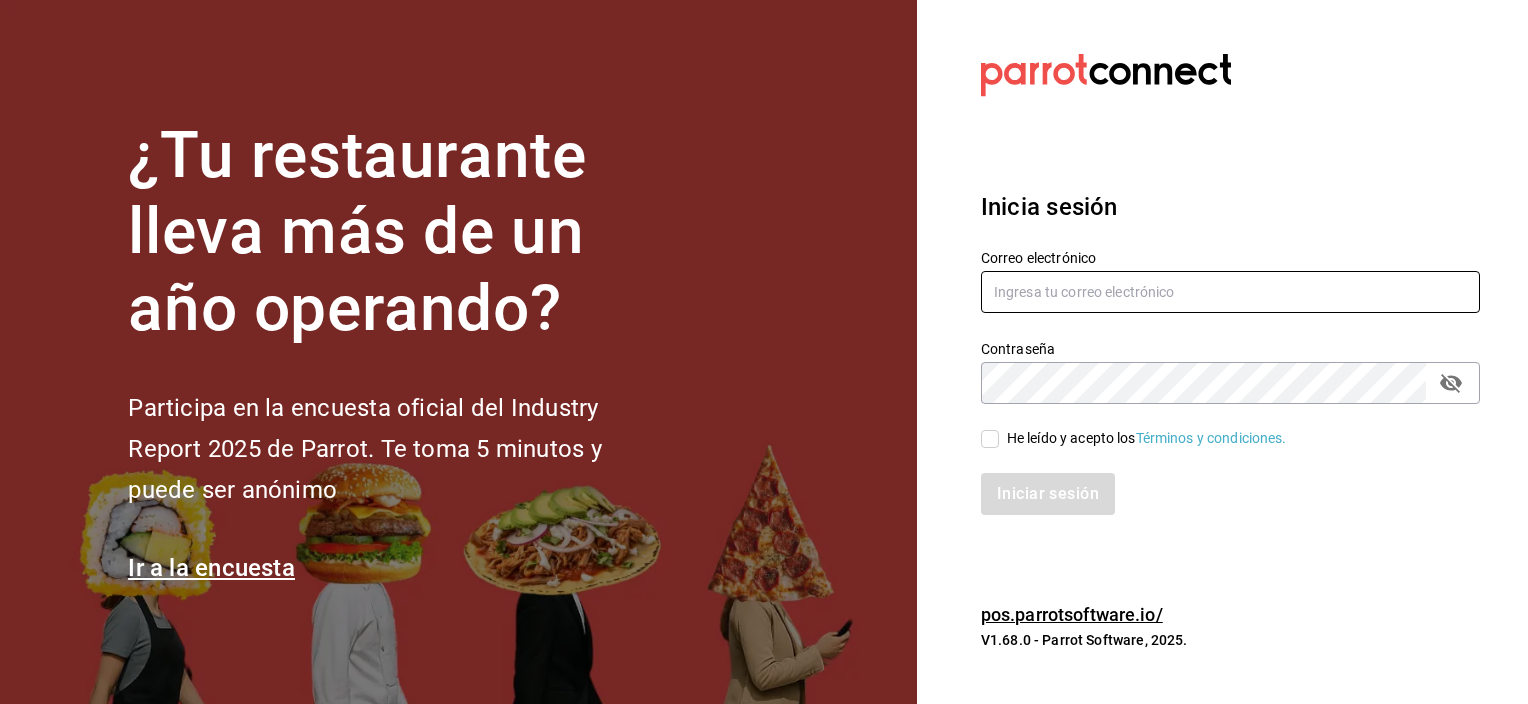 click at bounding box center [1230, 292] 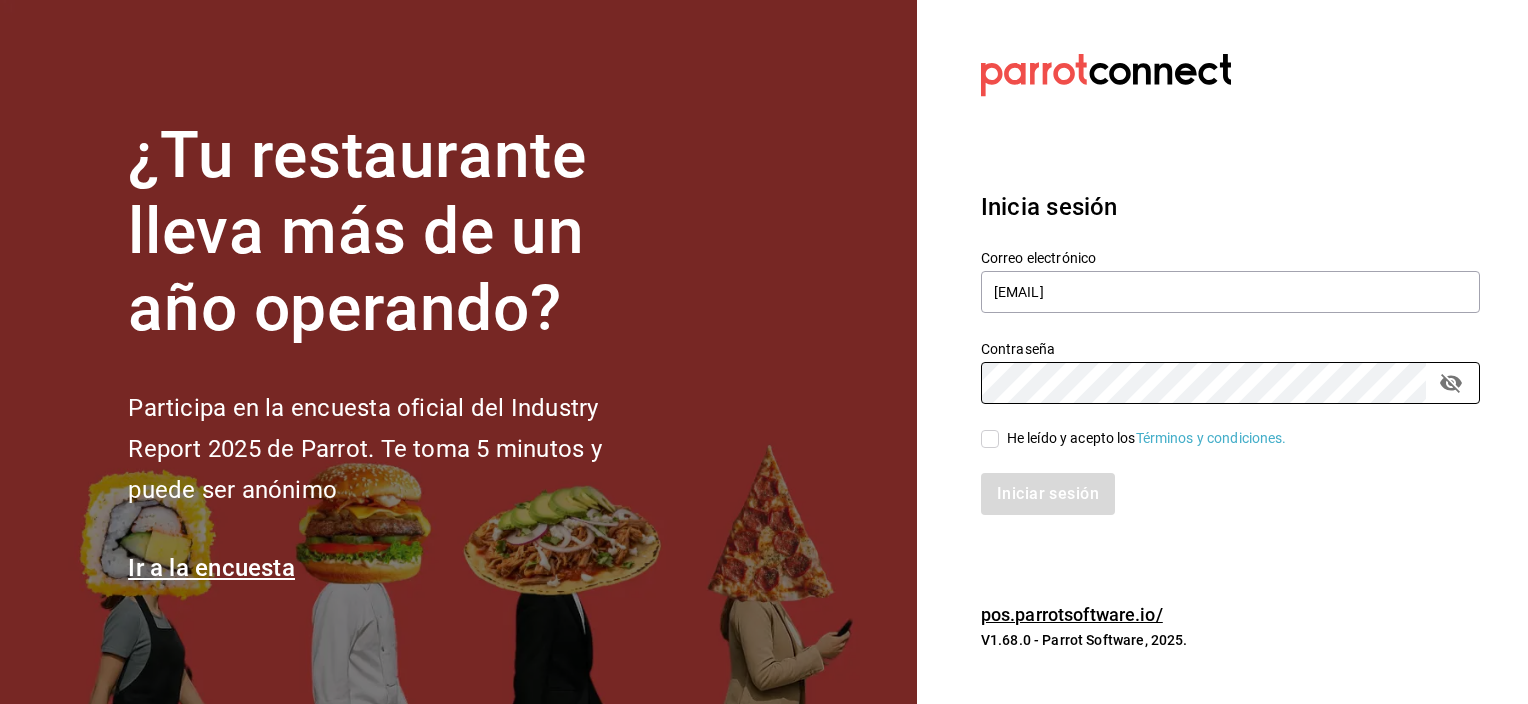 click on "He leído y acepto los  Términos y condiciones." at bounding box center (990, 439) 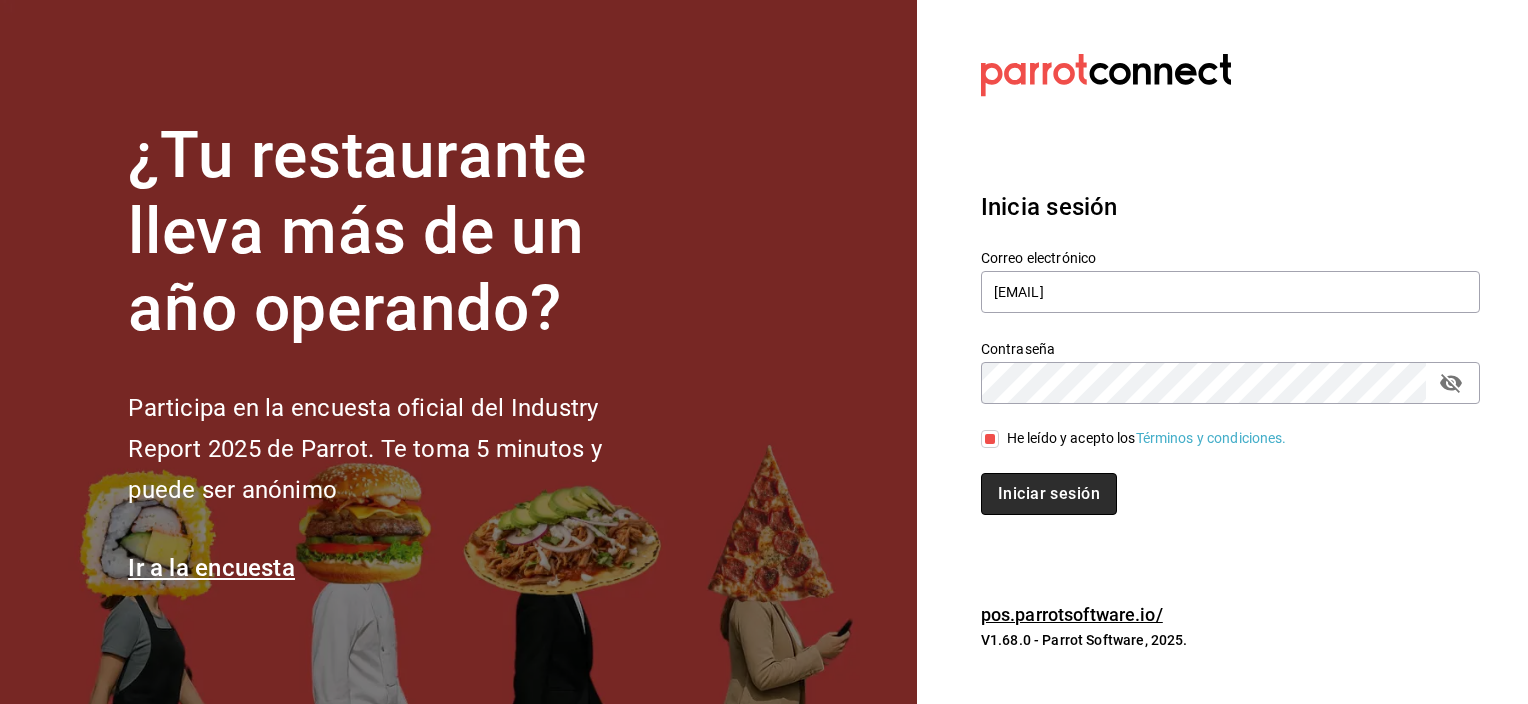 click on "Iniciar sesión" at bounding box center [1049, 494] 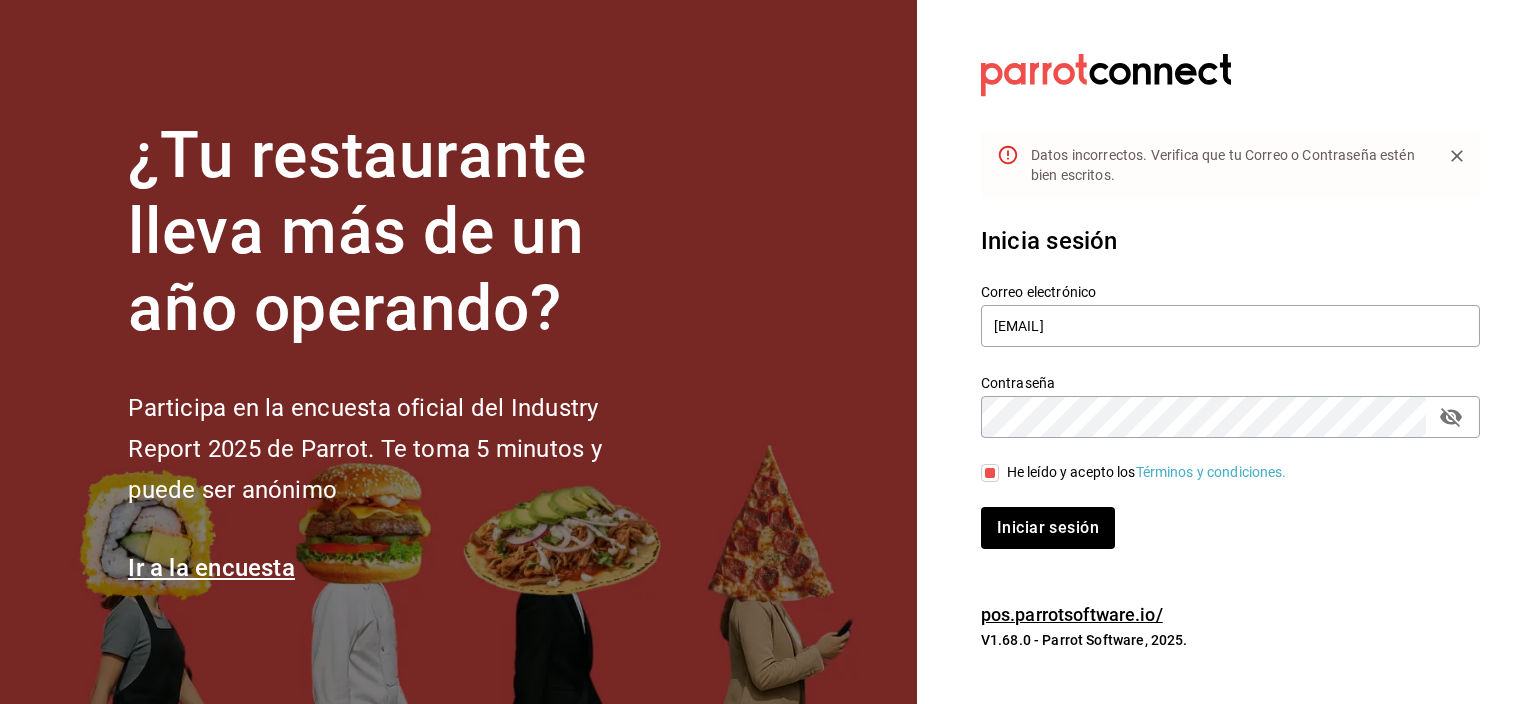 click 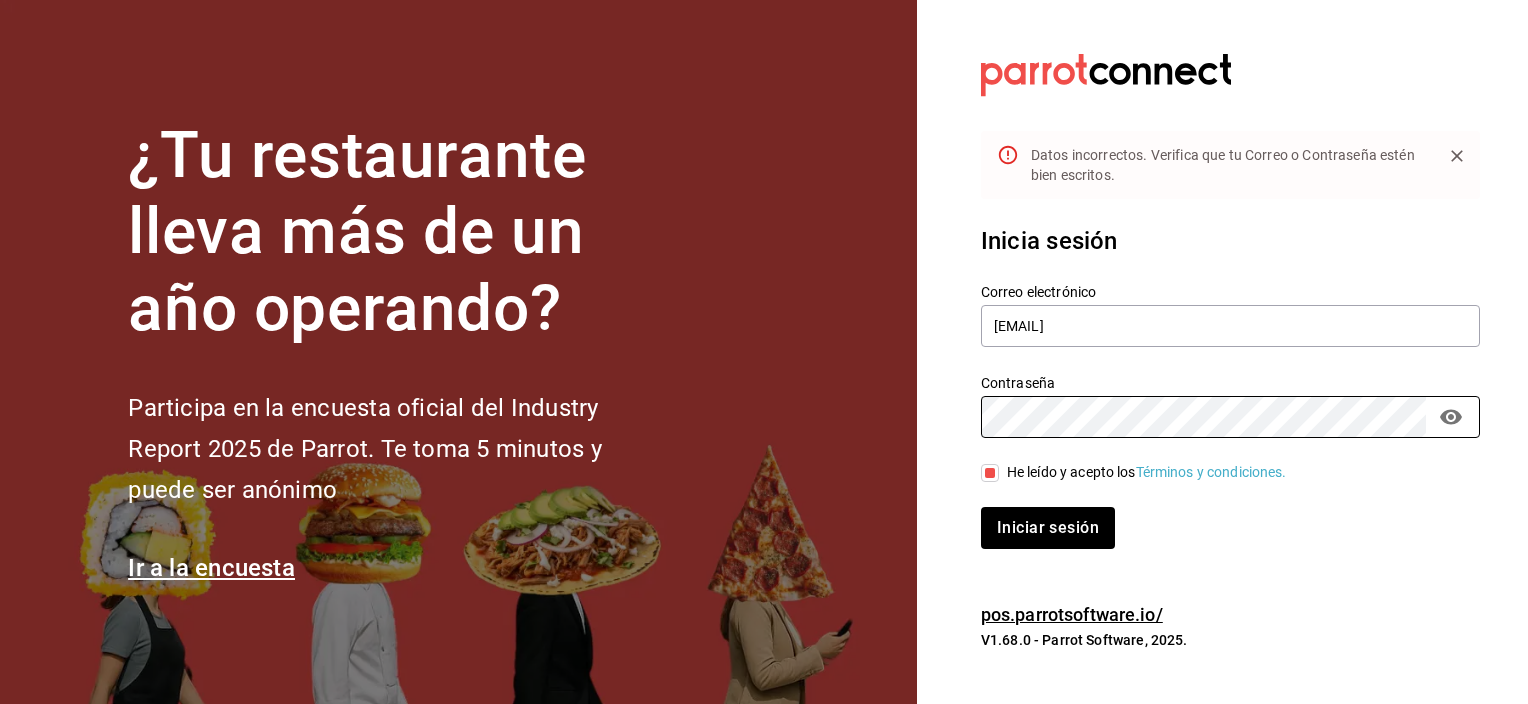 click on "Tu restaurante lleva más de un año operando? Participa en la encuesta oficial del Industry Report 2025 de Parrot. Te toma 5 minutos y puede ser anónimo Ir a la encuesta Datos incorrectos. Verifica que tu Correo o Contraseña estén bien escritos. Inicia sesión Correo electrónico [EMAIL] Contraseña Contraseña He leído y acepto los Términos y condiciones. Inicia sesión pos.parrotsoftware.io/ V1.68.0 - Parrot Software, 2025." at bounding box center [764, 352] 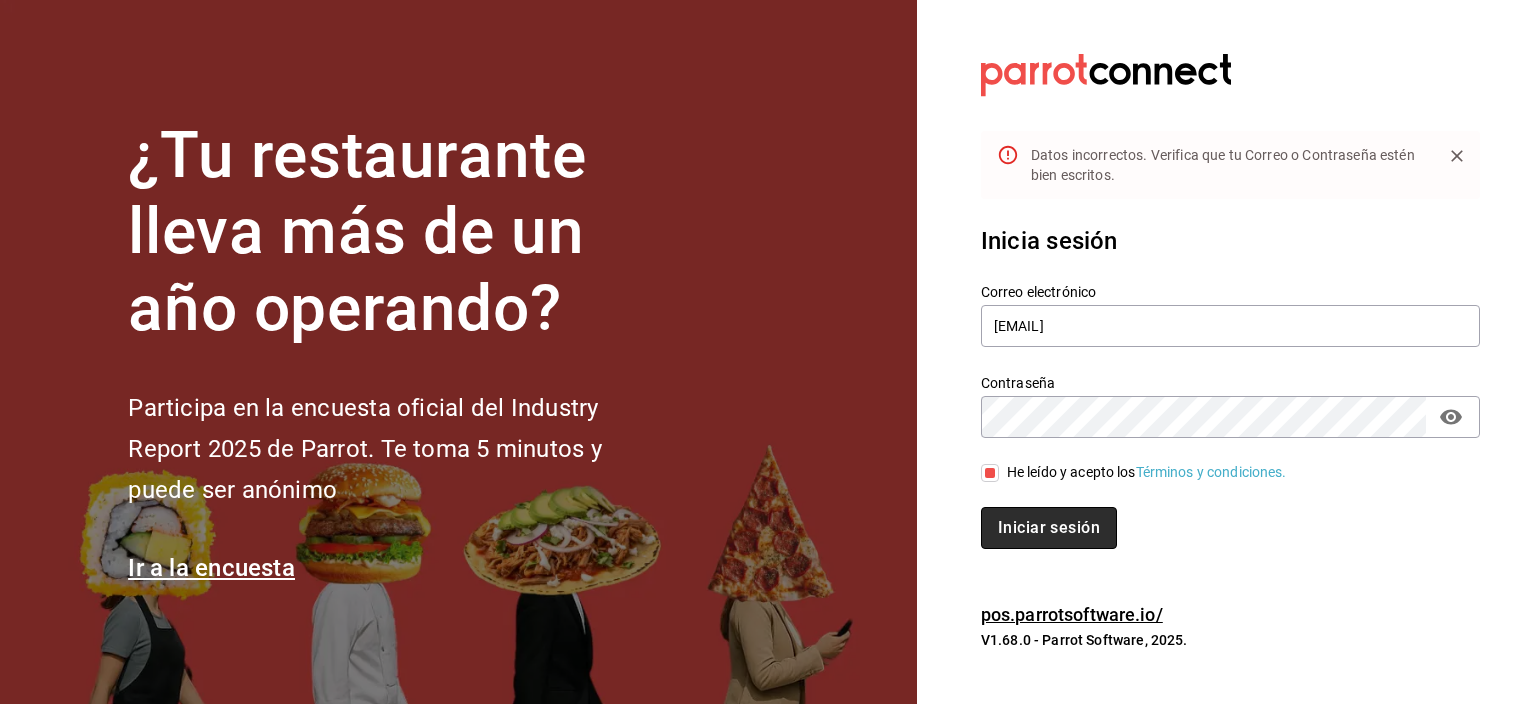 click on "Iniciar sesión" at bounding box center [1049, 528] 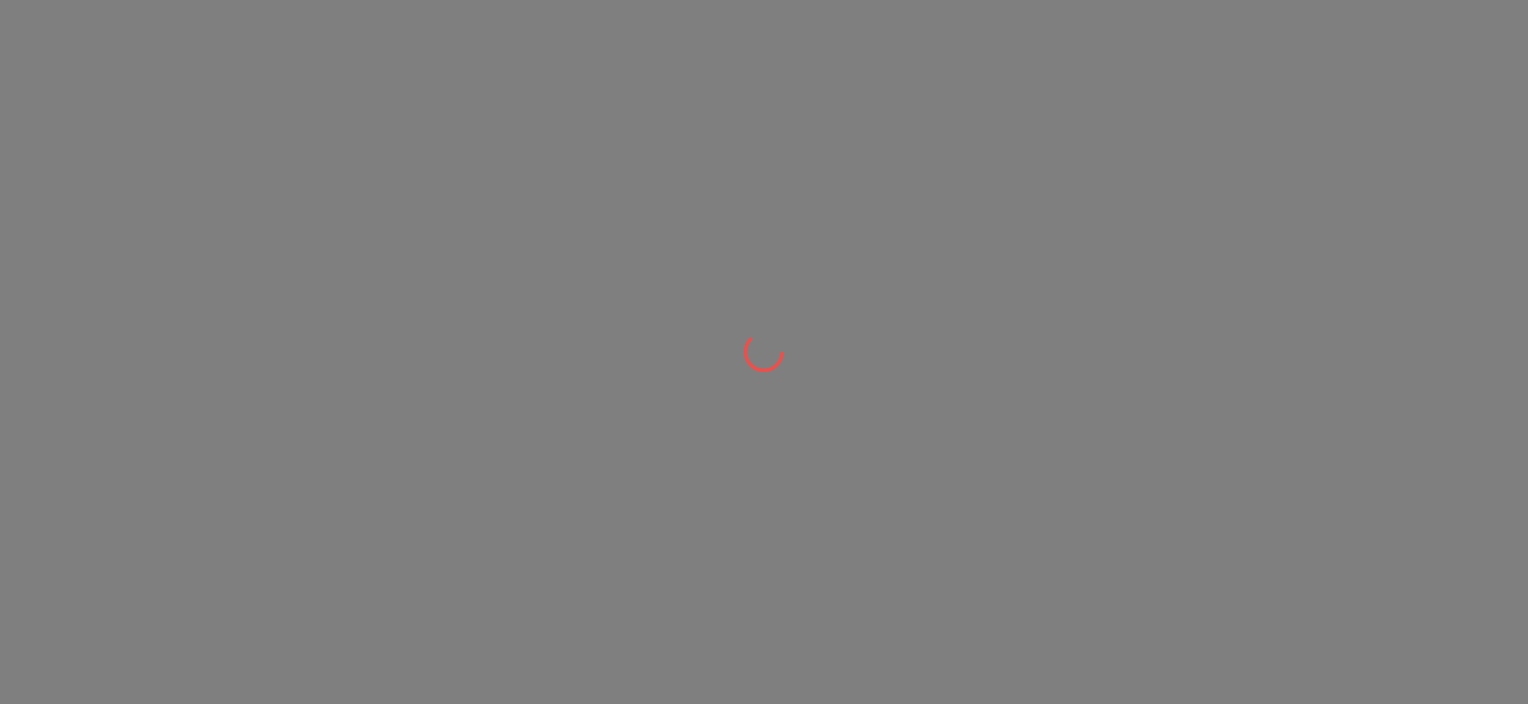 scroll, scrollTop: 0, scrollLeft: 0, axis: both 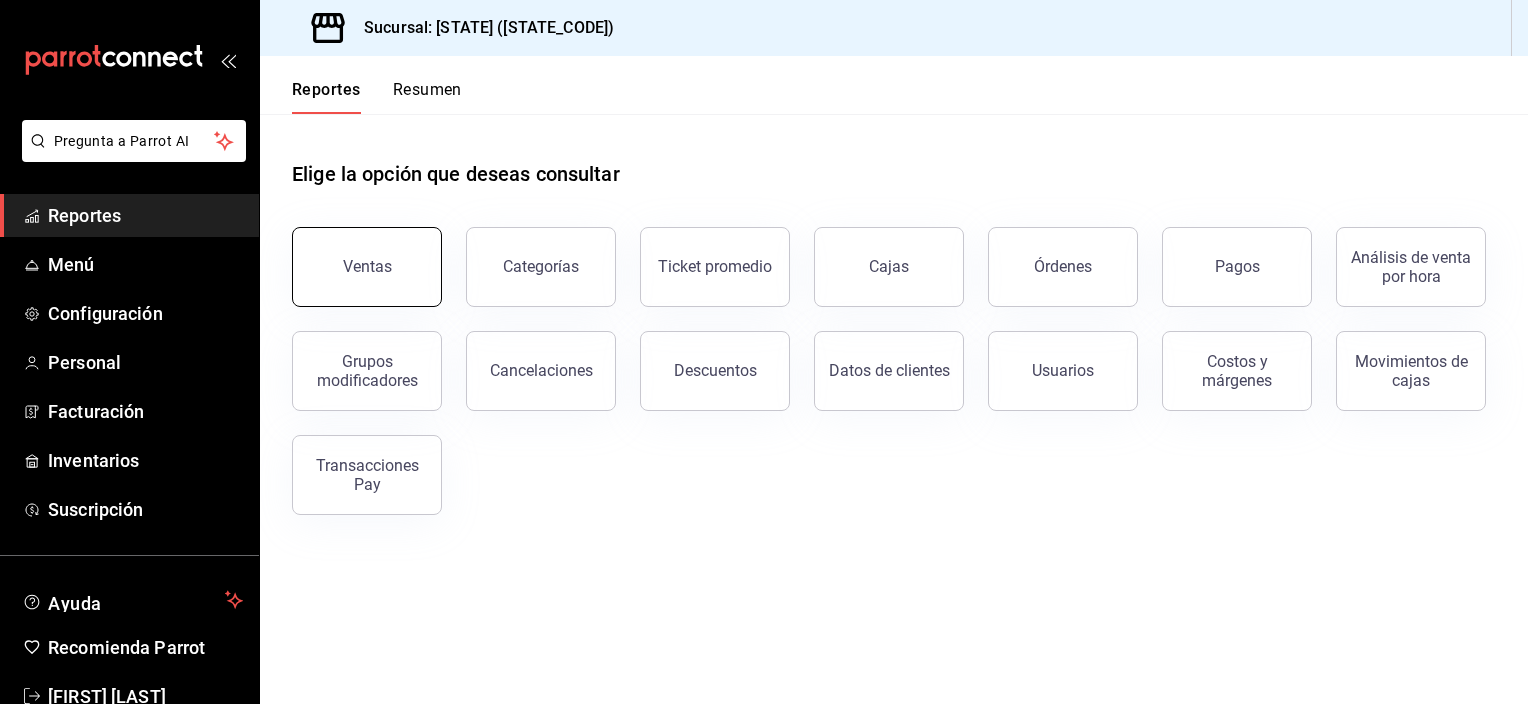 click on "Ventas" at bounding box center (367, 266) 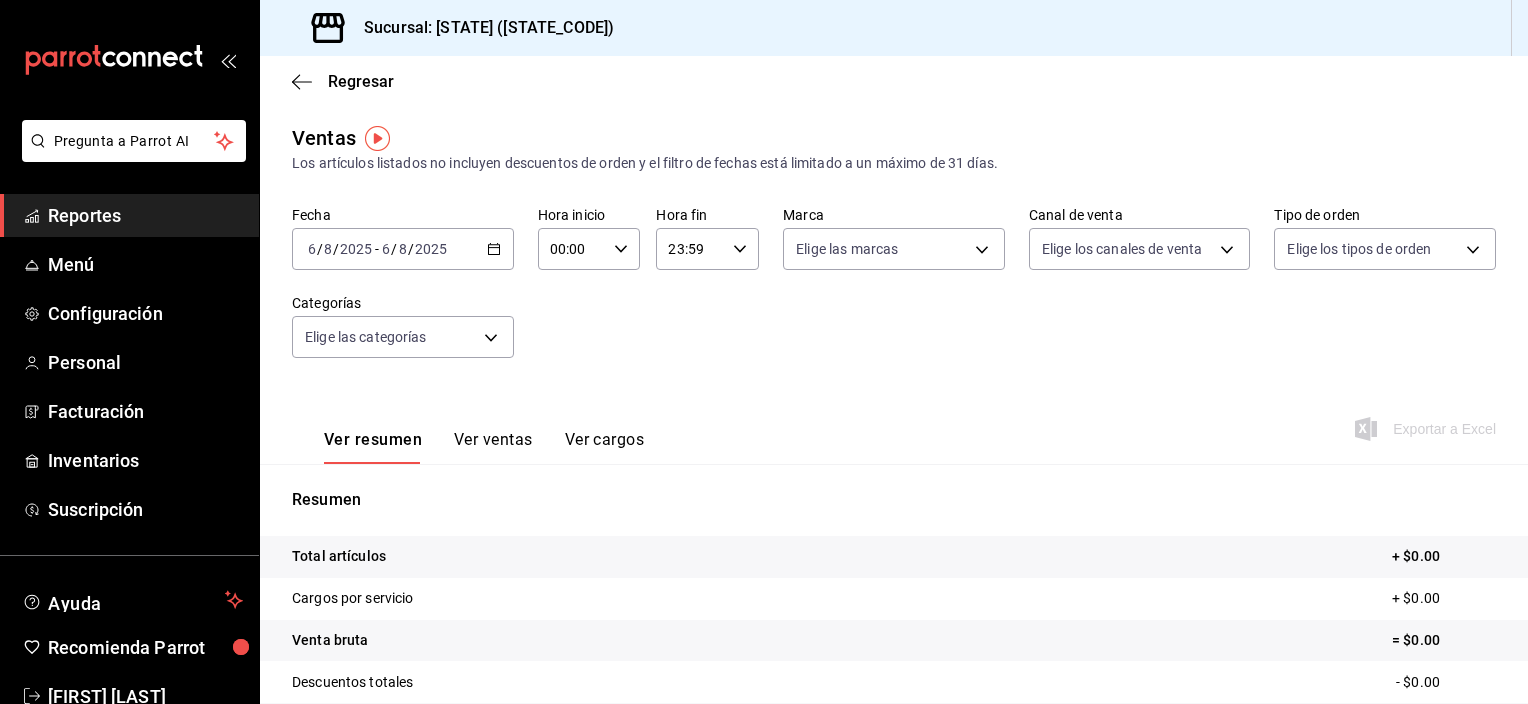 click 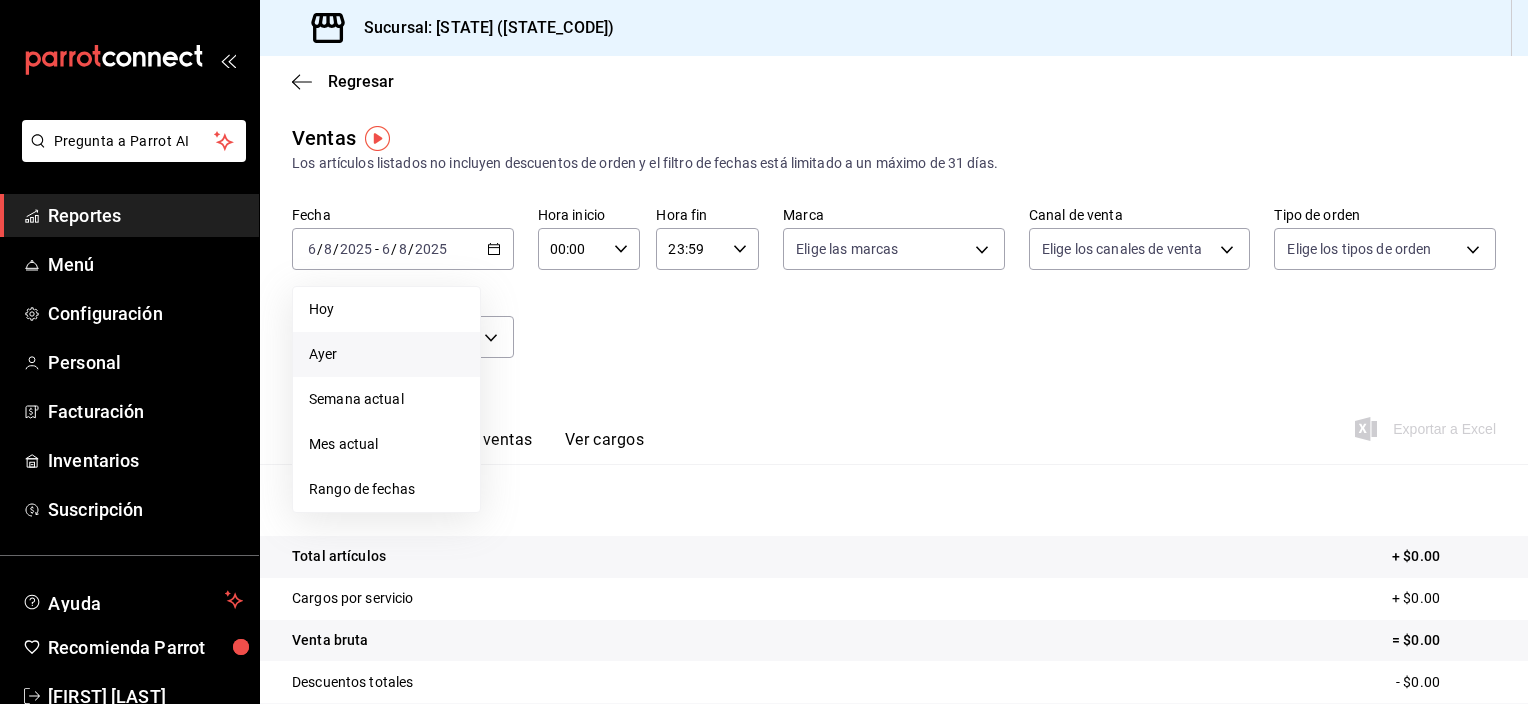 click on "Ayer" at bounding box center (386, 354) 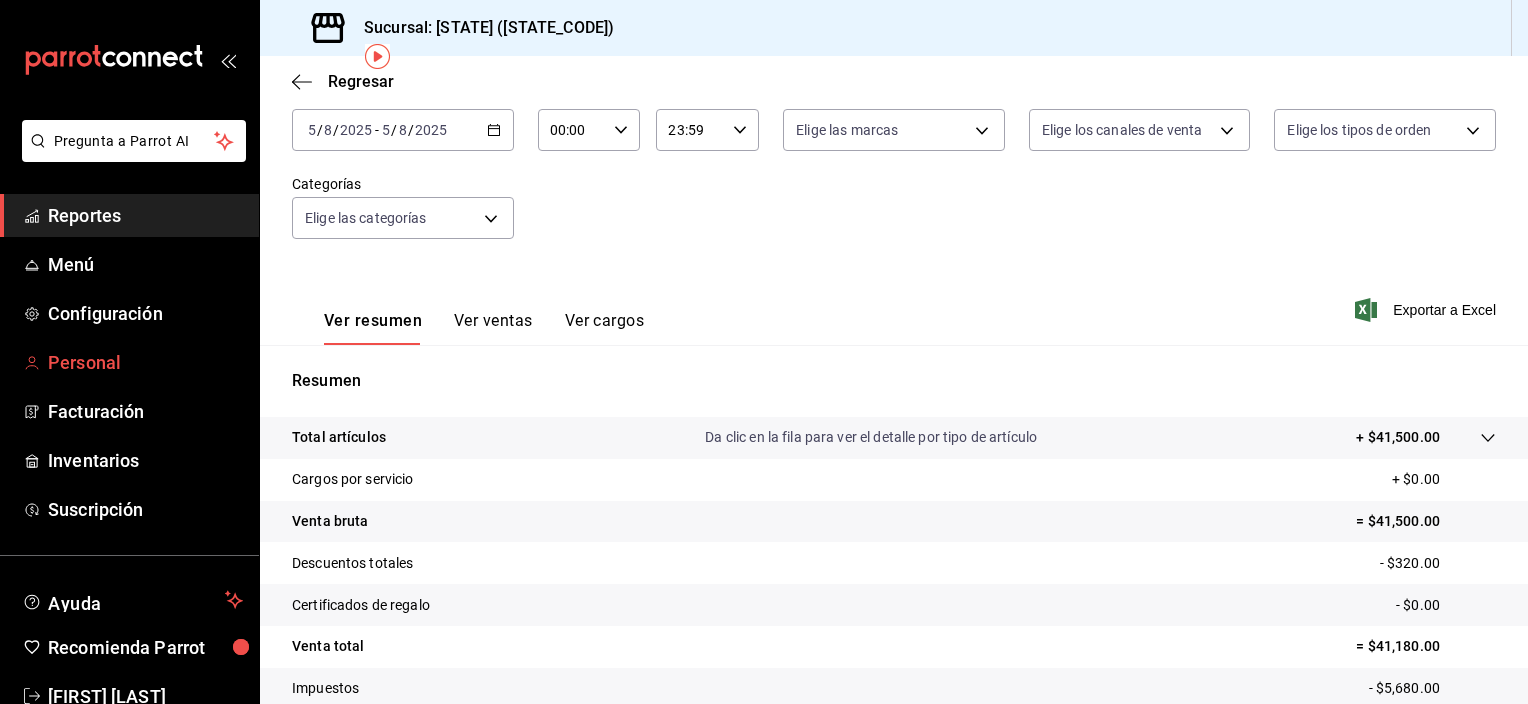 scroll, scrollTop: 120, scrollLeft: 0, axis: vertical 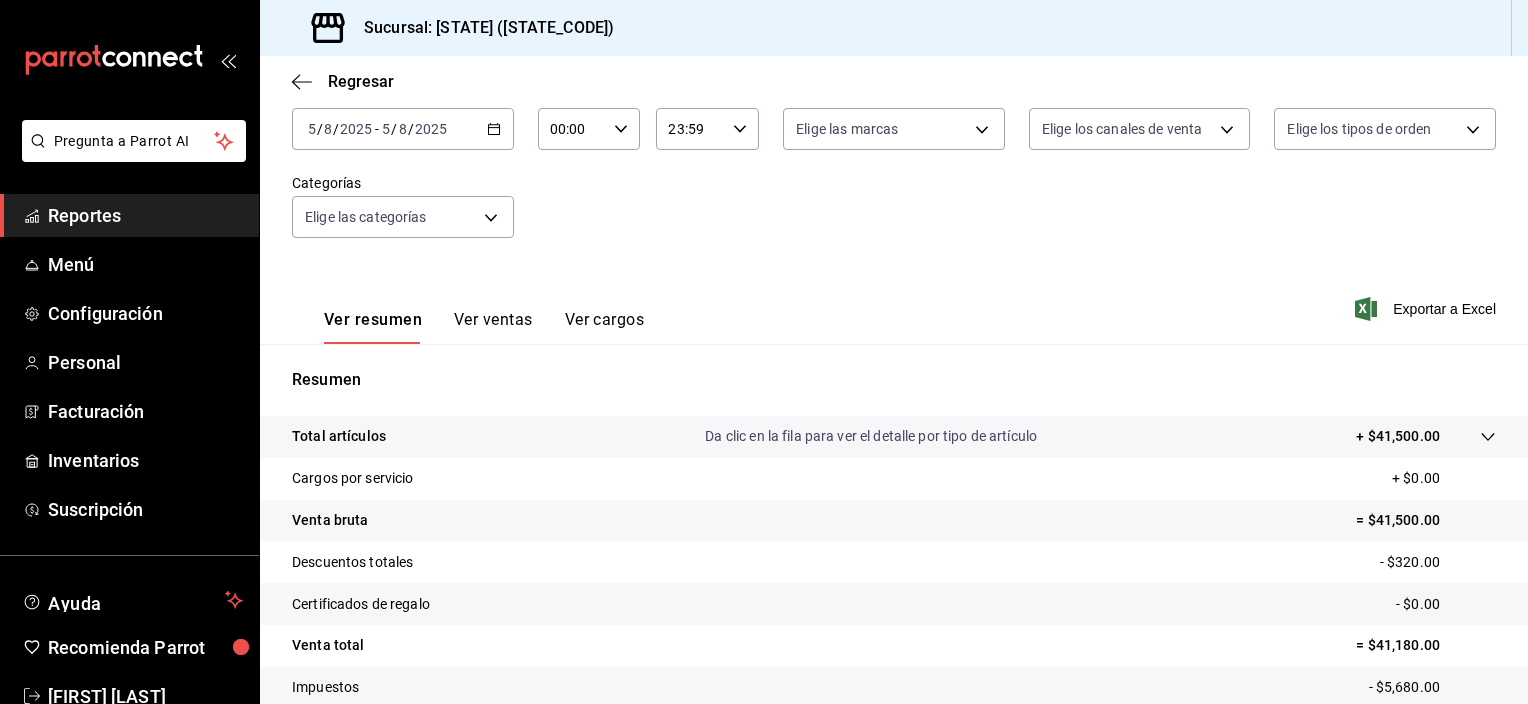 click on "Da clic en la fila para ver el detalle por tipo de artículo" at bounding box center [871, 436] 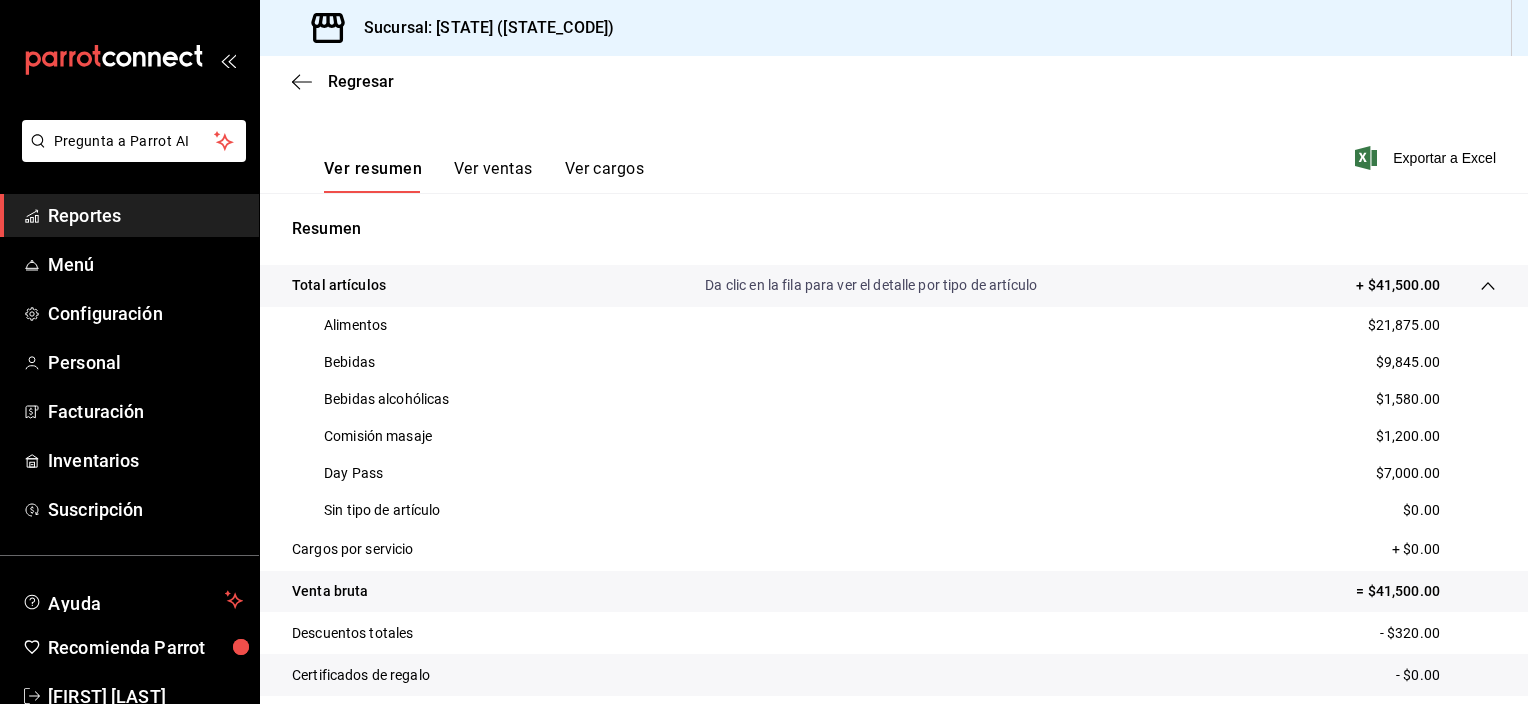 scroll, scrollTop: 236, scrollLeft: 0, axis: vertical 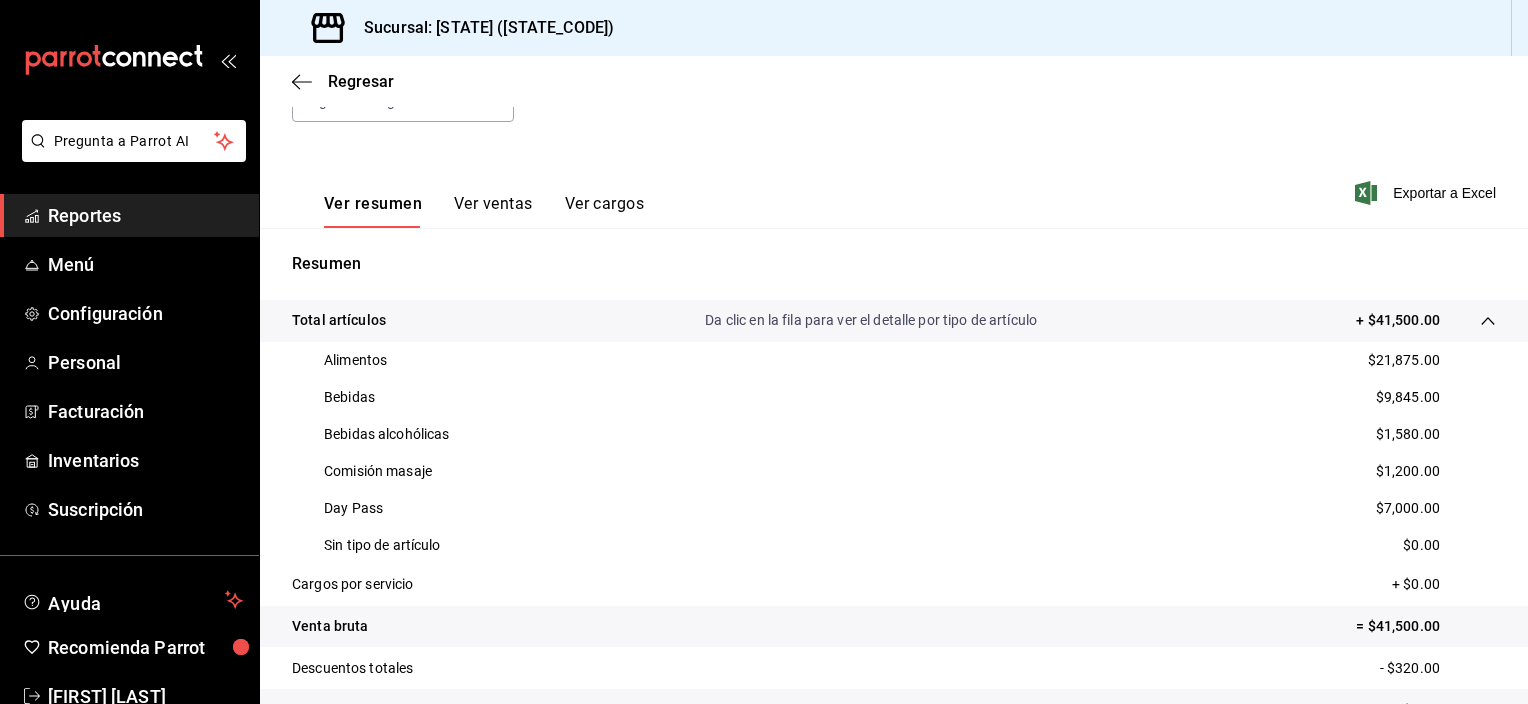 click on "Ver ventas" at bounding box center (493, 211) 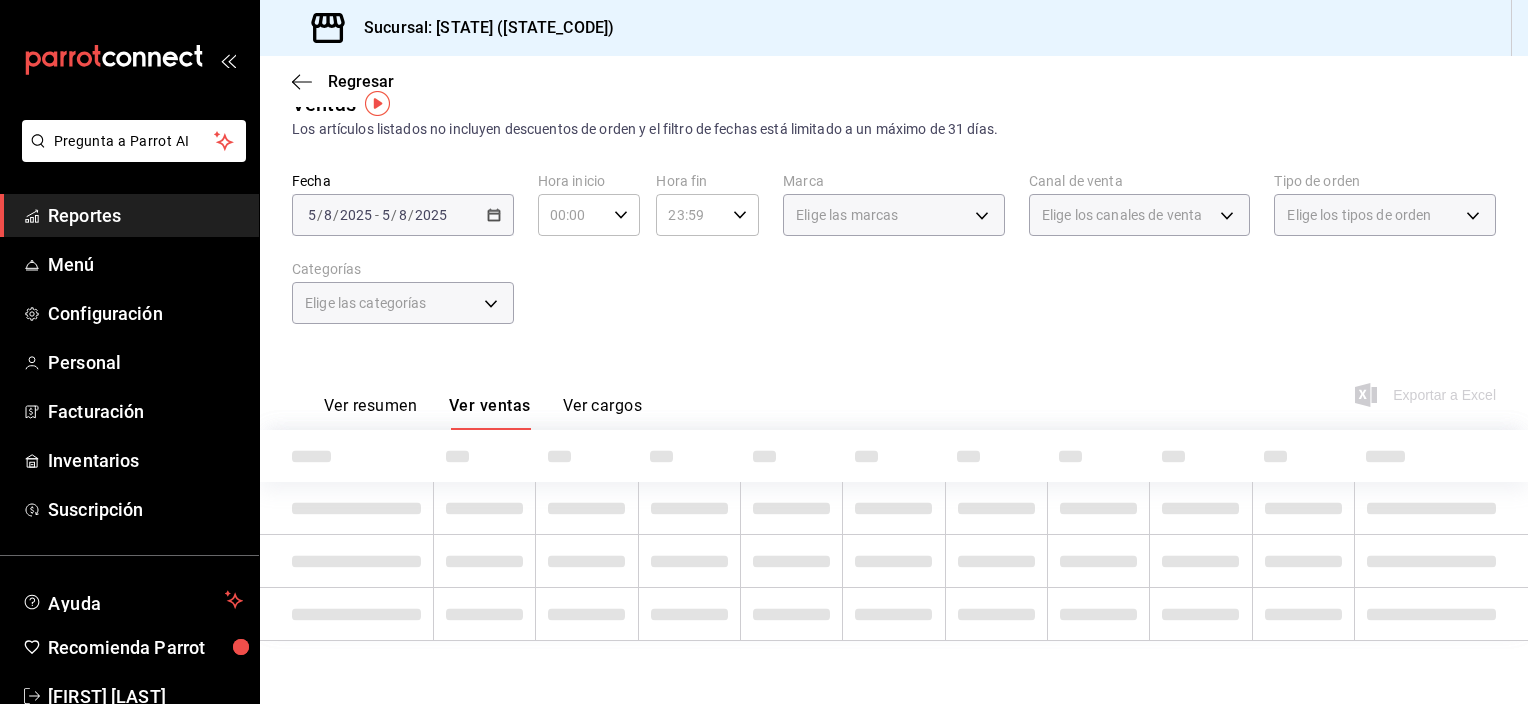 scroll, scrollTop: 236, scrollLeft: 0, axis: vertical 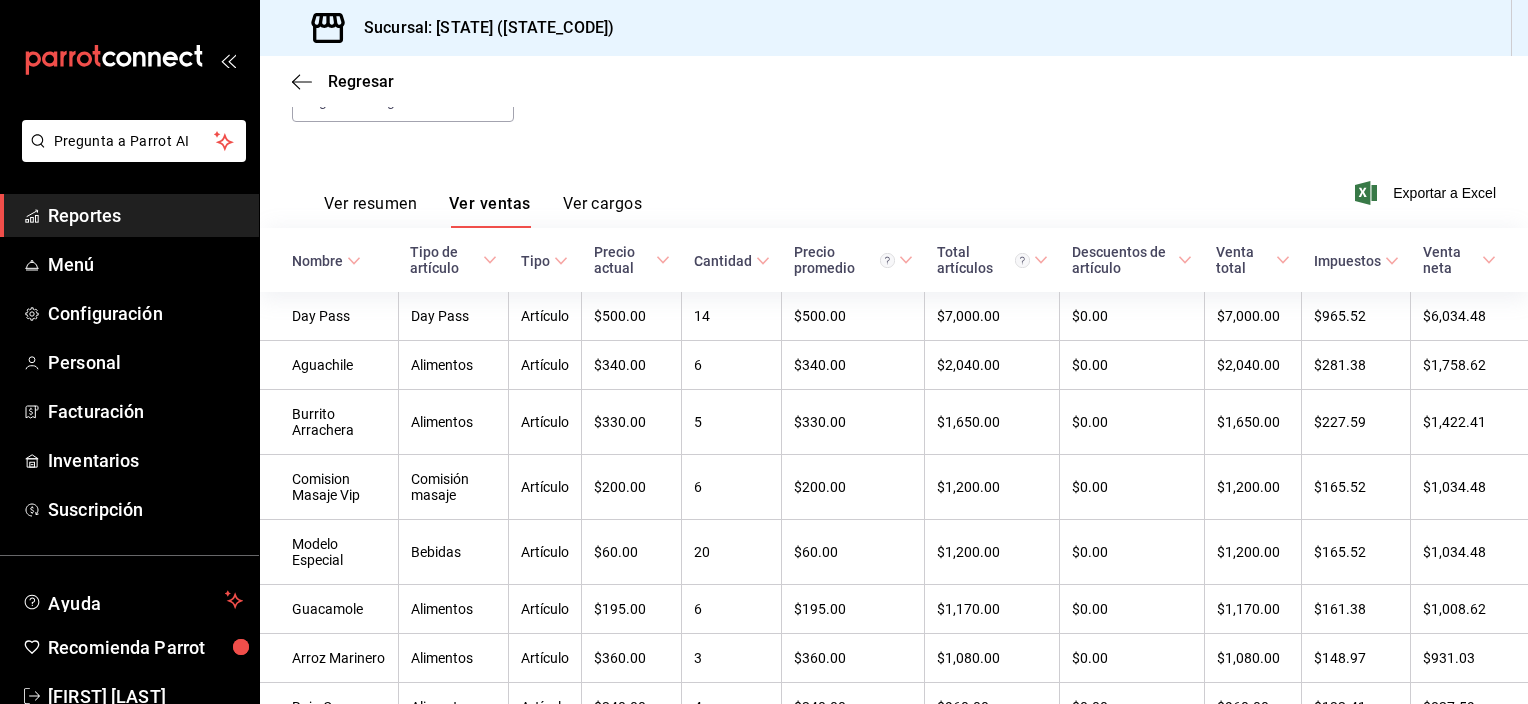 type 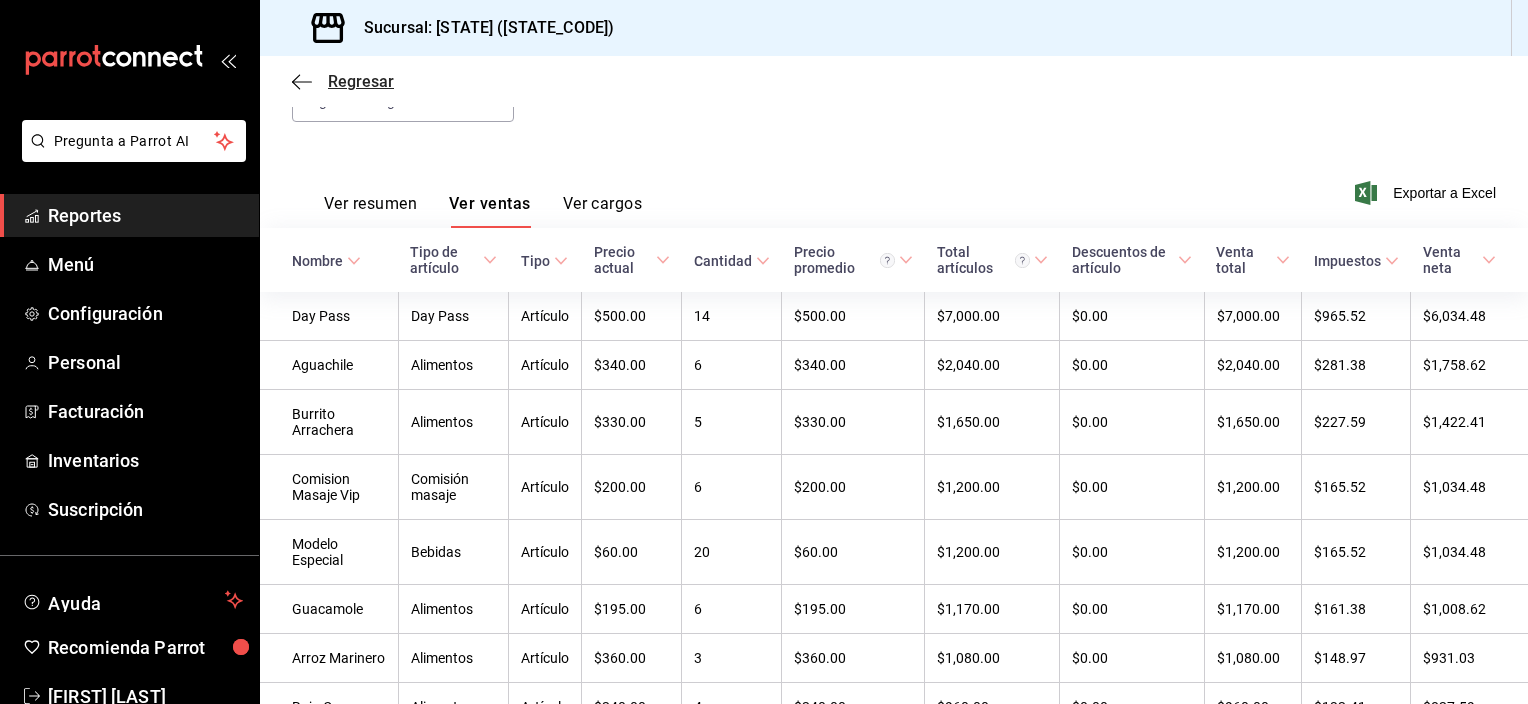 click 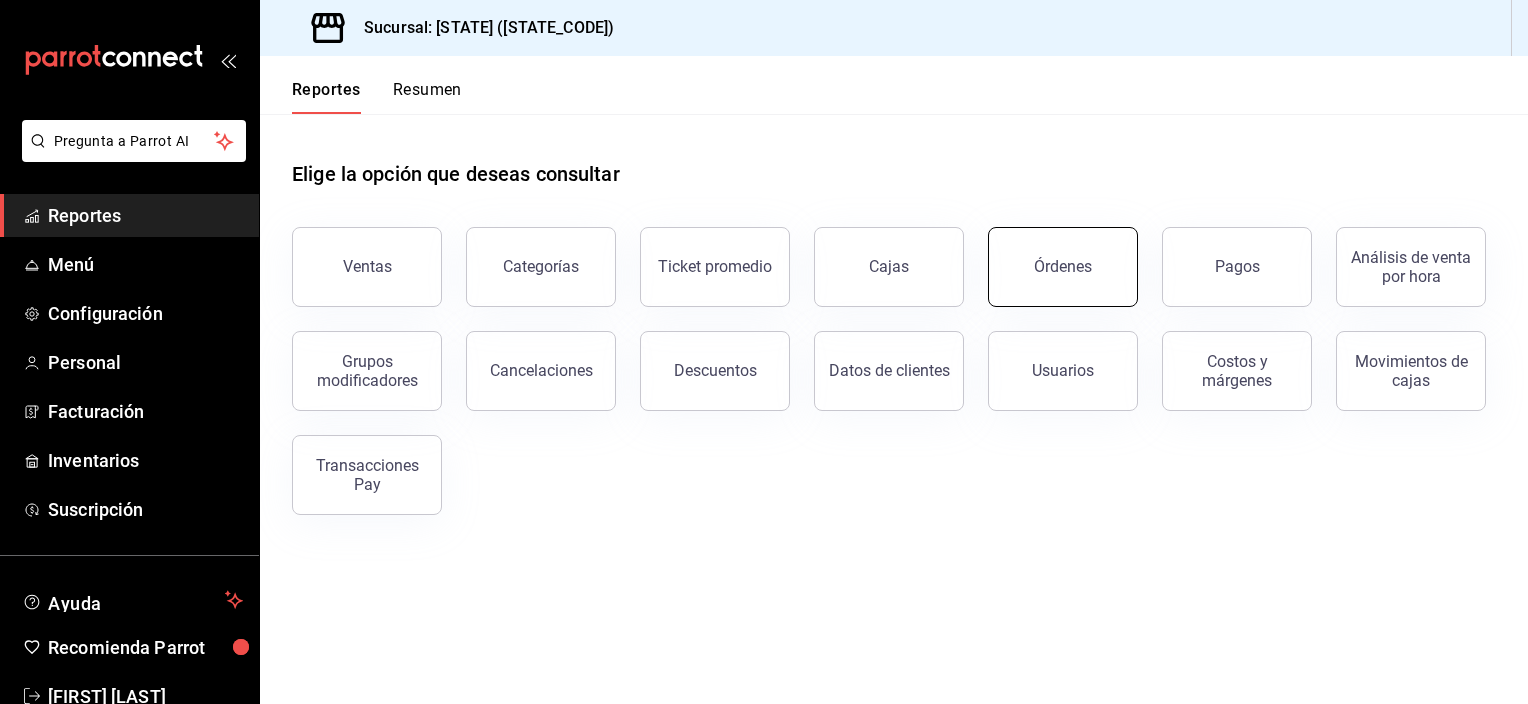 click on "Órdenes" at bounding box center [1063, 267] 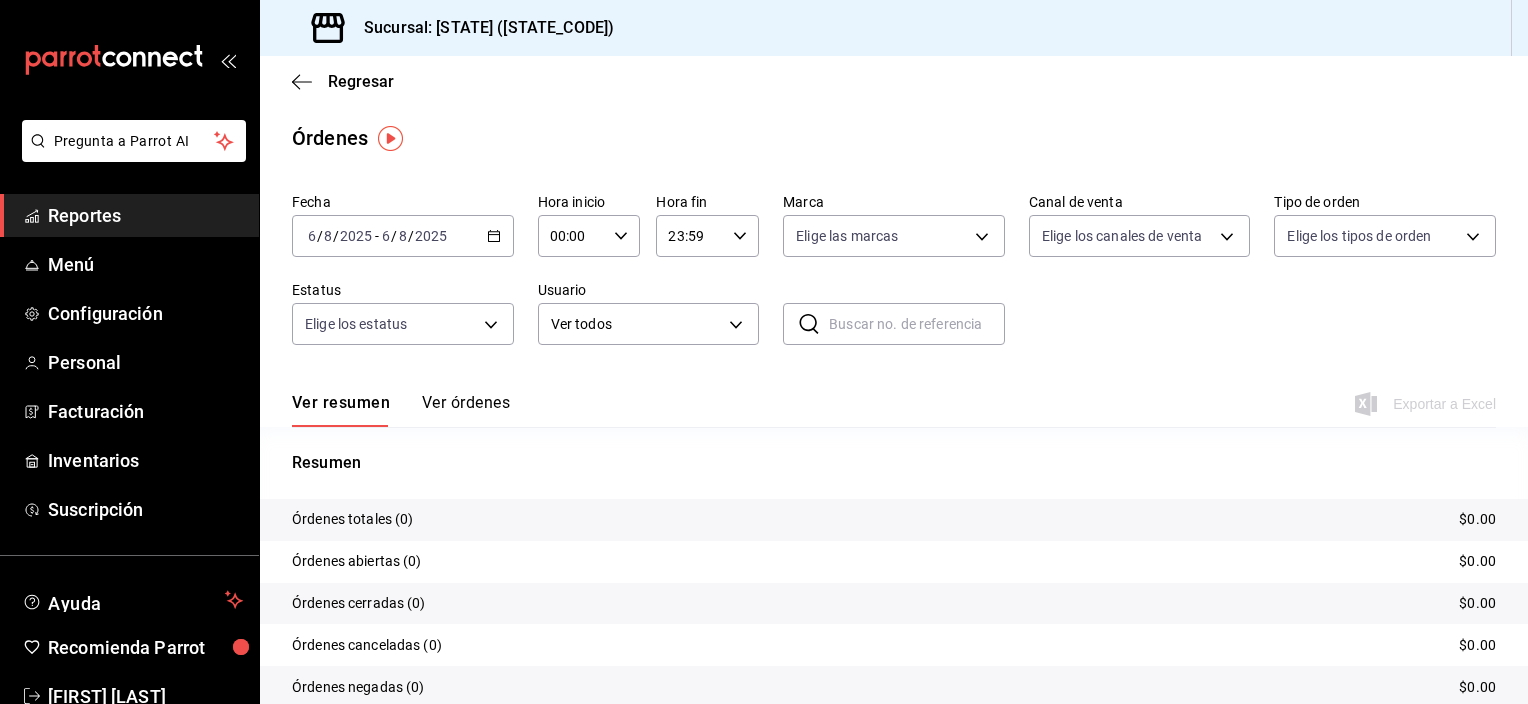 click 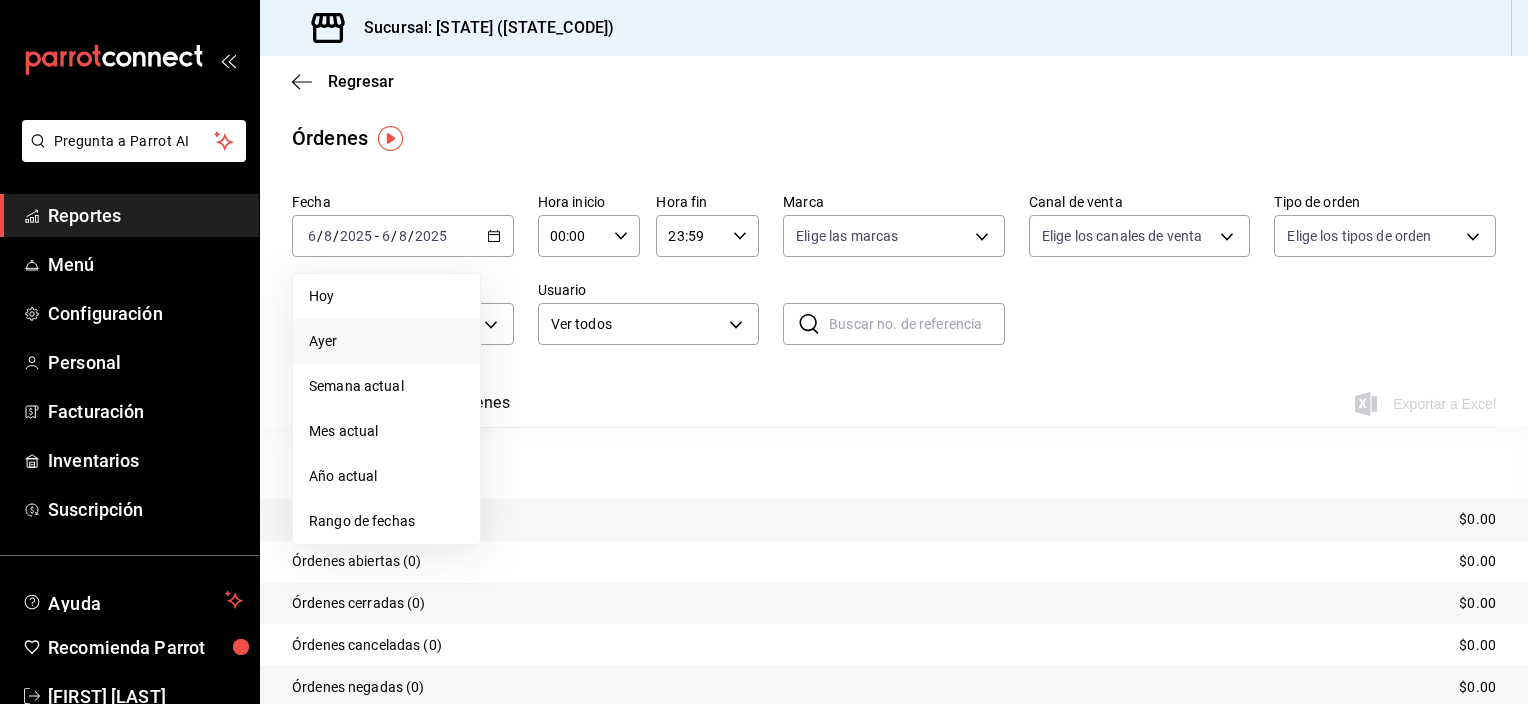 click on "Ayer" at bounding box center [386, 341] 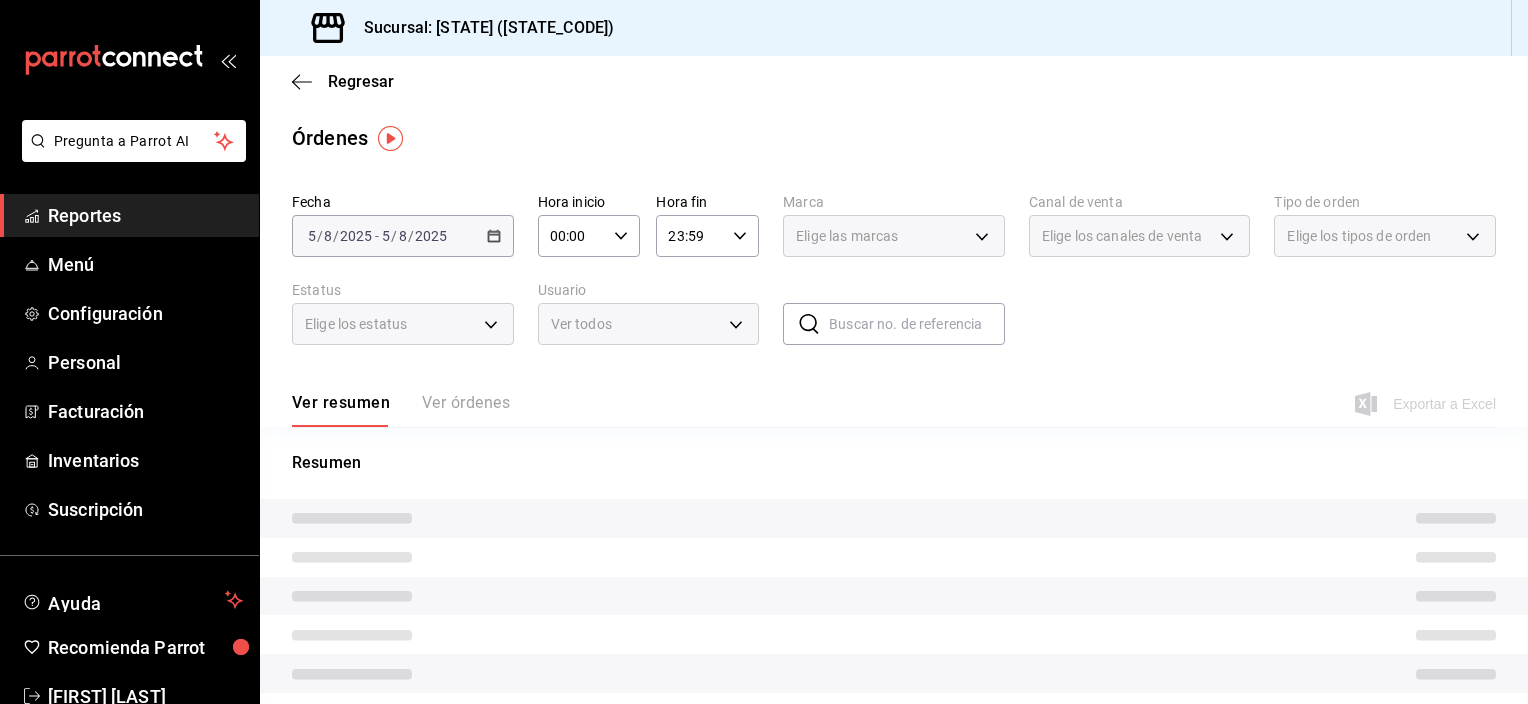 click on "Ver resumen Ver órdenes Exportar a Excel" at bounding box center [894, 398] 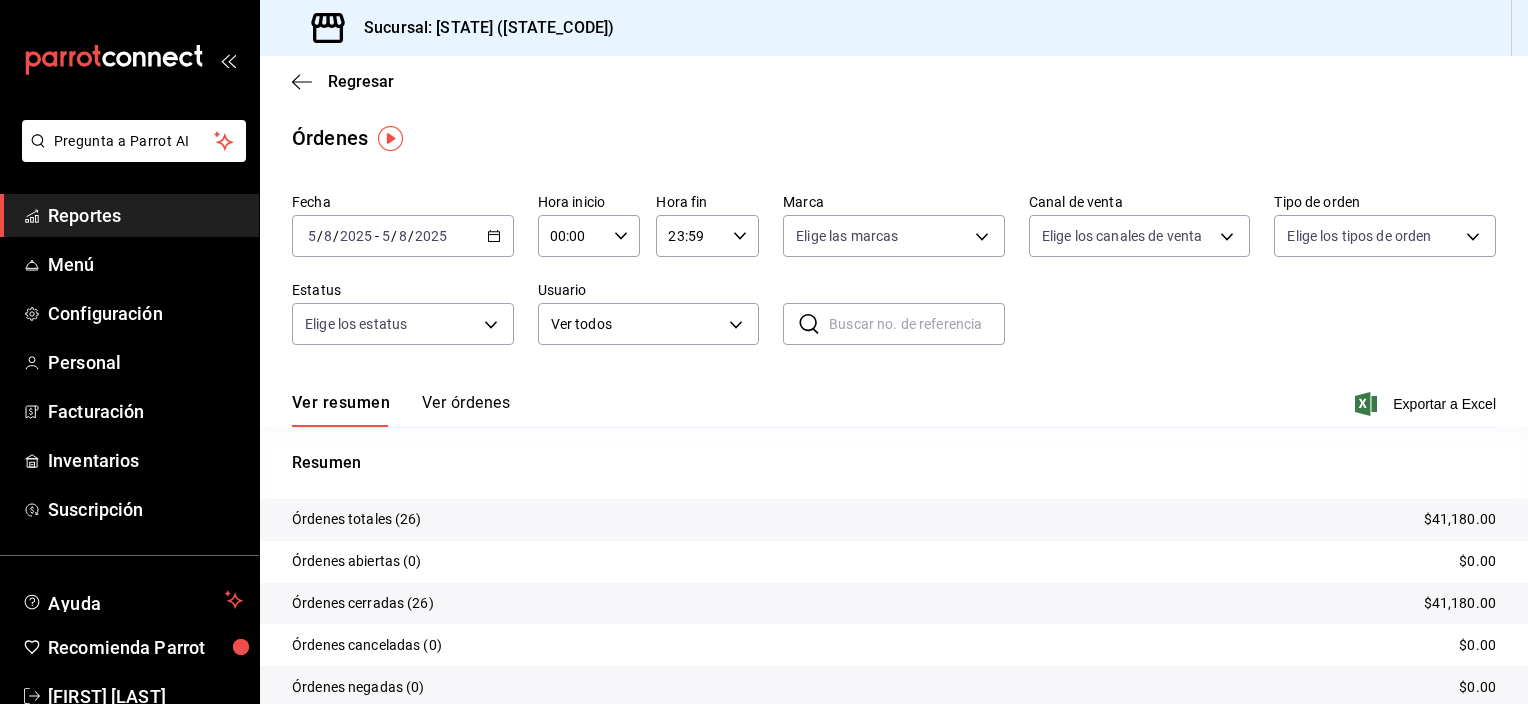 click on "Ver órdenes" at bounding box center (466, 410) 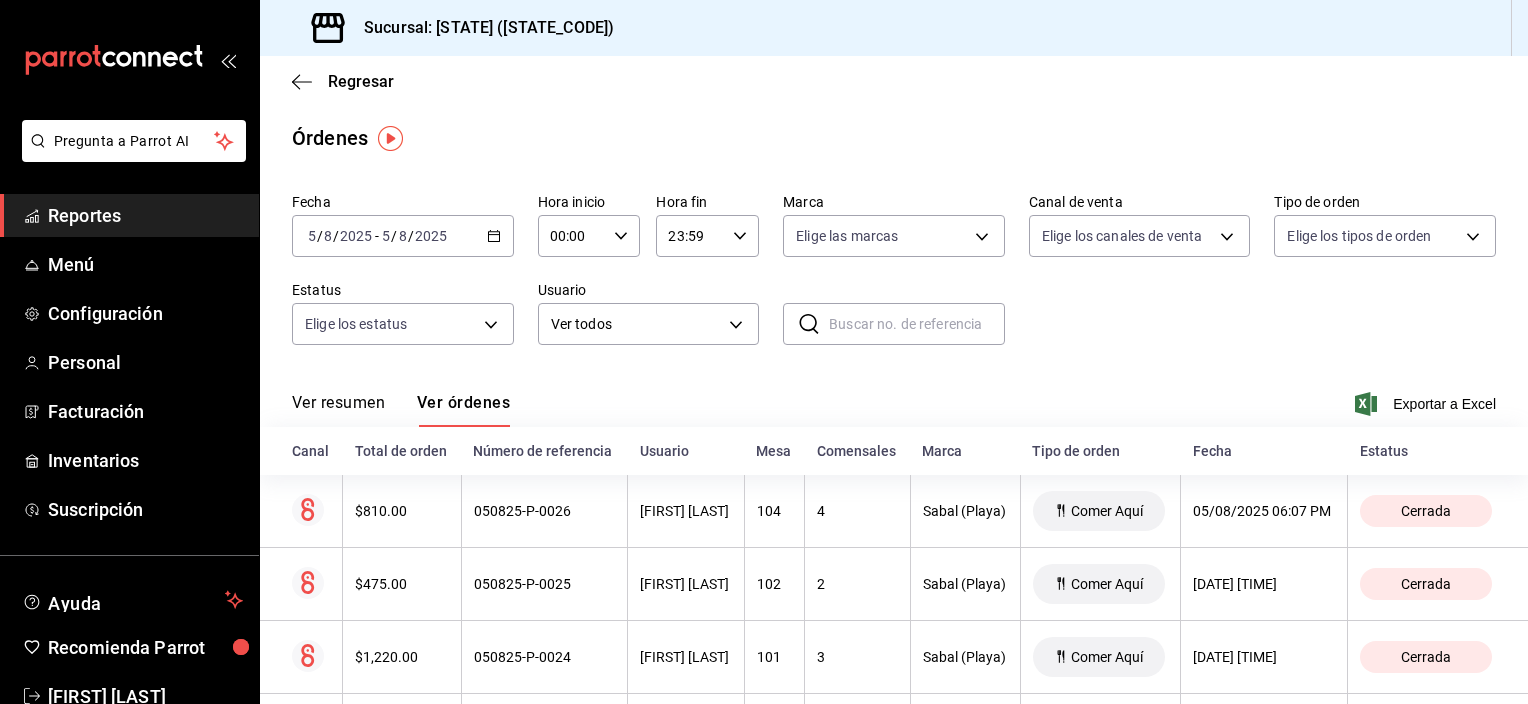 click on "Ver resumen Ver órdenes Exportar a Excel" at bounding box center [894, 398] 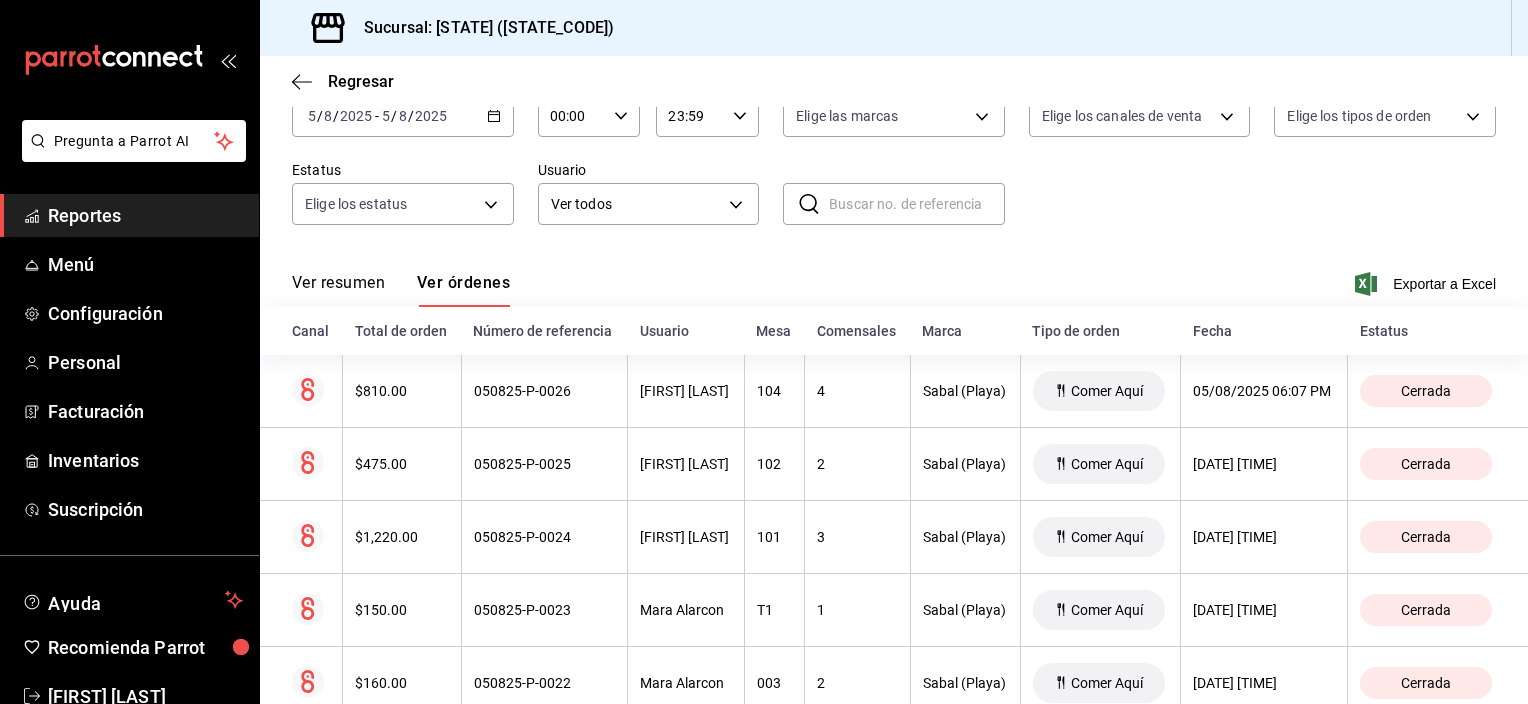 scroll, scrollTop: 160, scrollLeft: 0, axis: vertical 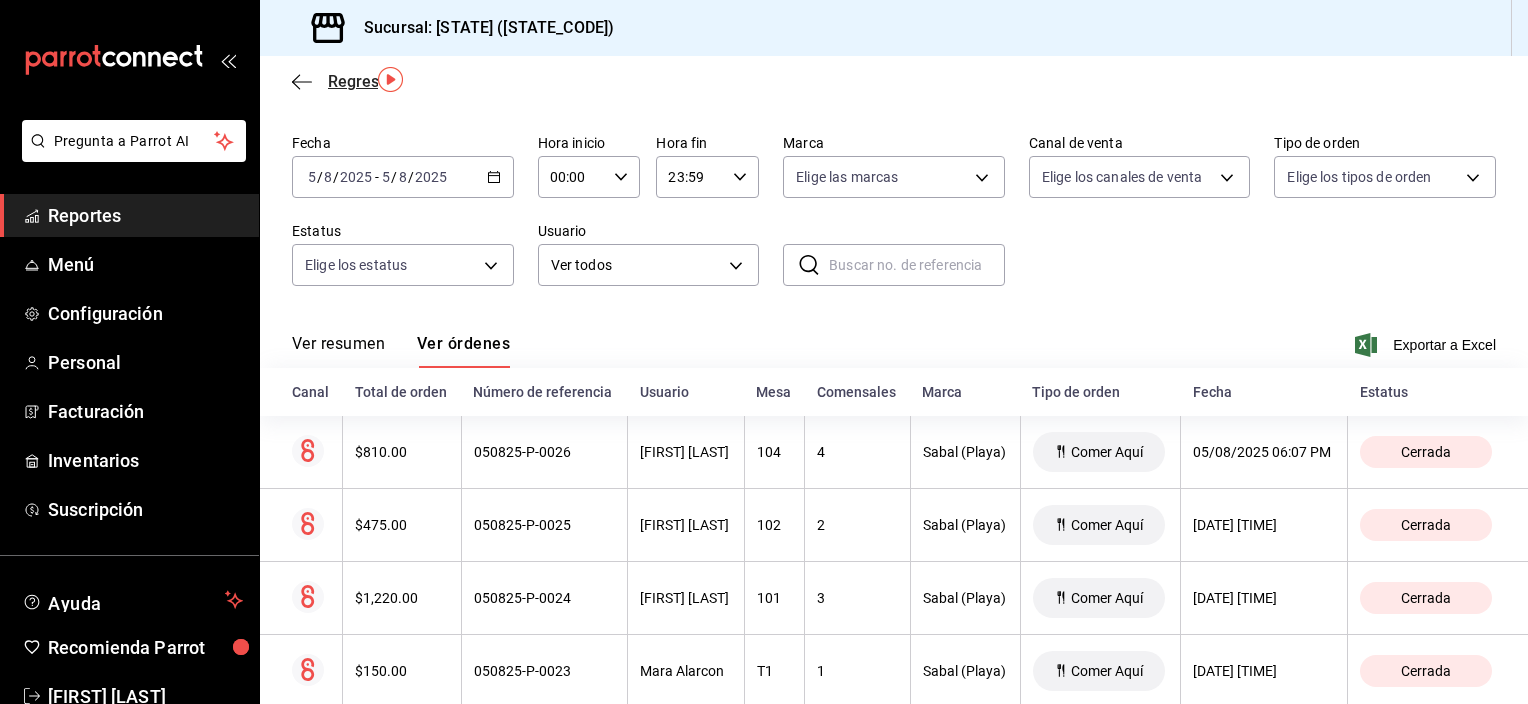 click 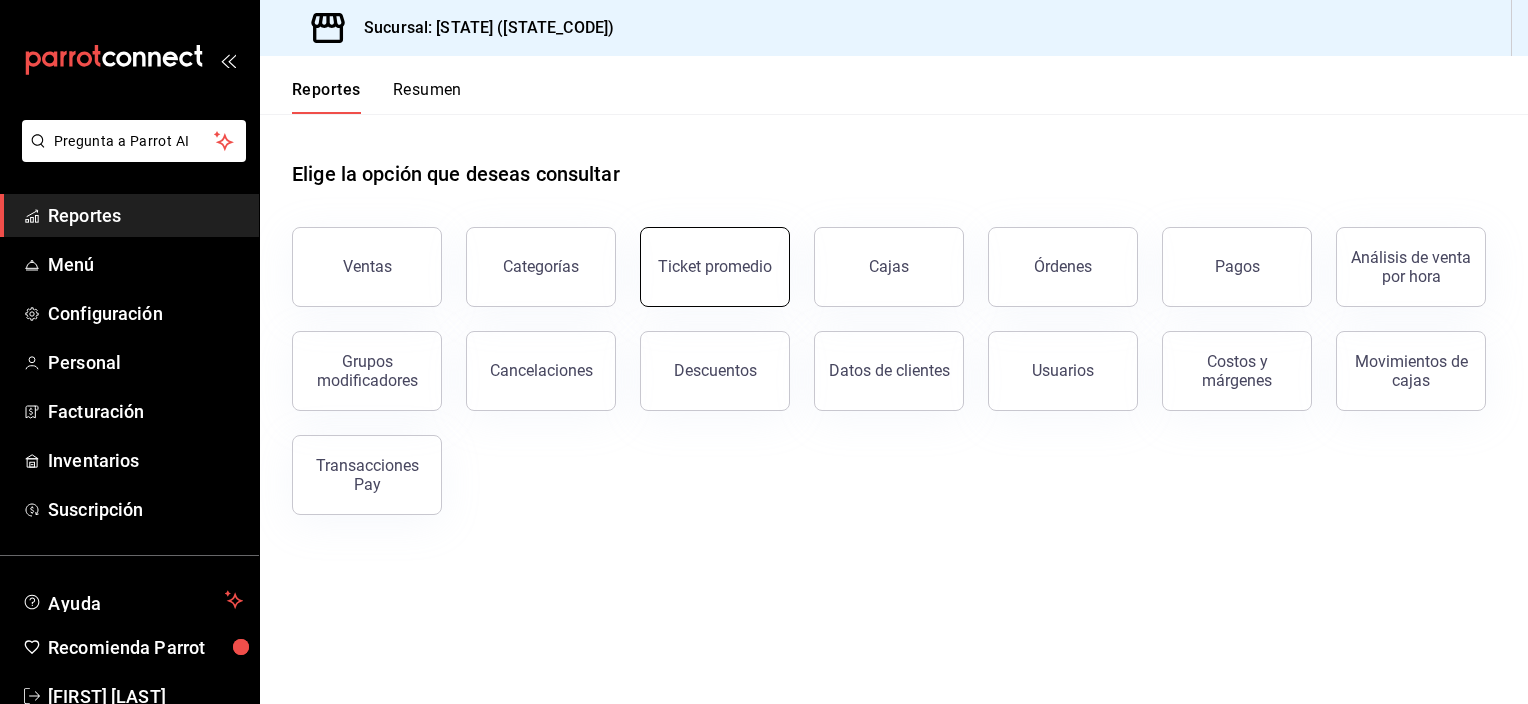 click on "Ticket promedio" at bounding box center [715, 266] 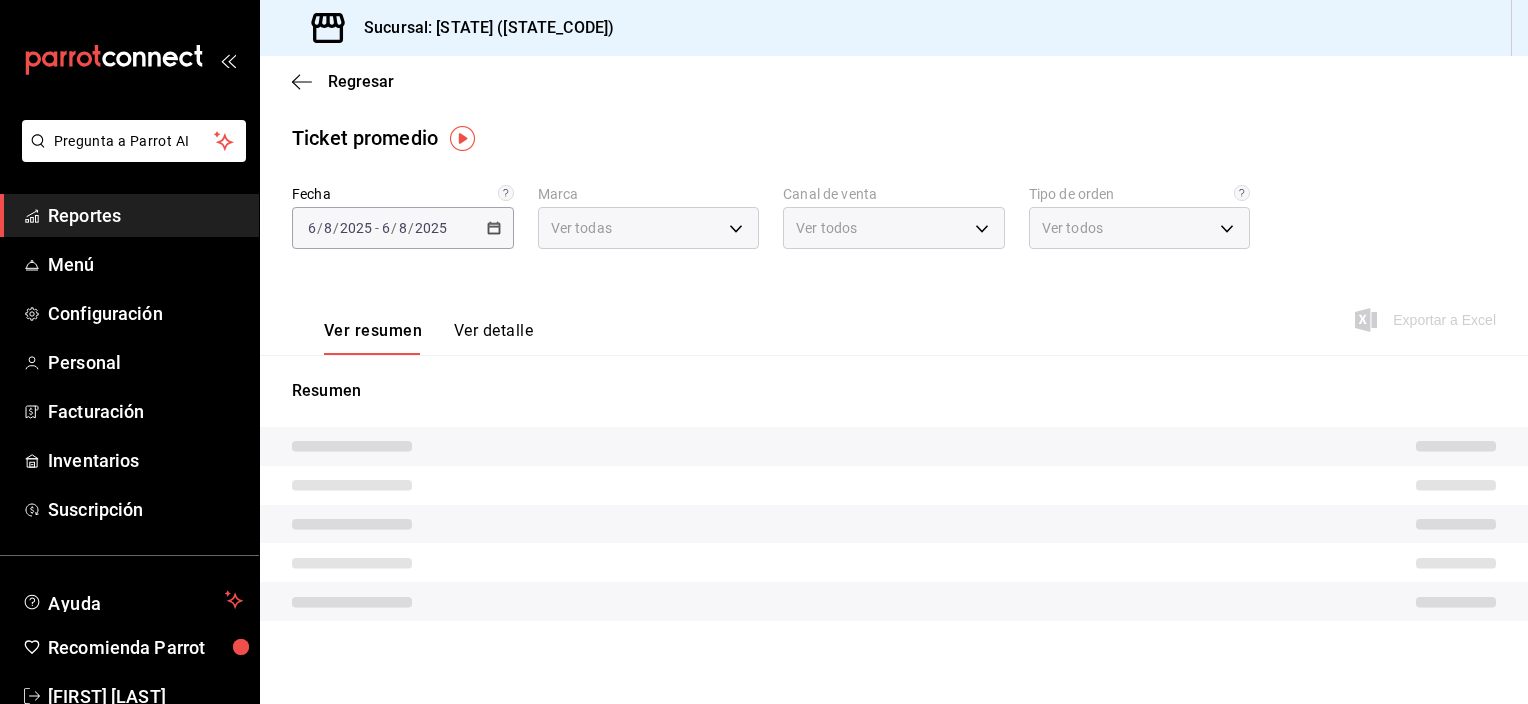 type on "7bb9fc4a-963e-4e00-9402-9ac56289446f" 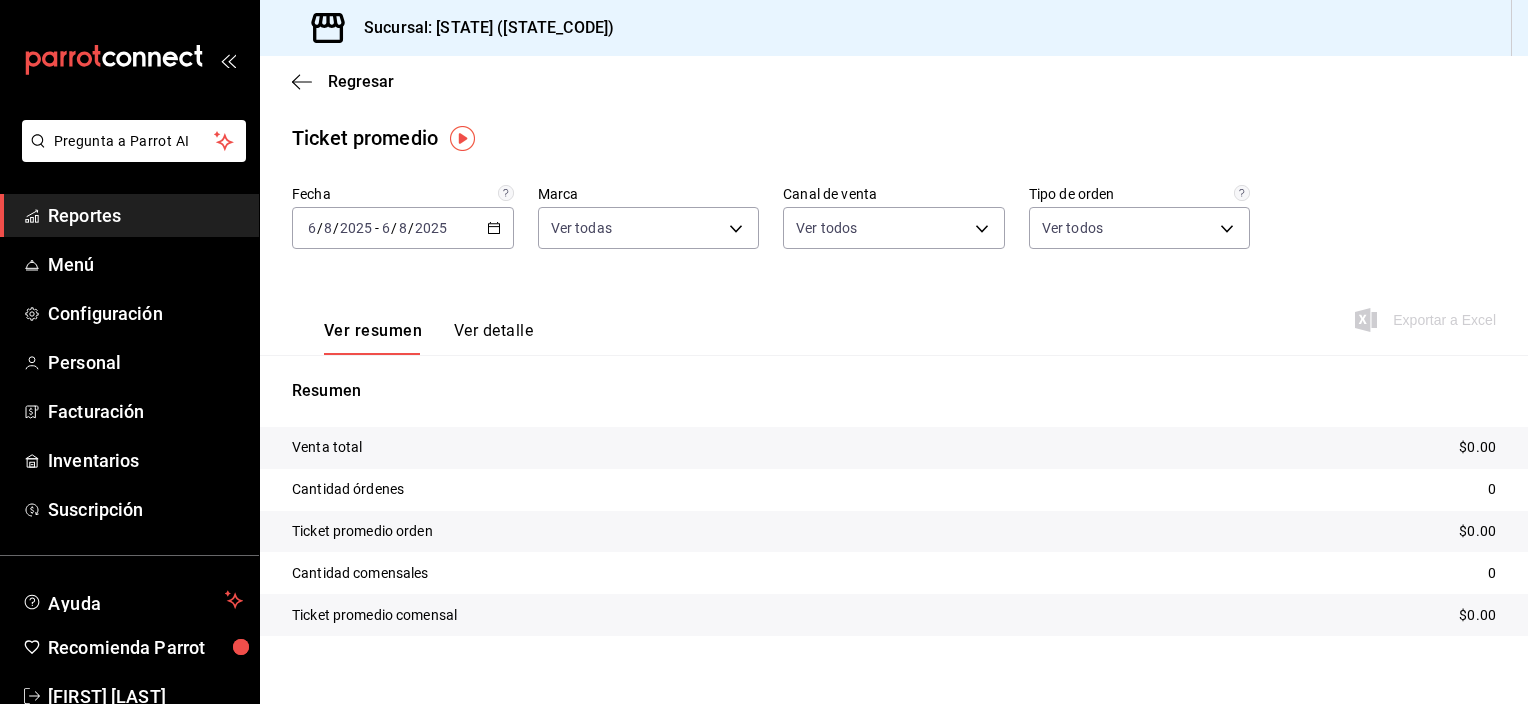 click 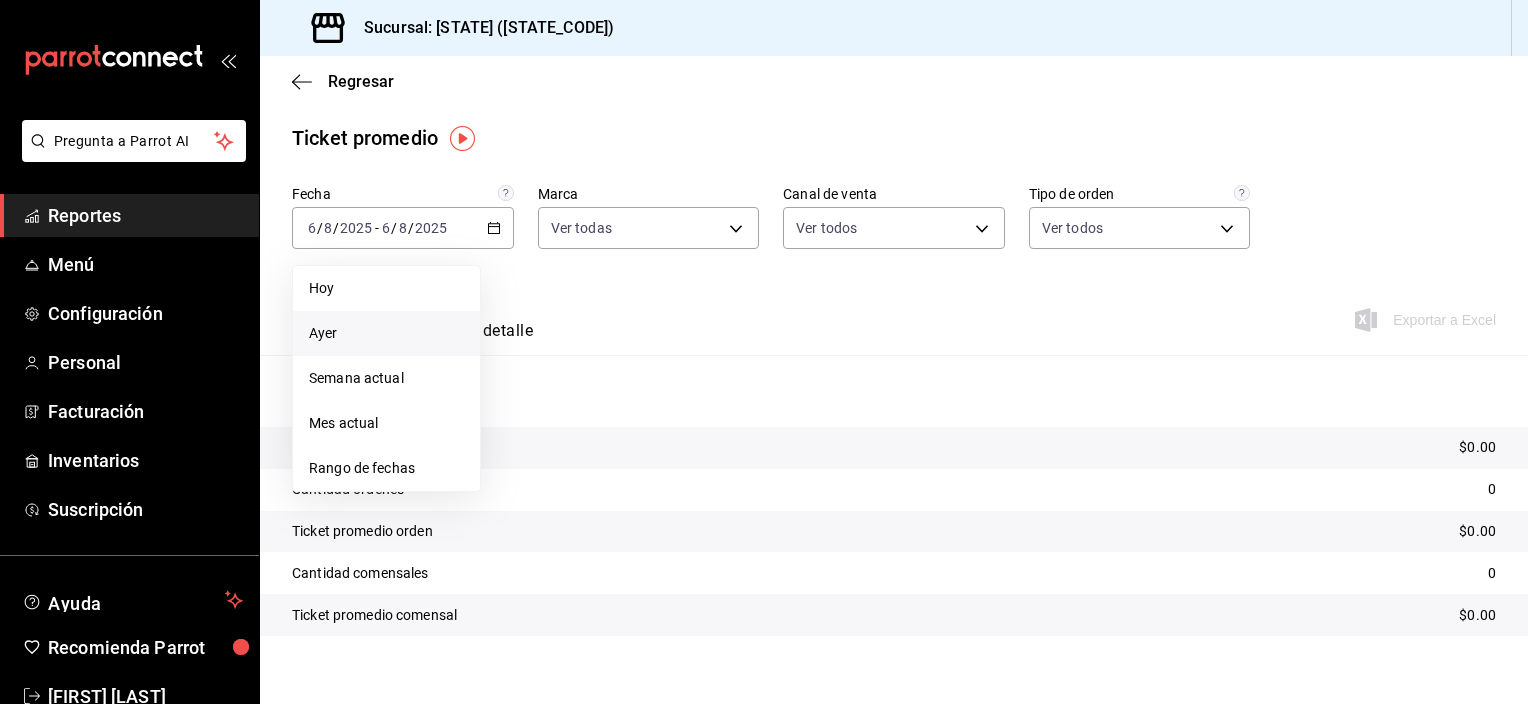 click on "Ayer" at bounding box center (386, 333) 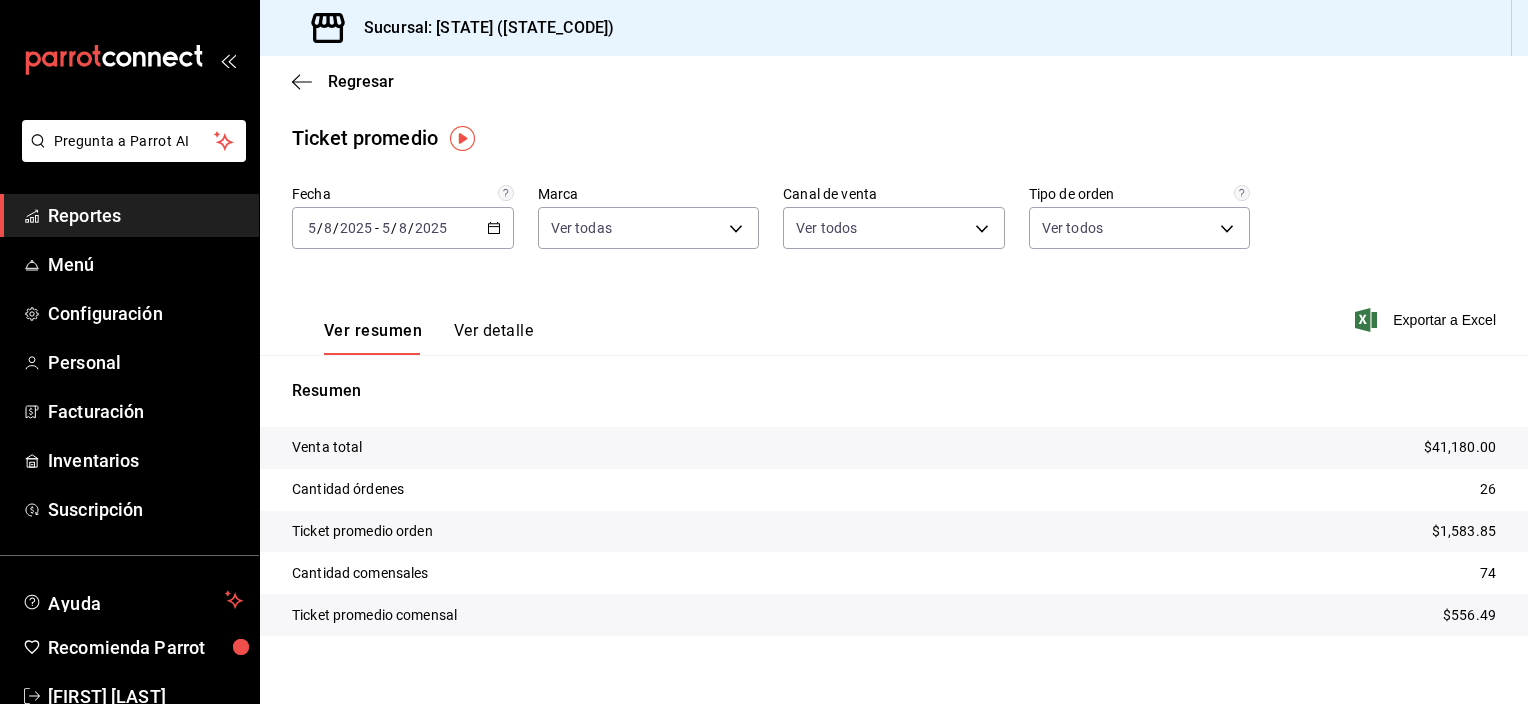 click on "Ver resumen Ver detalle Exportar a Excel" at bounding box center [894, 314] 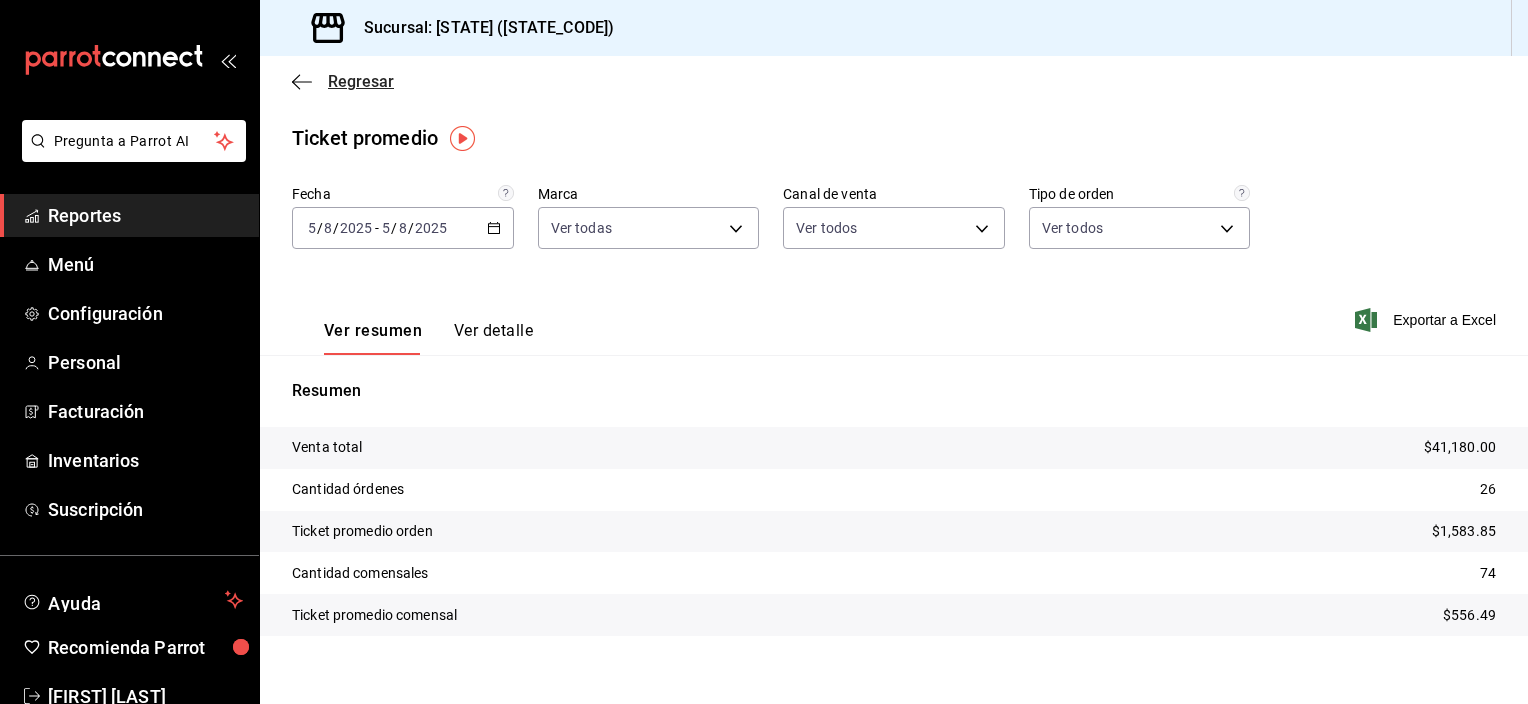 click 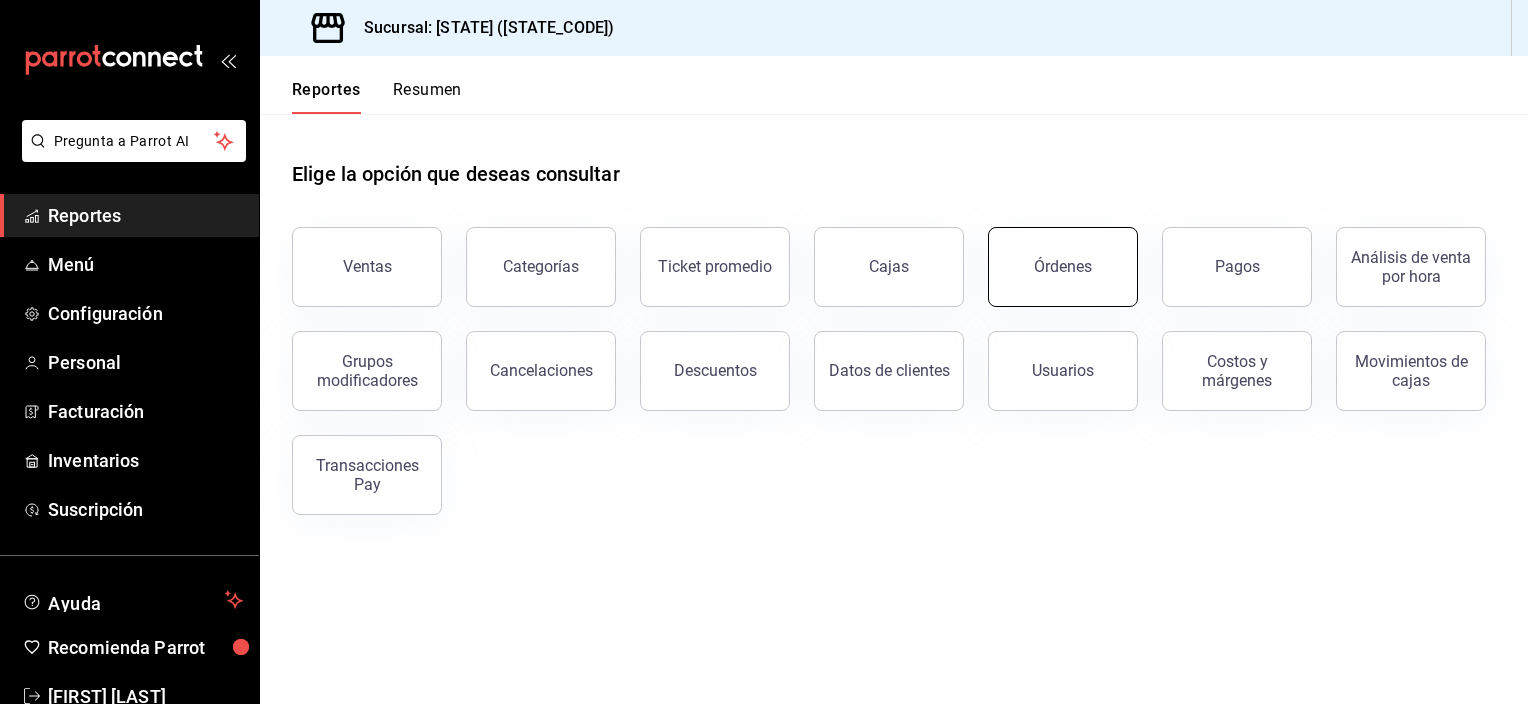 click on "Órdenes" at bounding box center (1063, 266) 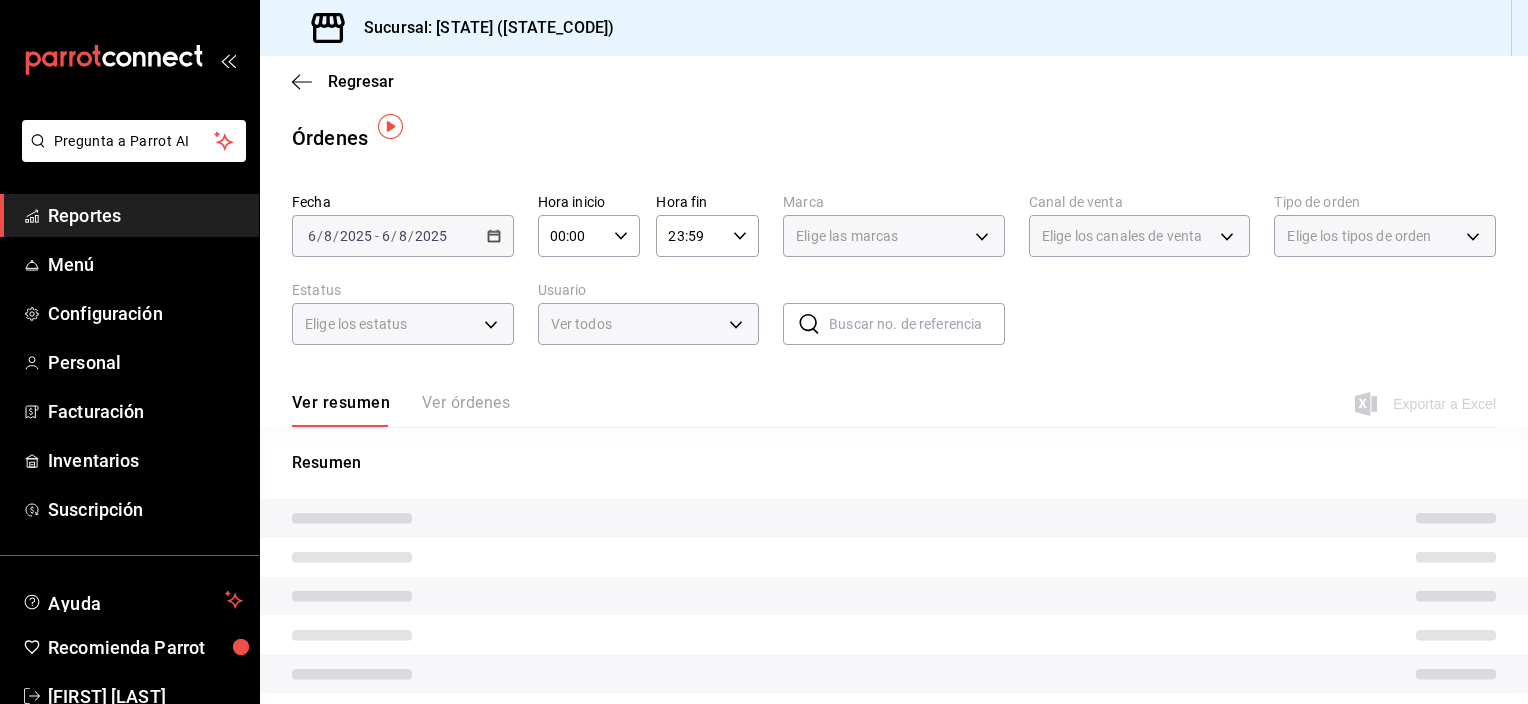 scroll, scrollTop: 81, scrollLeft: 0, axis: vertical 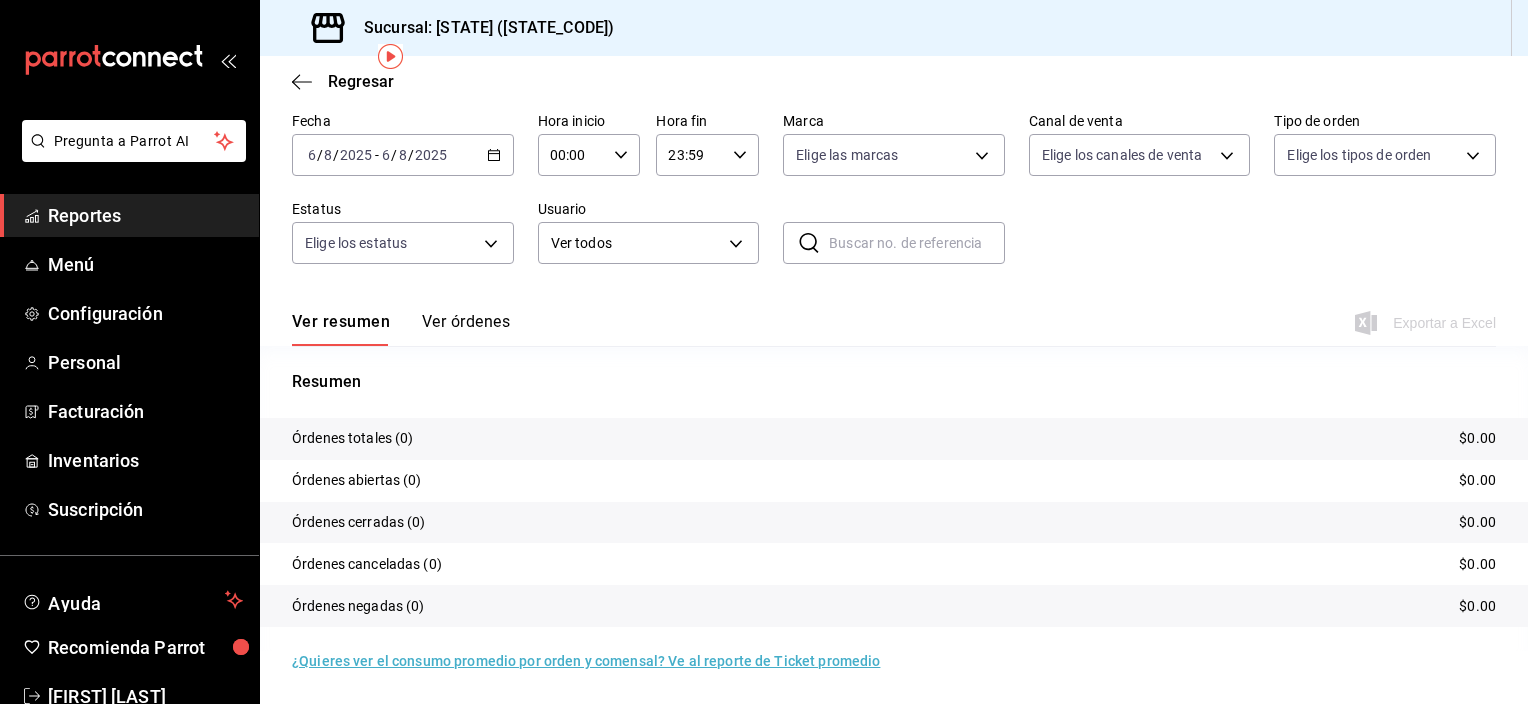 click 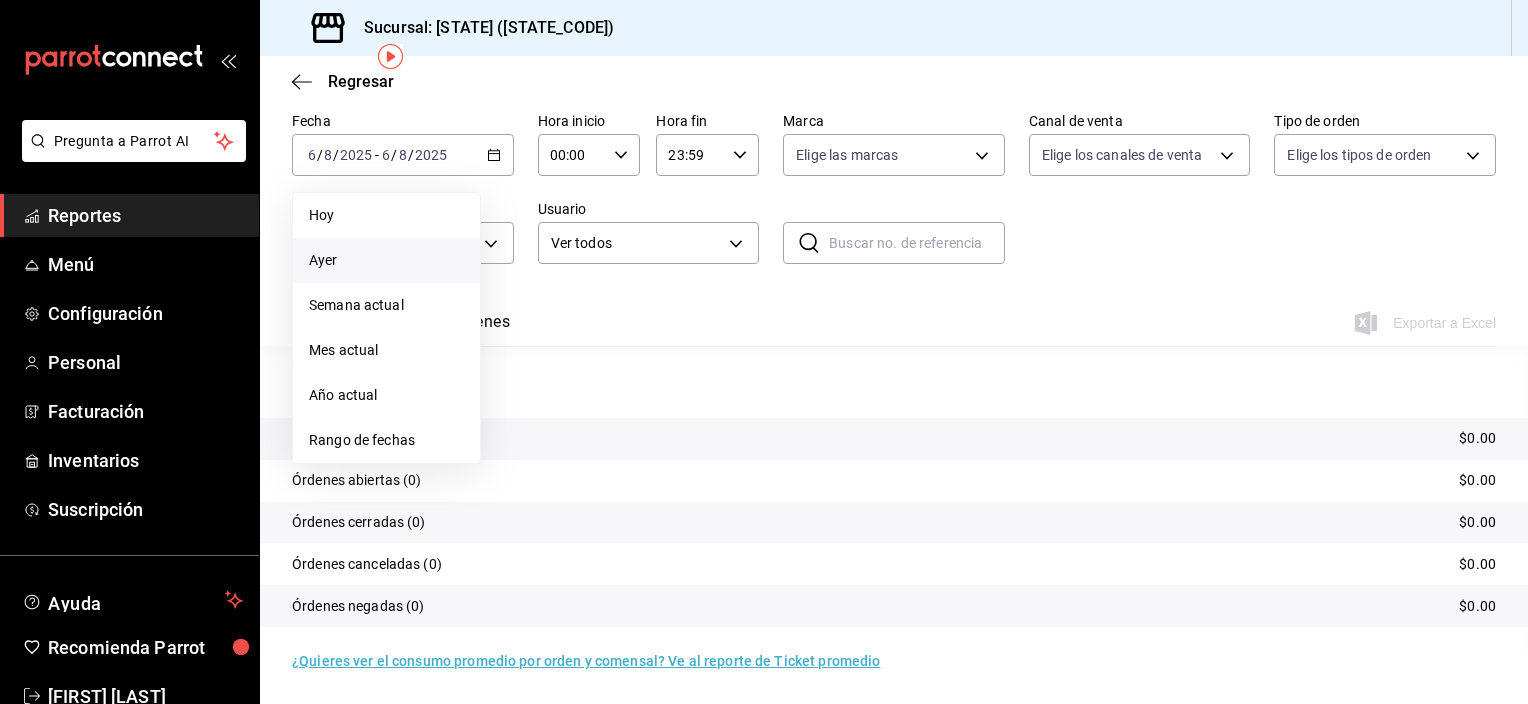 click on "Ayer" at bounding box center (386, 260) 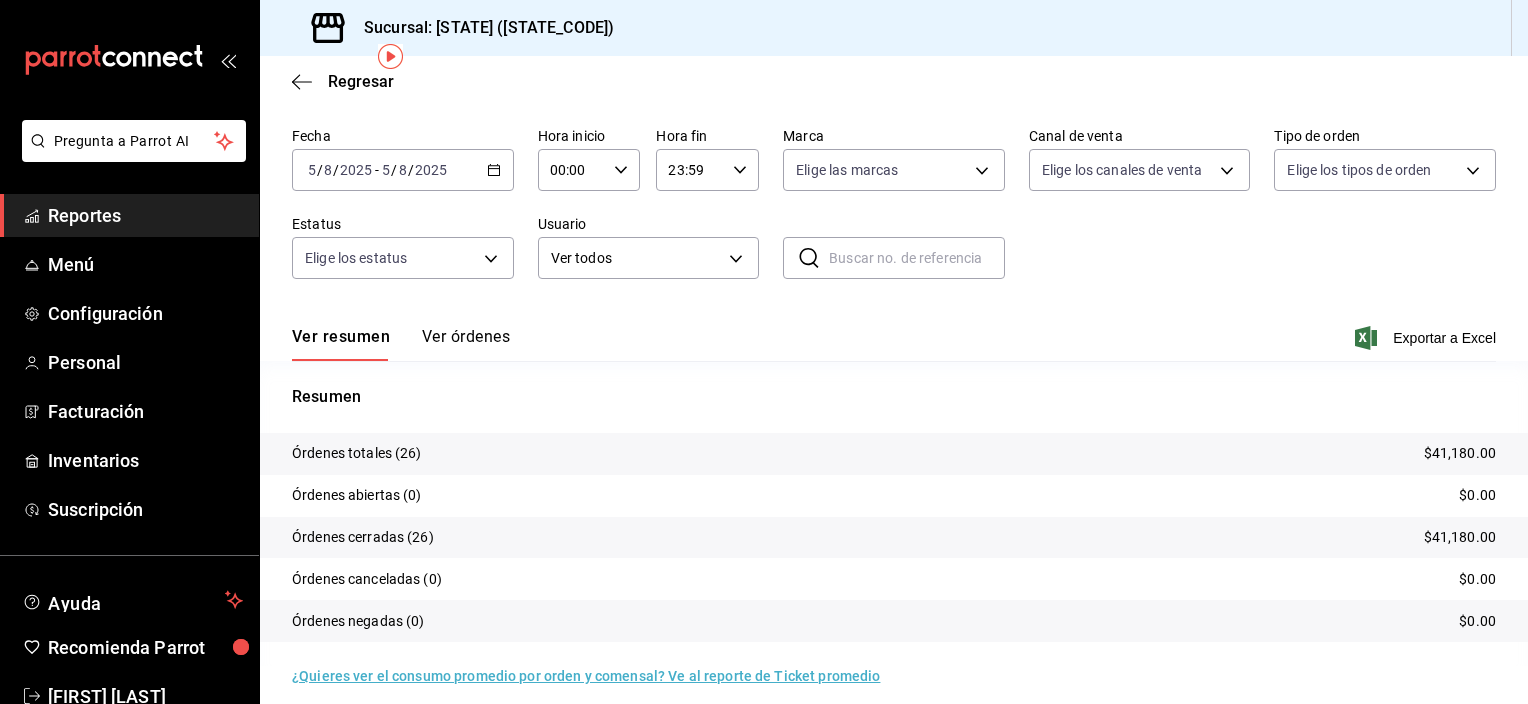 scroll, scrollTop: 81, scrollLeft: 0, axis: vertical 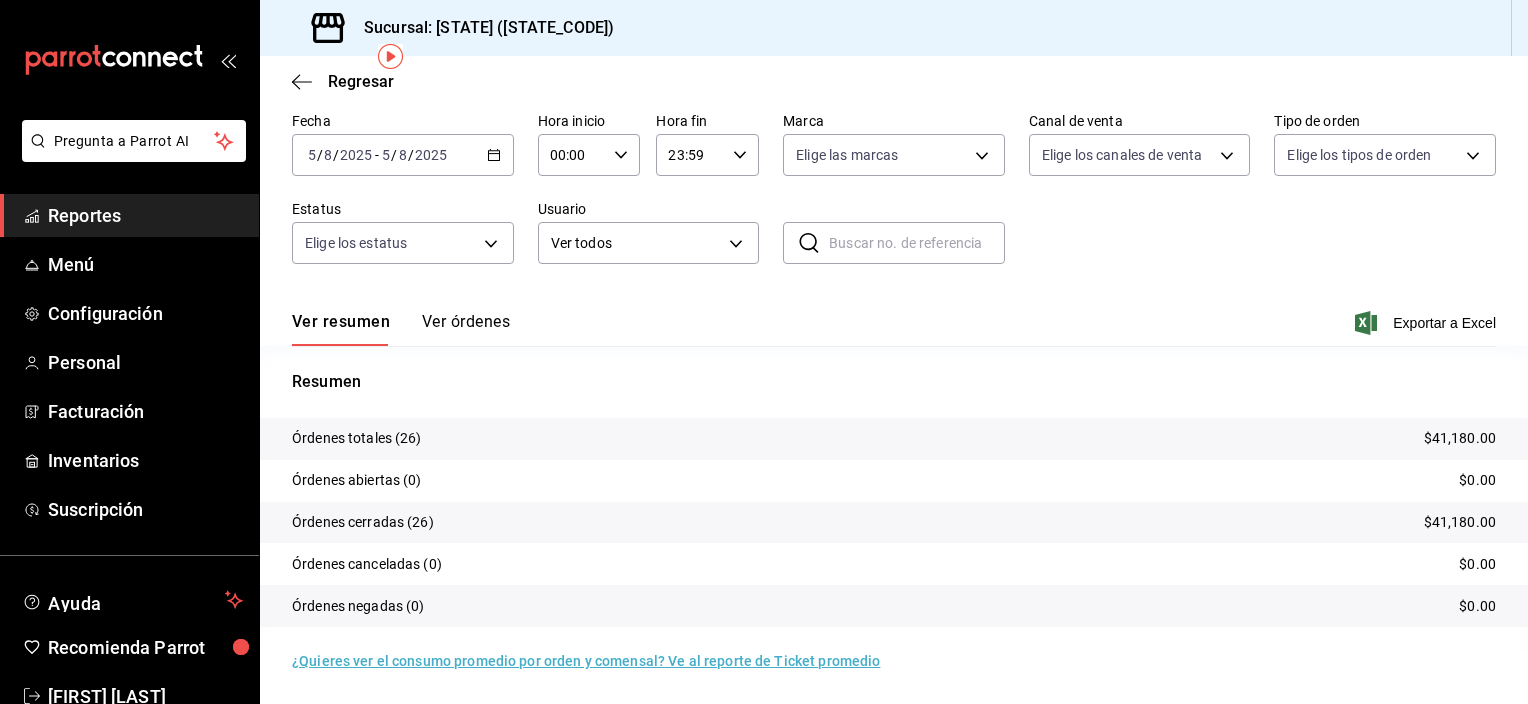 click on "Ver órdenes" at bounding box center [466, 329] 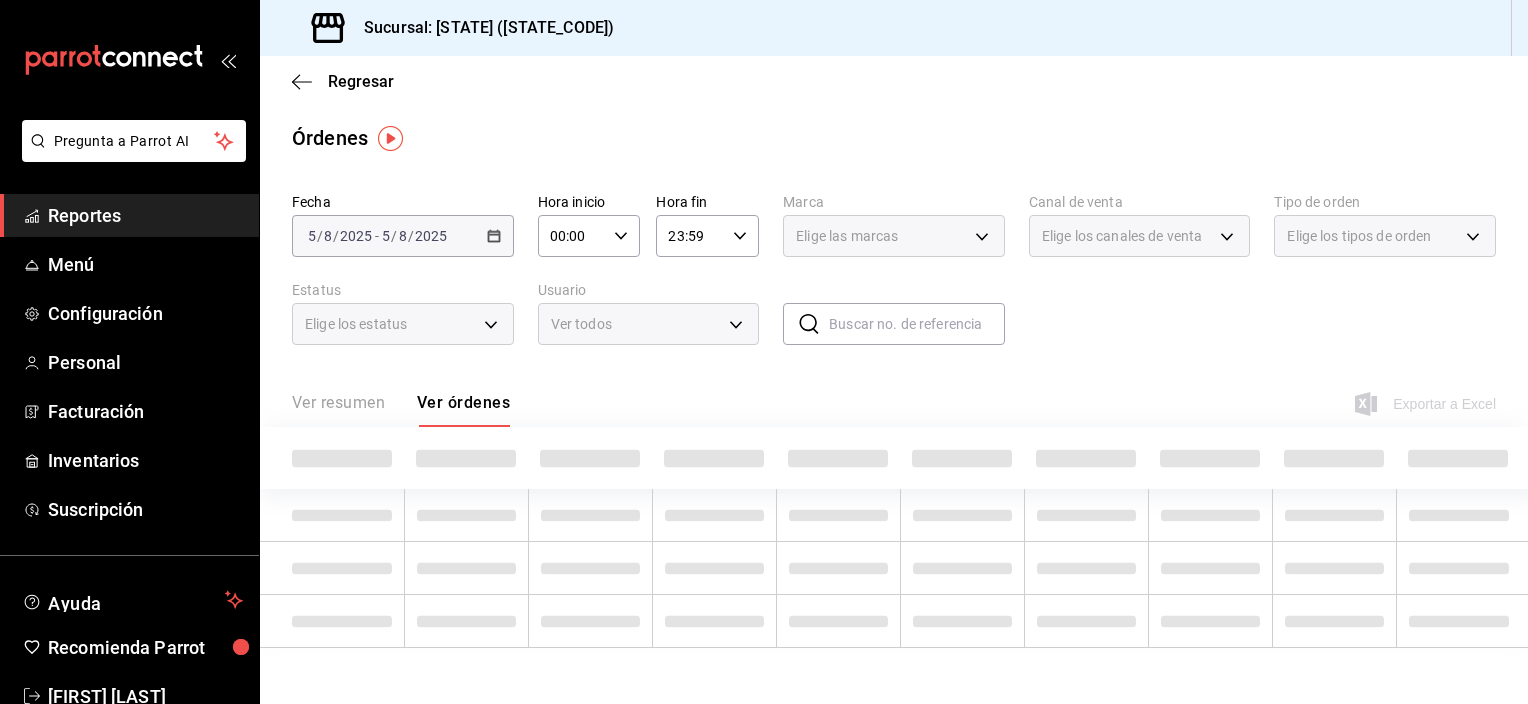 scroll, scrollTop: 0, scrollLeft: 0, axis: both 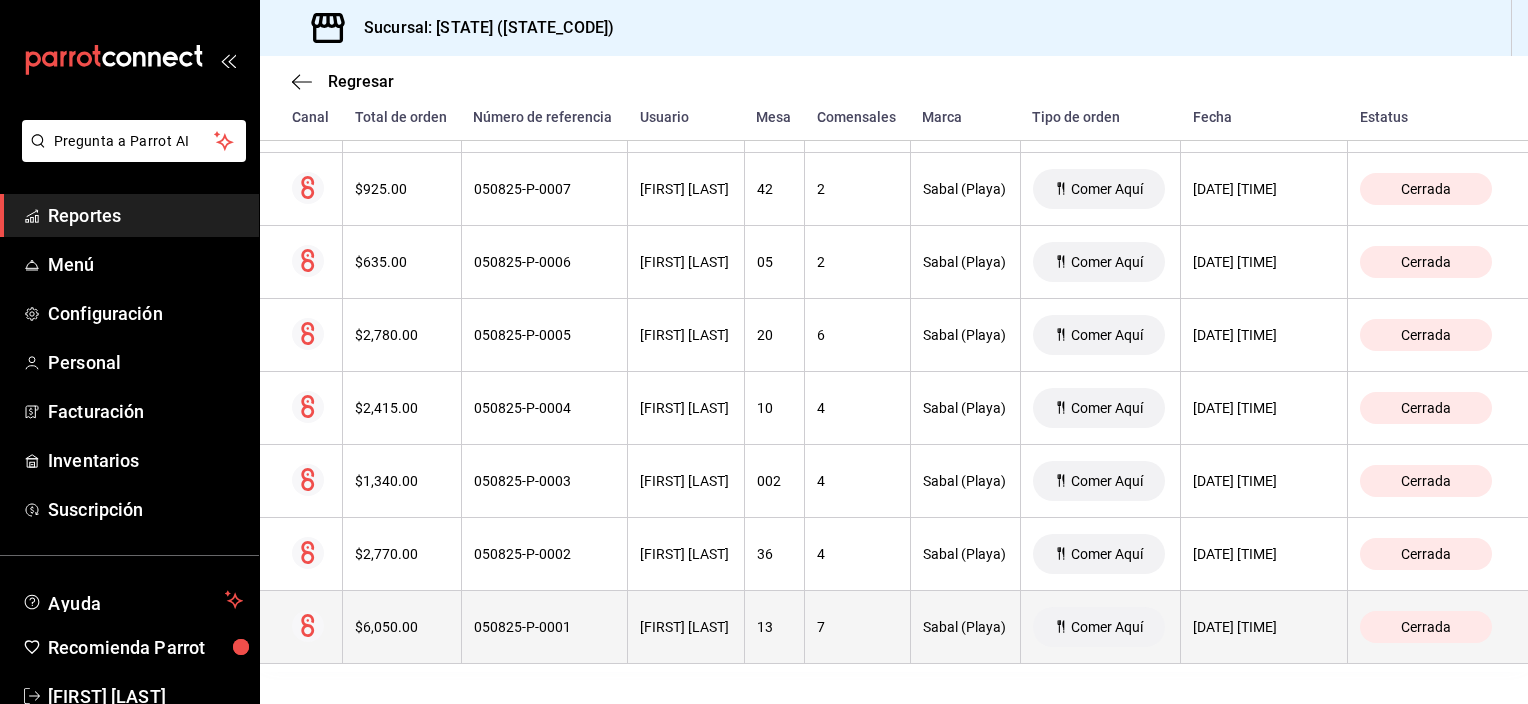 click on "050825-P-0001" at bounding box center (544, 627) 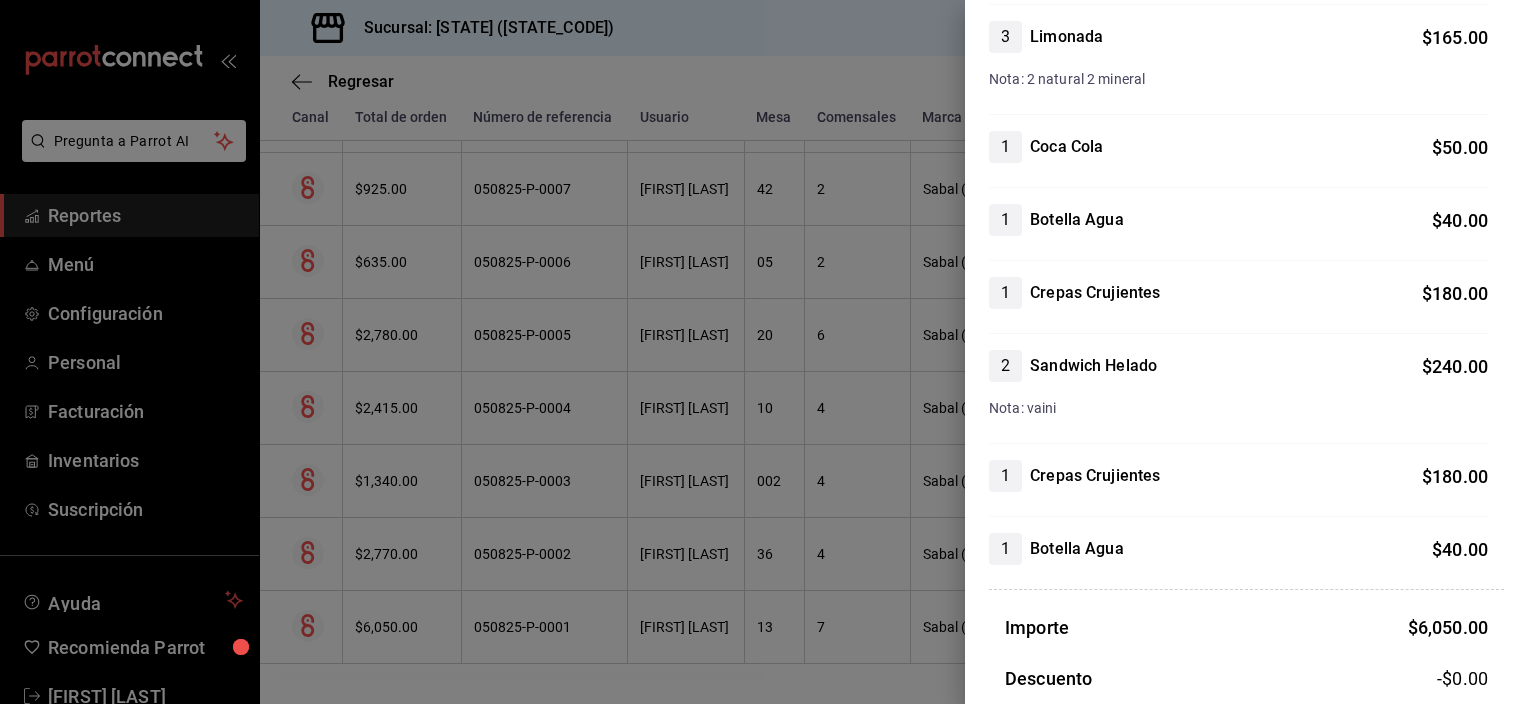 scroll, scrollTop: 2116, scrollLeft: 0, axis: vertical 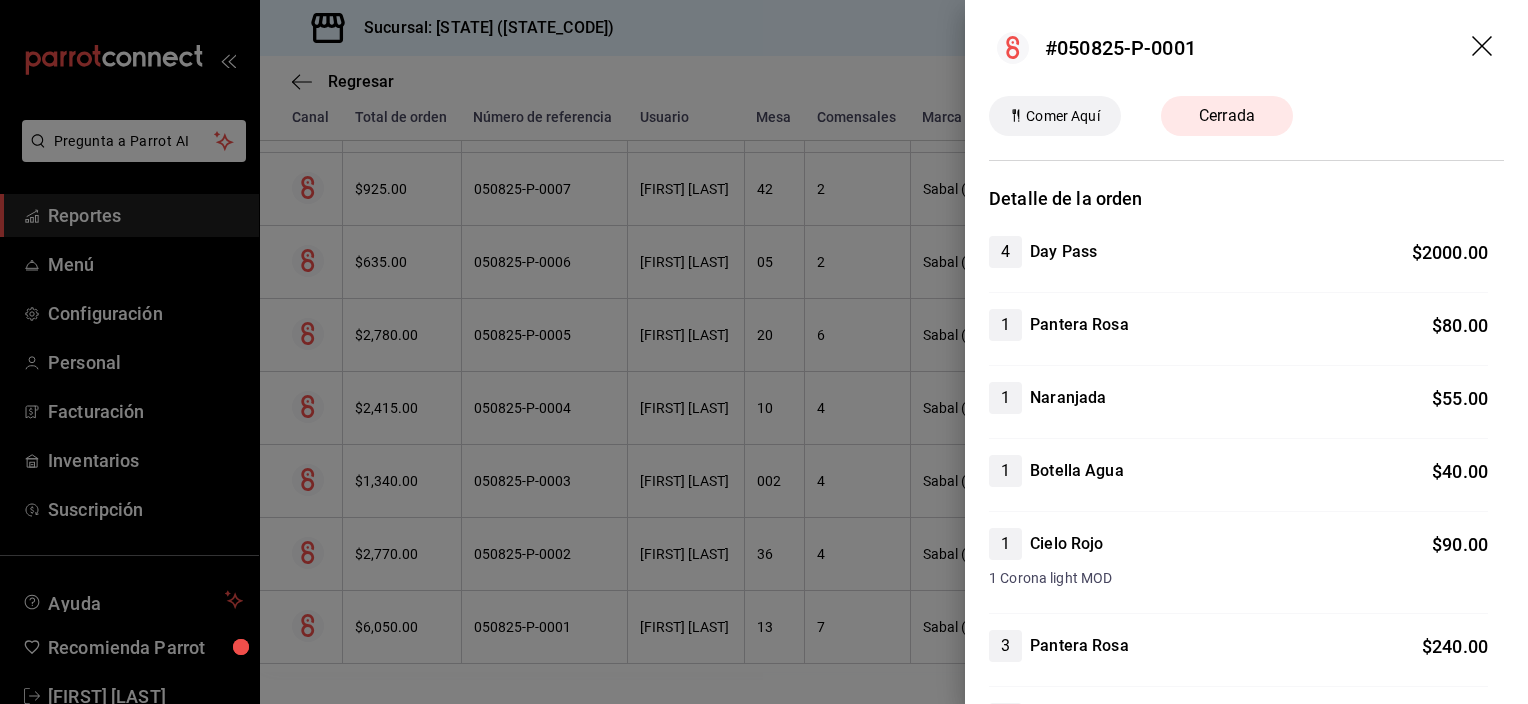 click 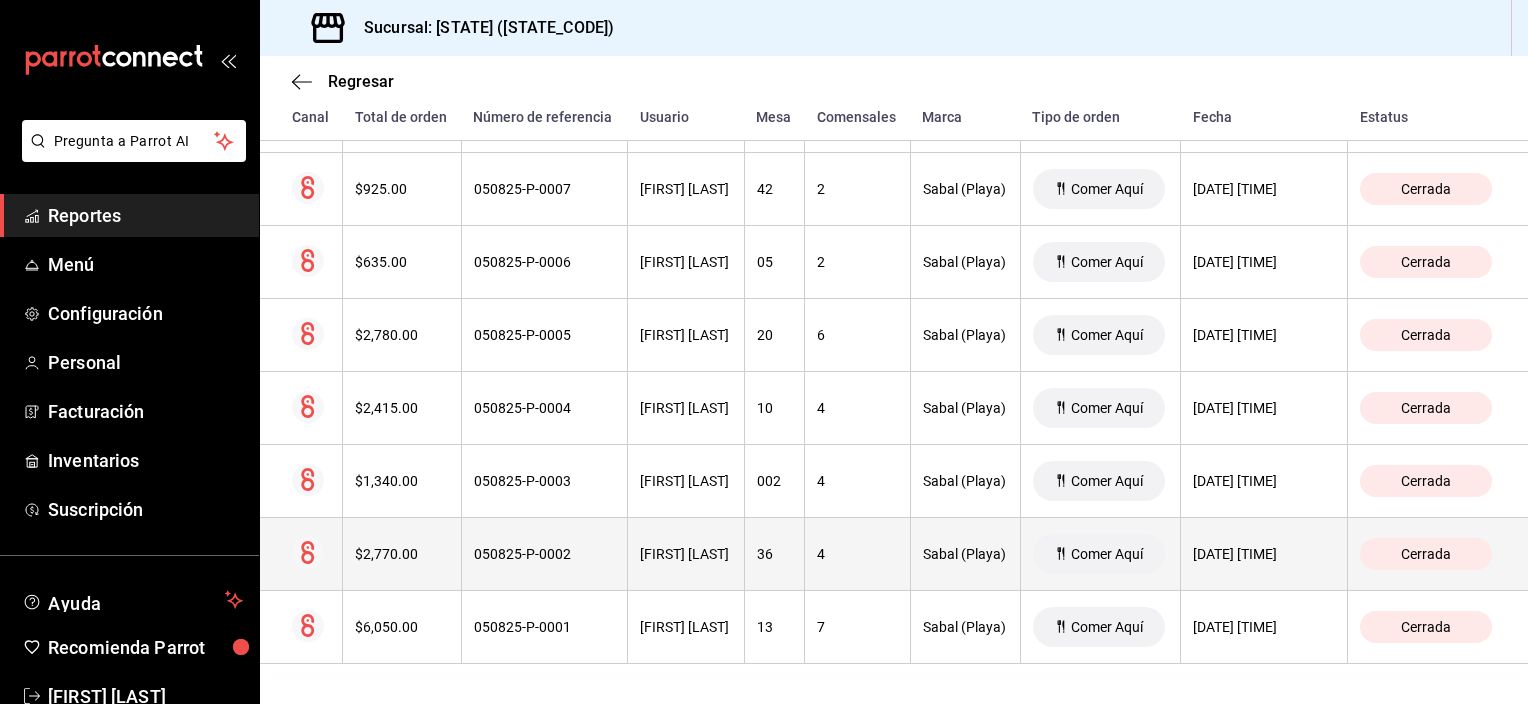 click on "[FIRST] [LAST]" at bounding box center (686, 554) 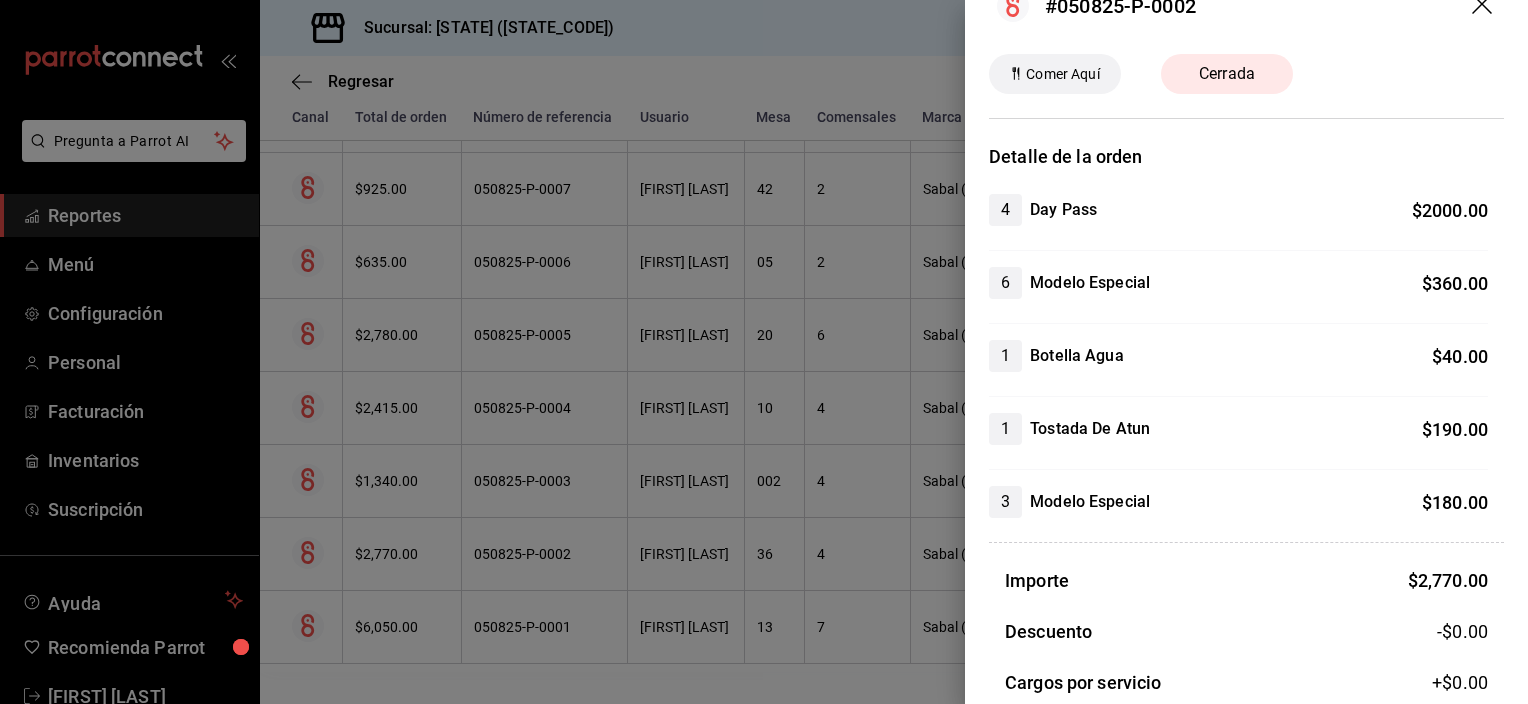 scroll, scrollTop: 0, scrollLeft: 0, axis: both 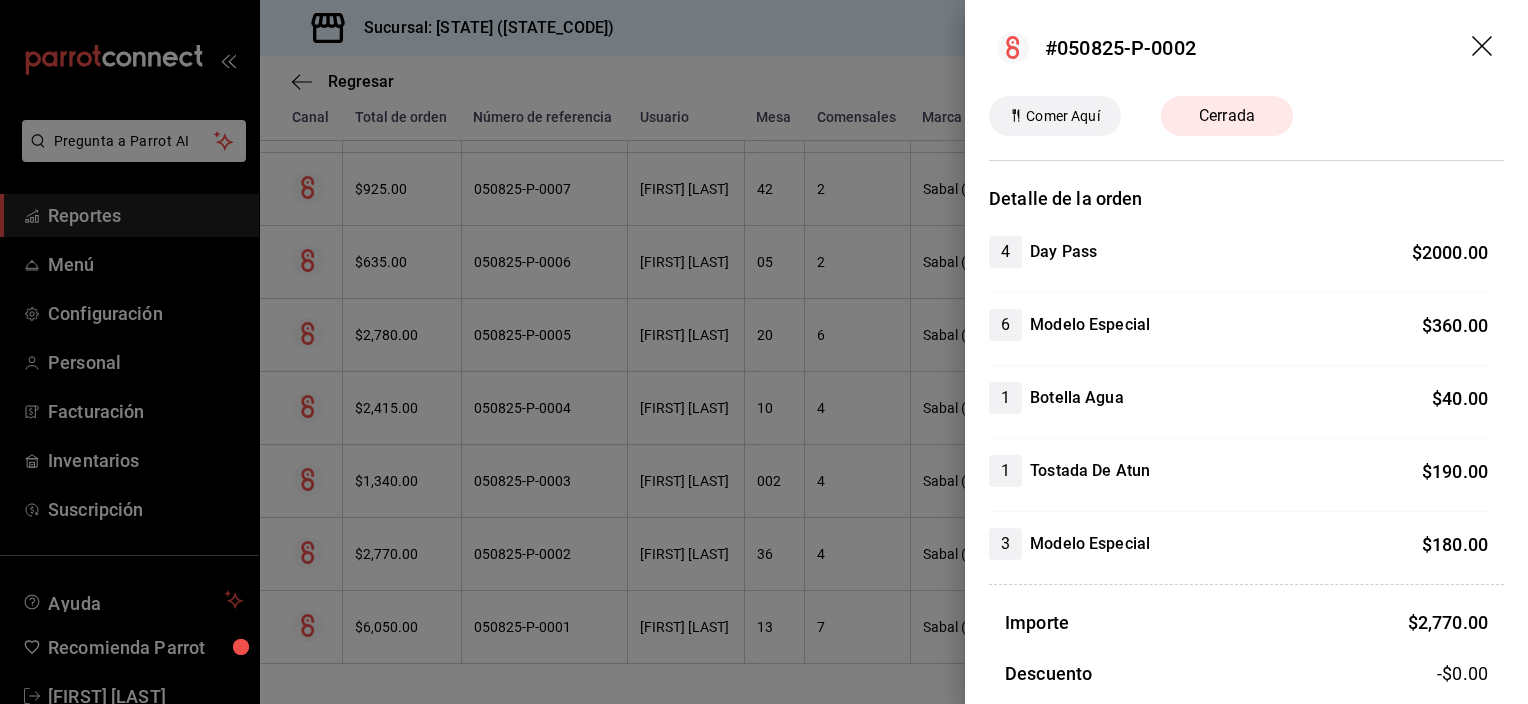 click 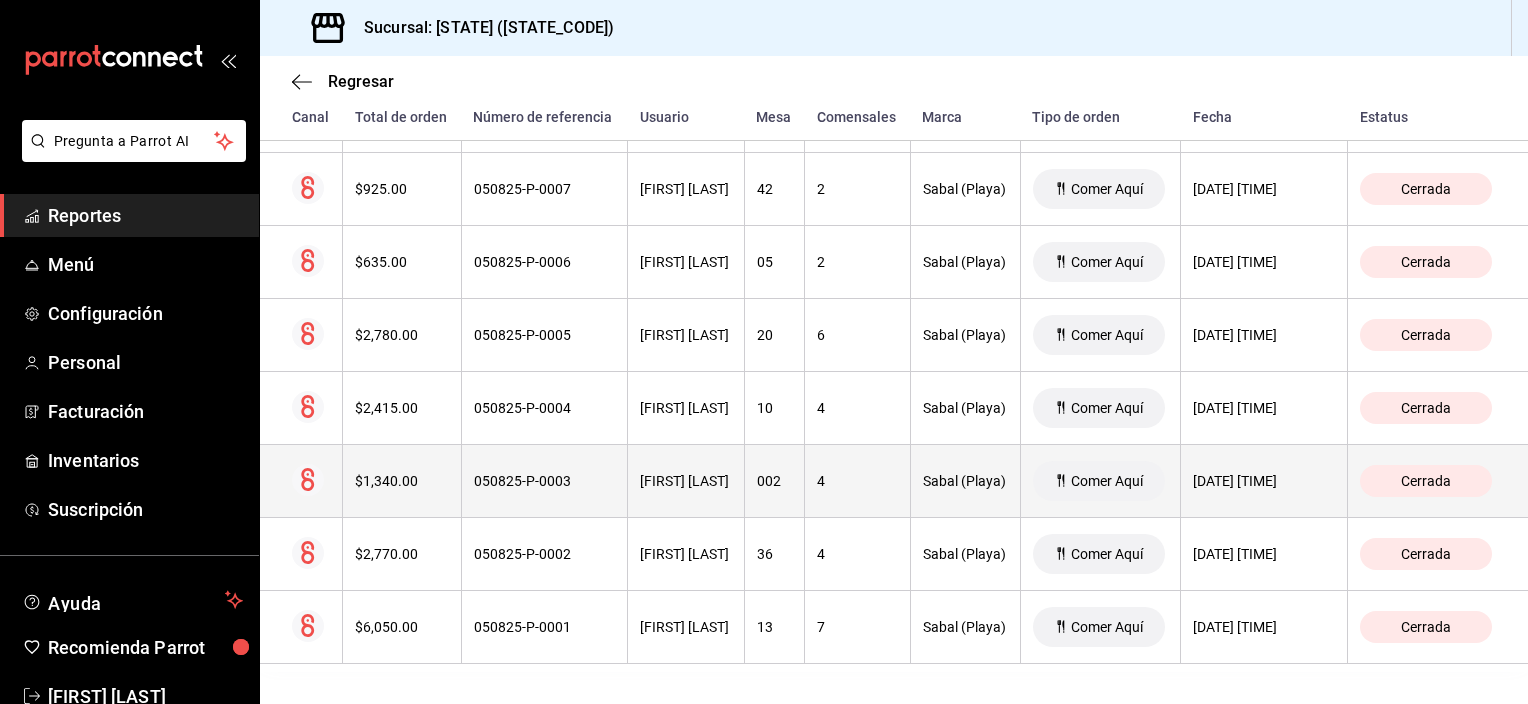 click on "[FIRST] [LAST]" at bounding box center [686, 481] 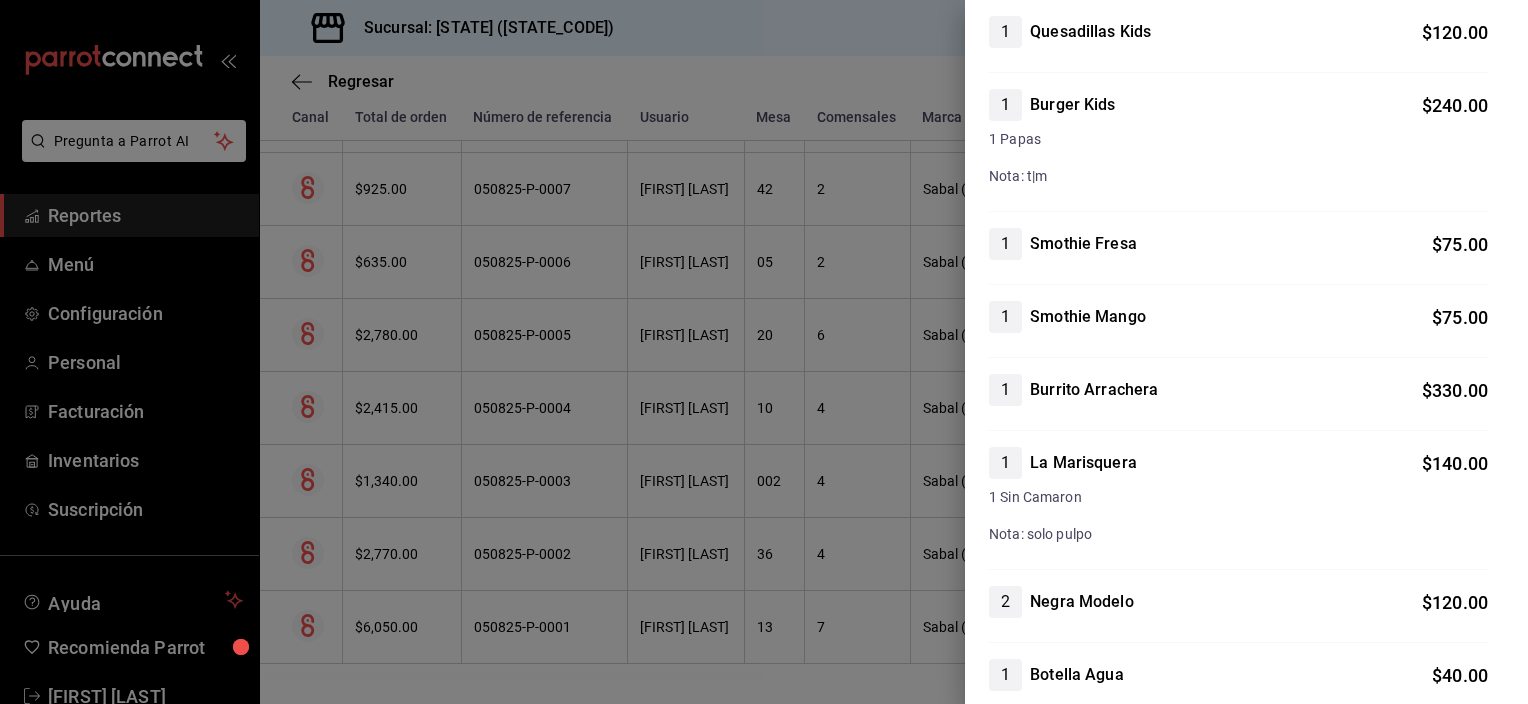 scroll, scrollTop: 0, scrollLeft: 0, axis: both 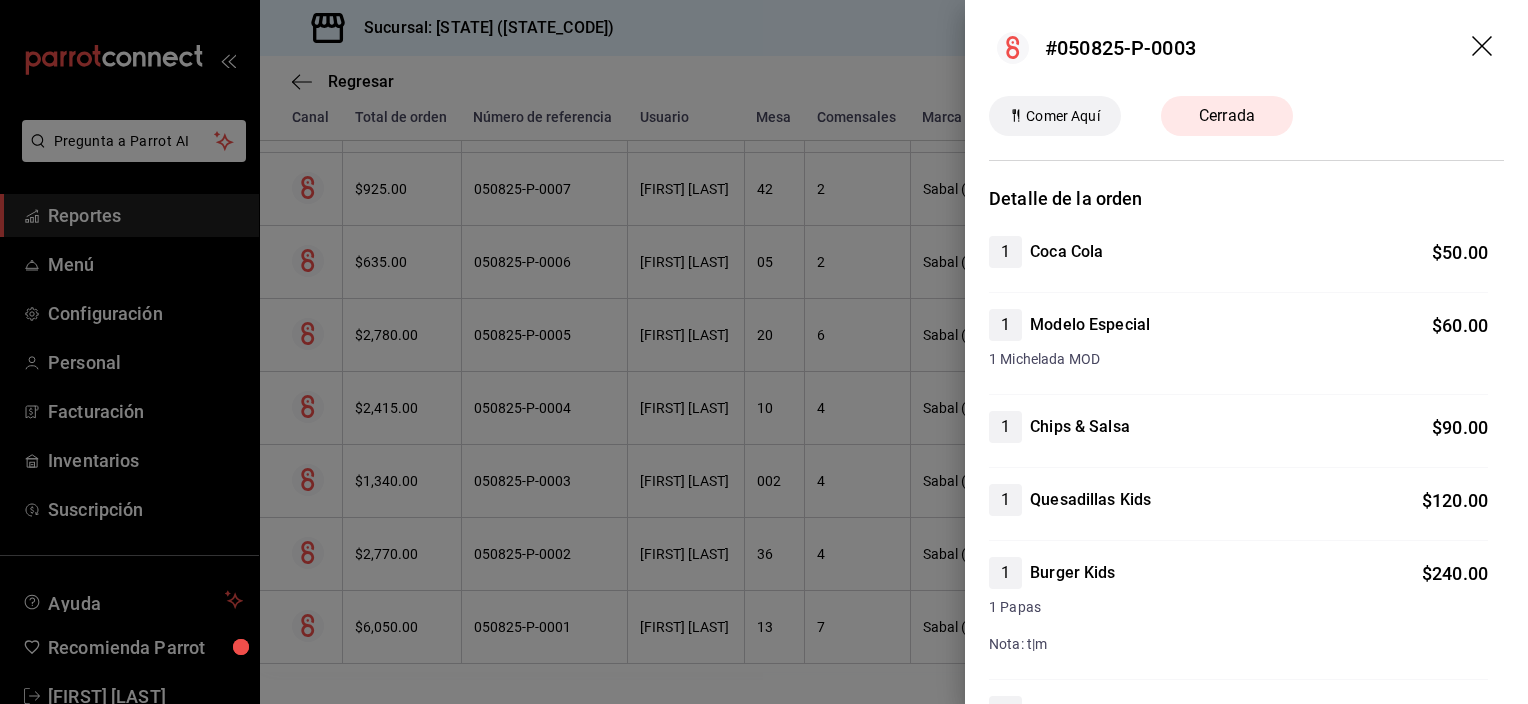 click 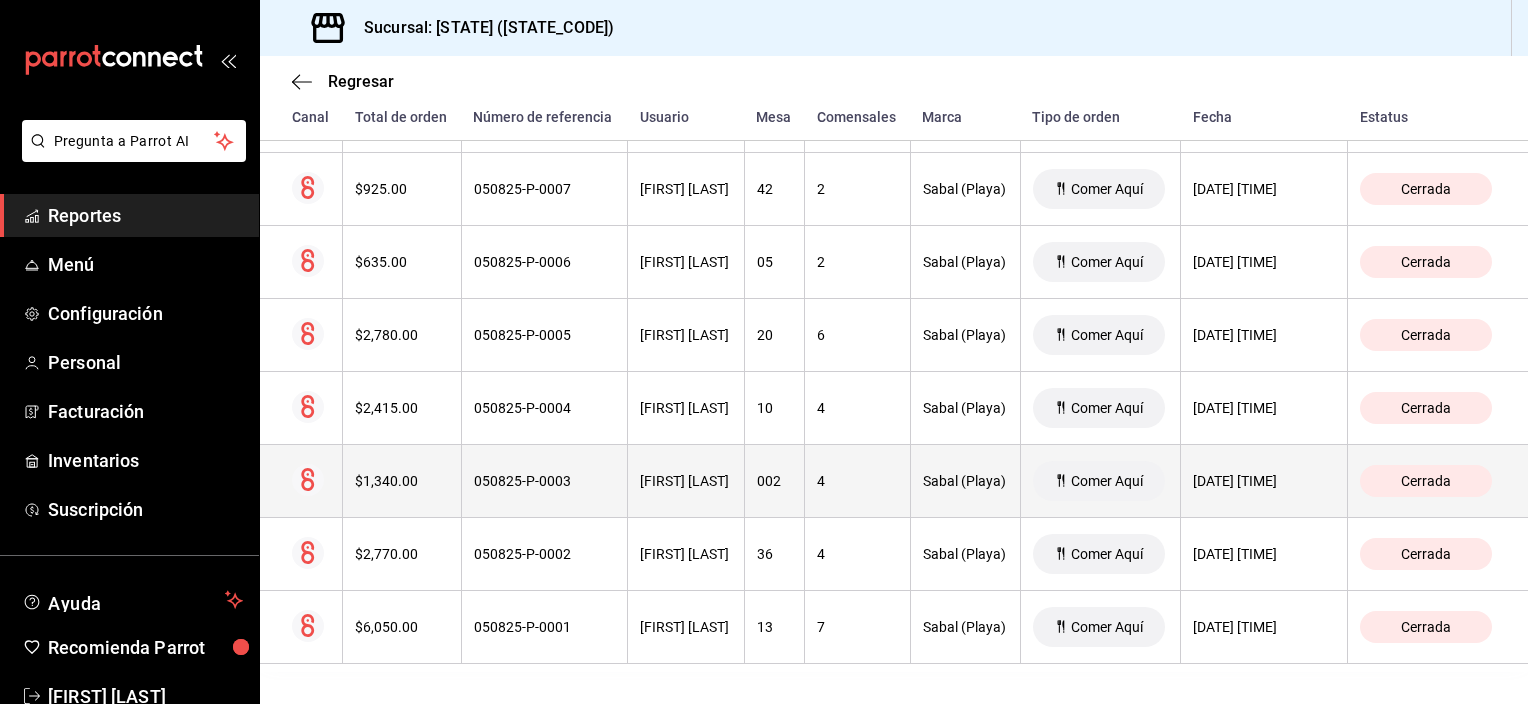 click on "[FIRST] [LAST]" at bounding box center [686, 481] 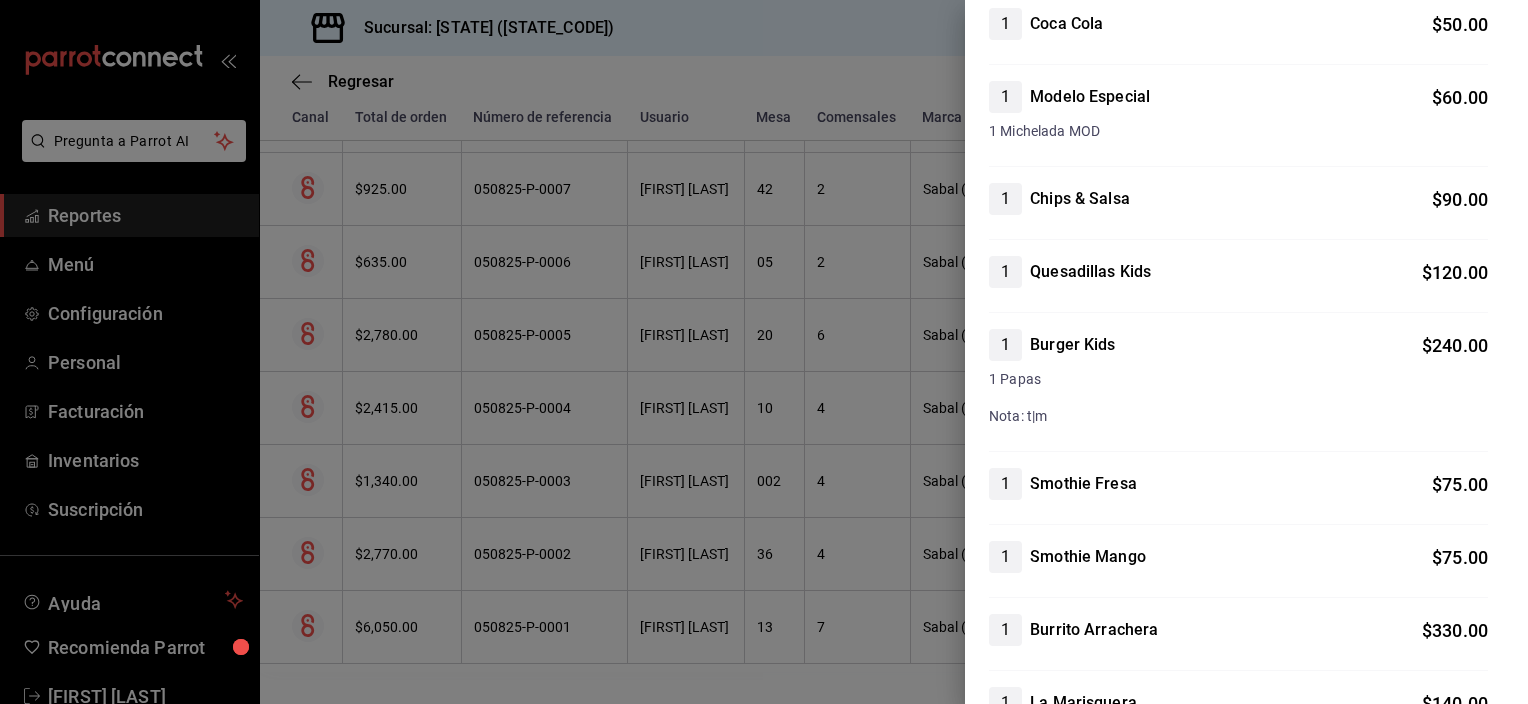 scroll, scrollTop: 0, scrollLeft: 0, axis: both 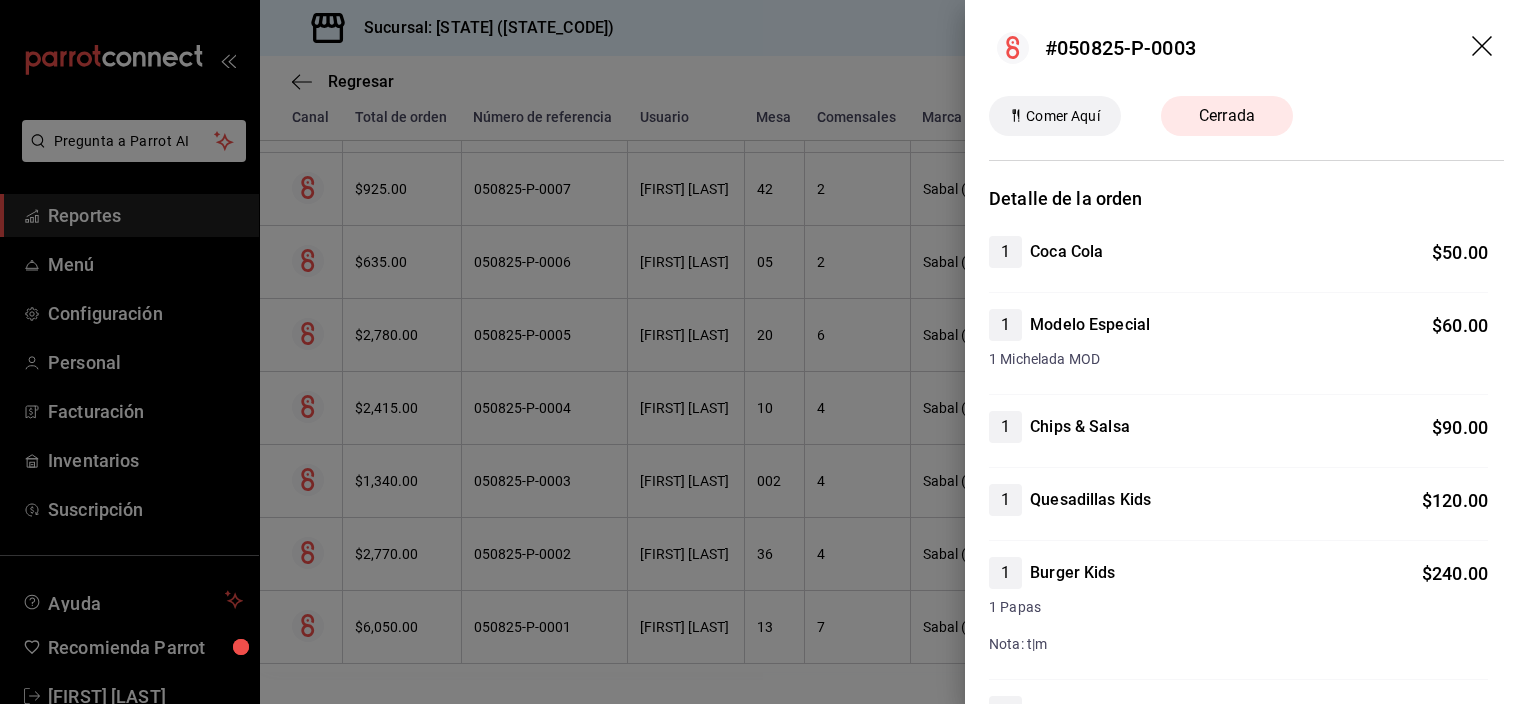 click 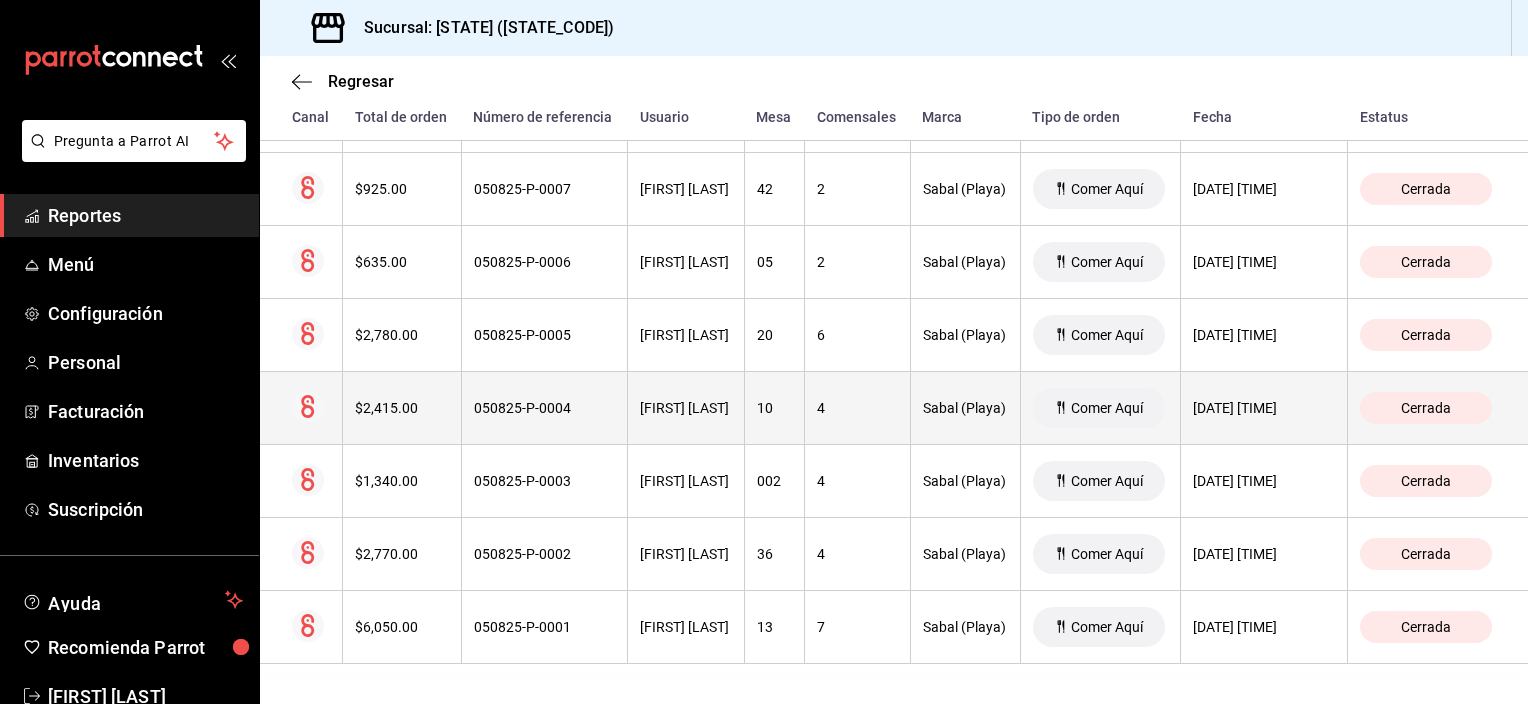 click on "4" at bounding box center [857, 408] 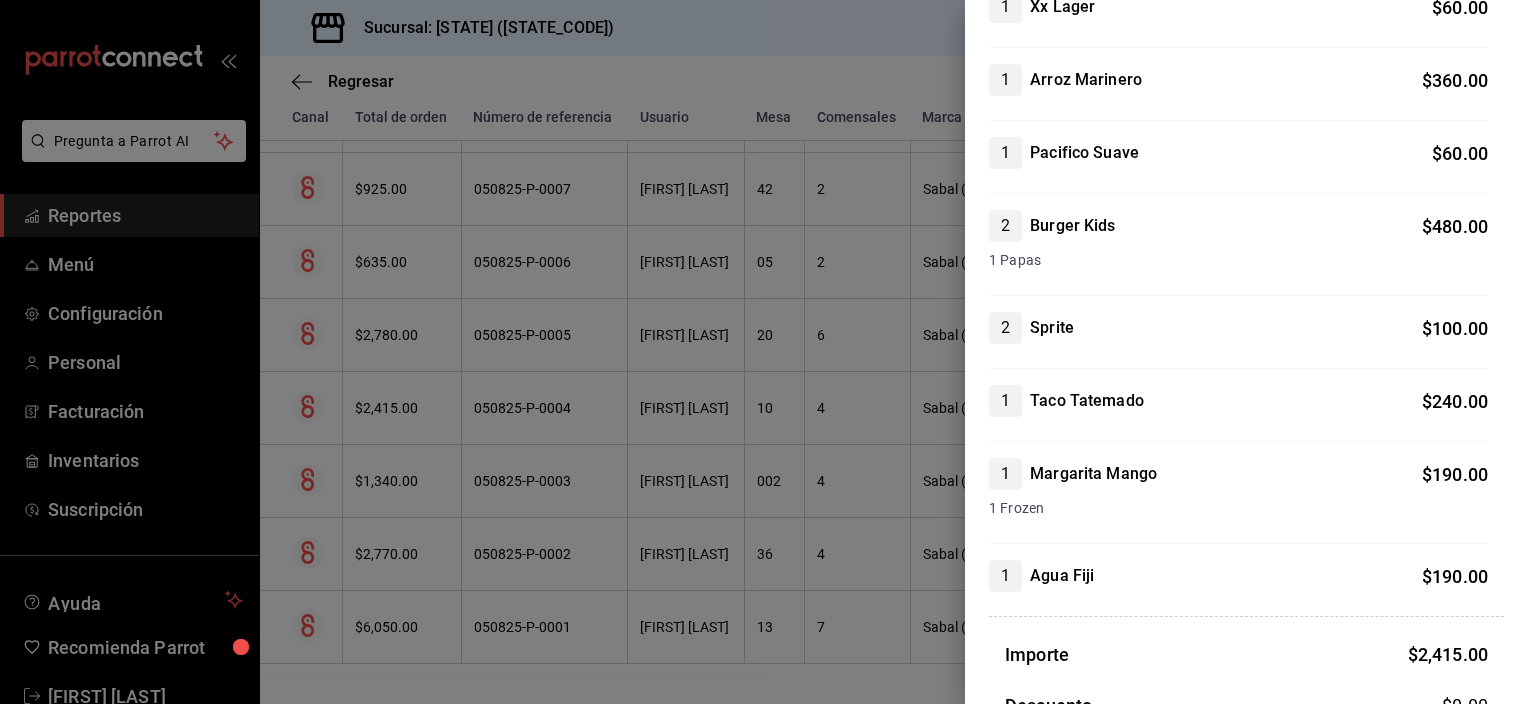 scroll, scrollTop: 236, scrollLeft: 0, axis: vertical 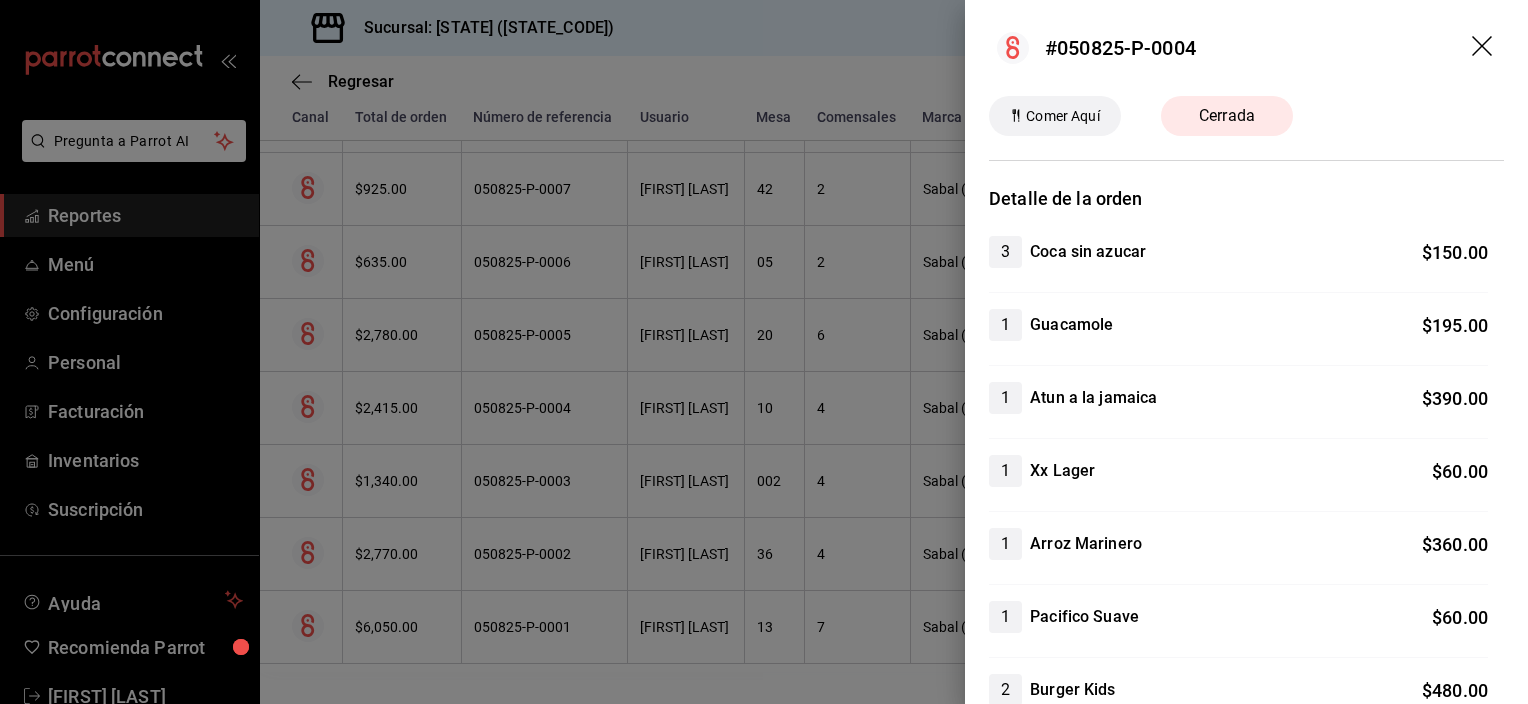 click 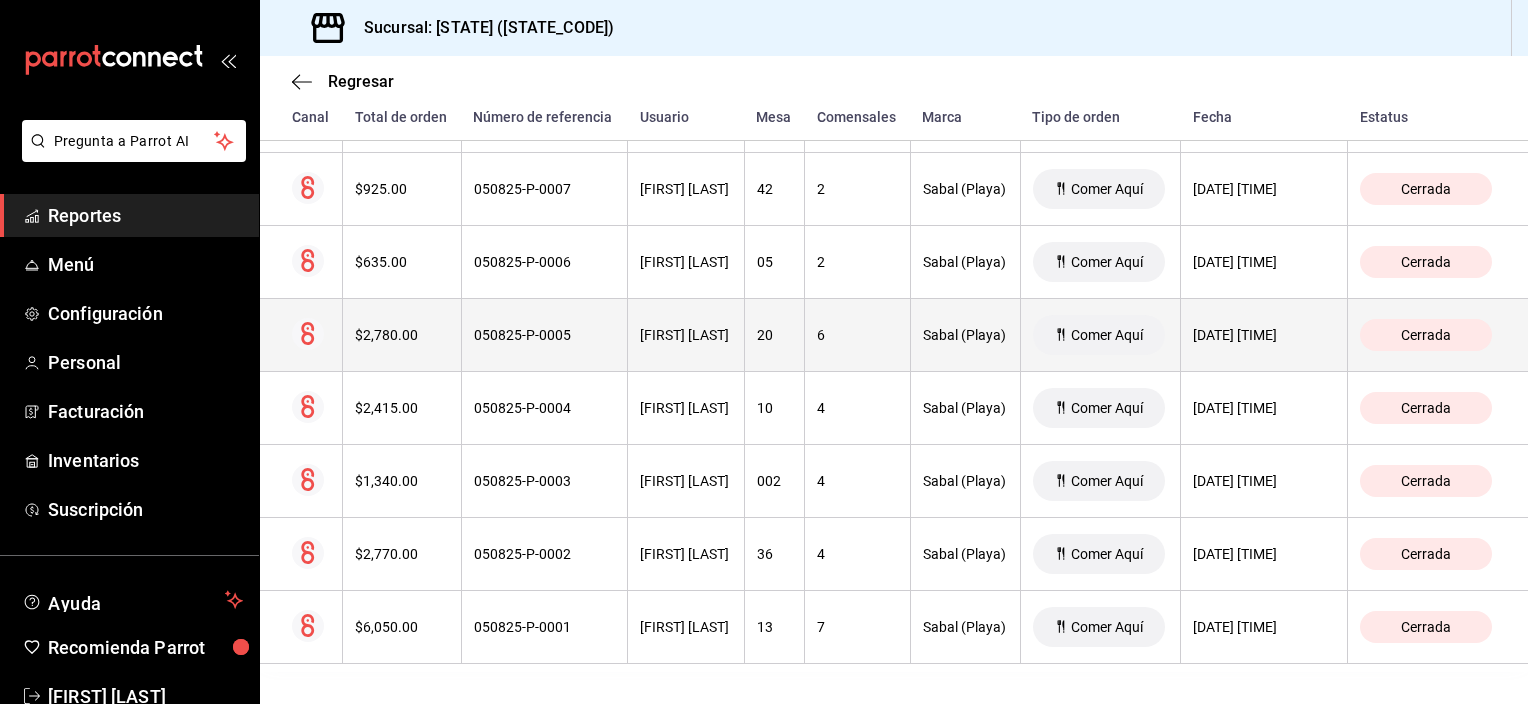 click on "[FIRST] [LAST]" at bounding box center (686, 335) 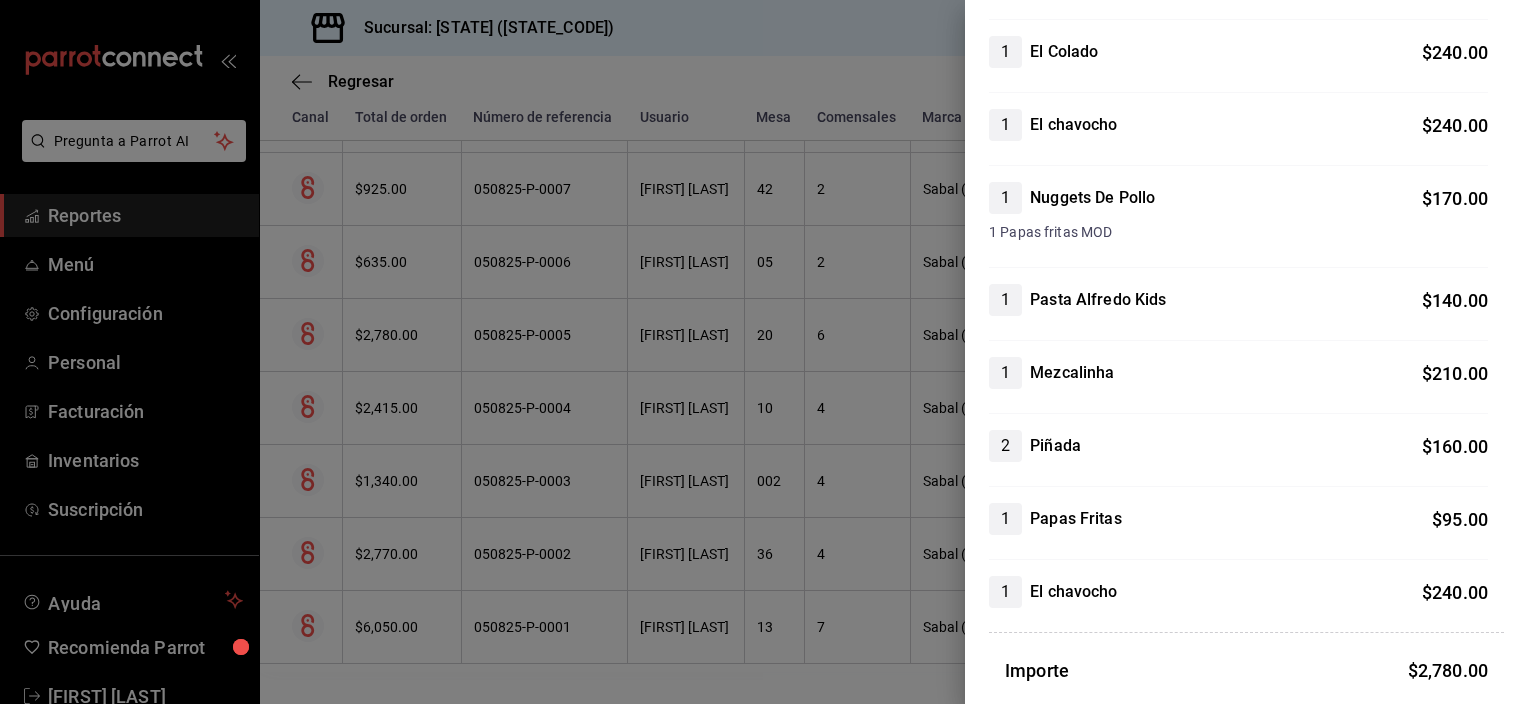 scroll, scrollTop: 0, scrollLeft: 0, axis: both 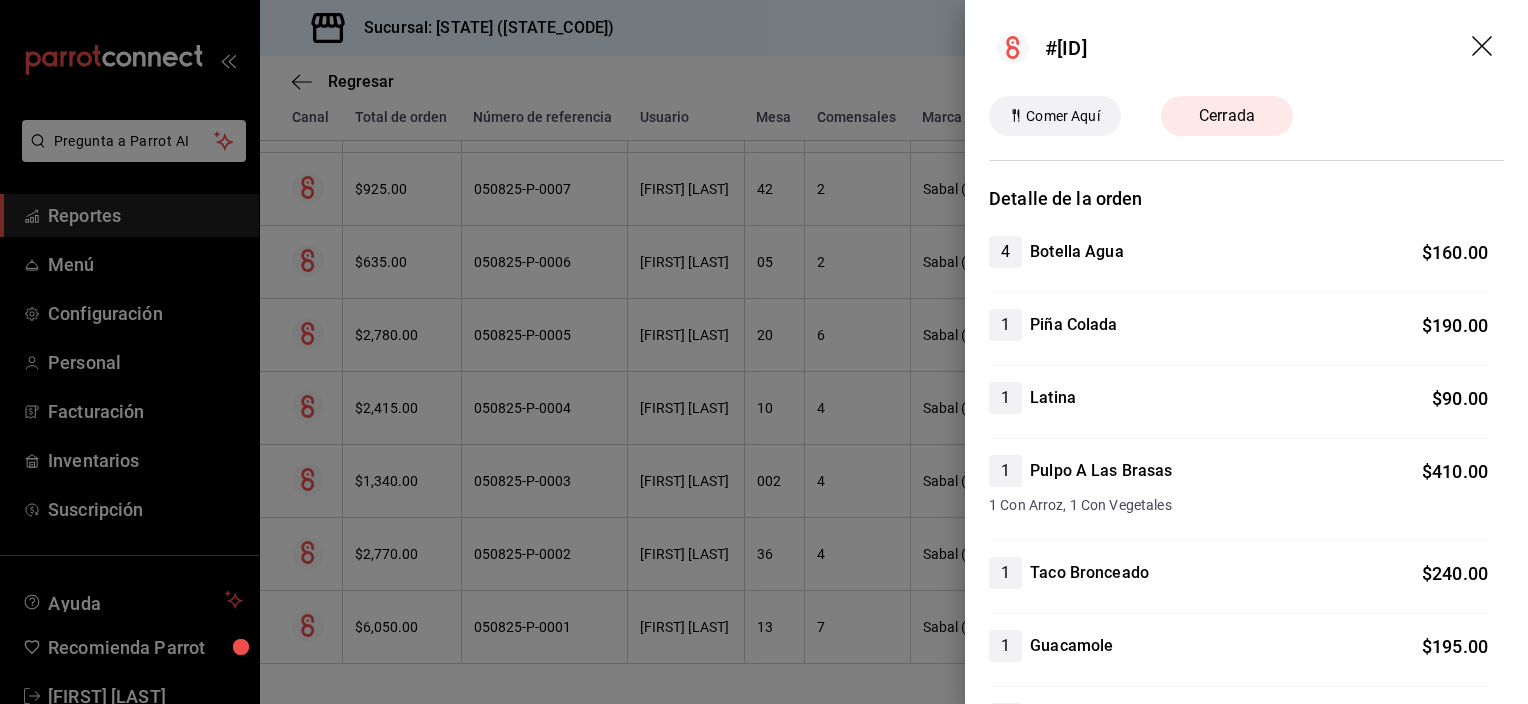 click 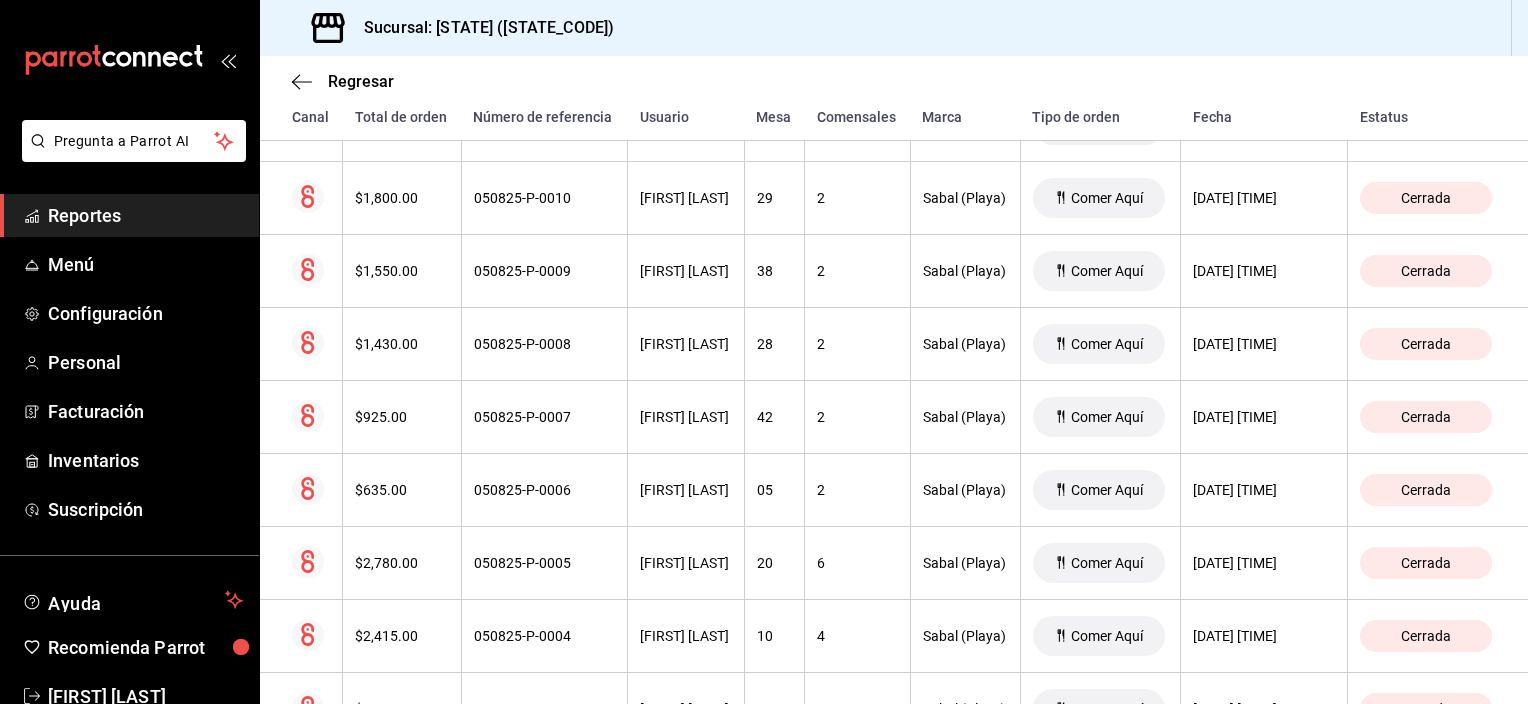 scroll, scrollTop: 1478, scrollLeft: 0, axis: vertical 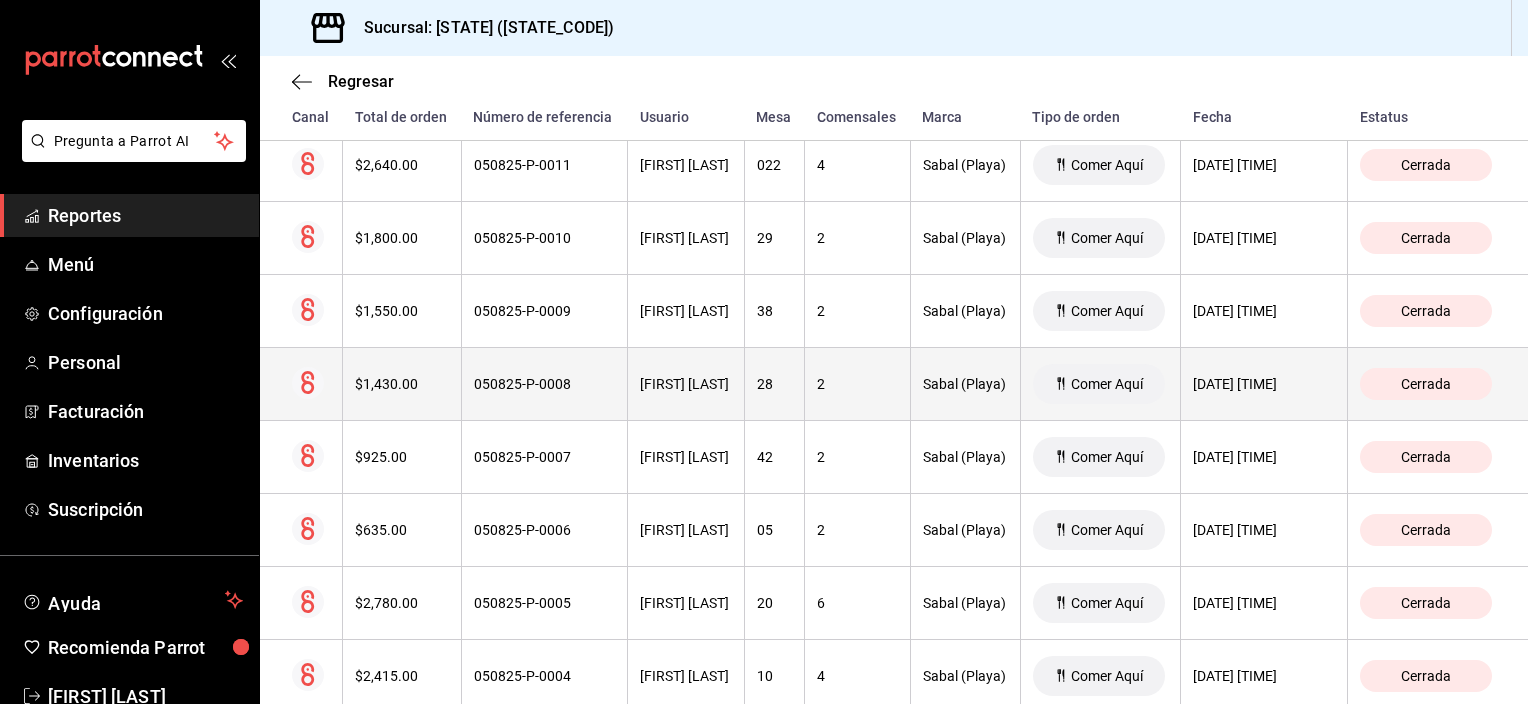 click on "2" at bounding box center (857, 384) 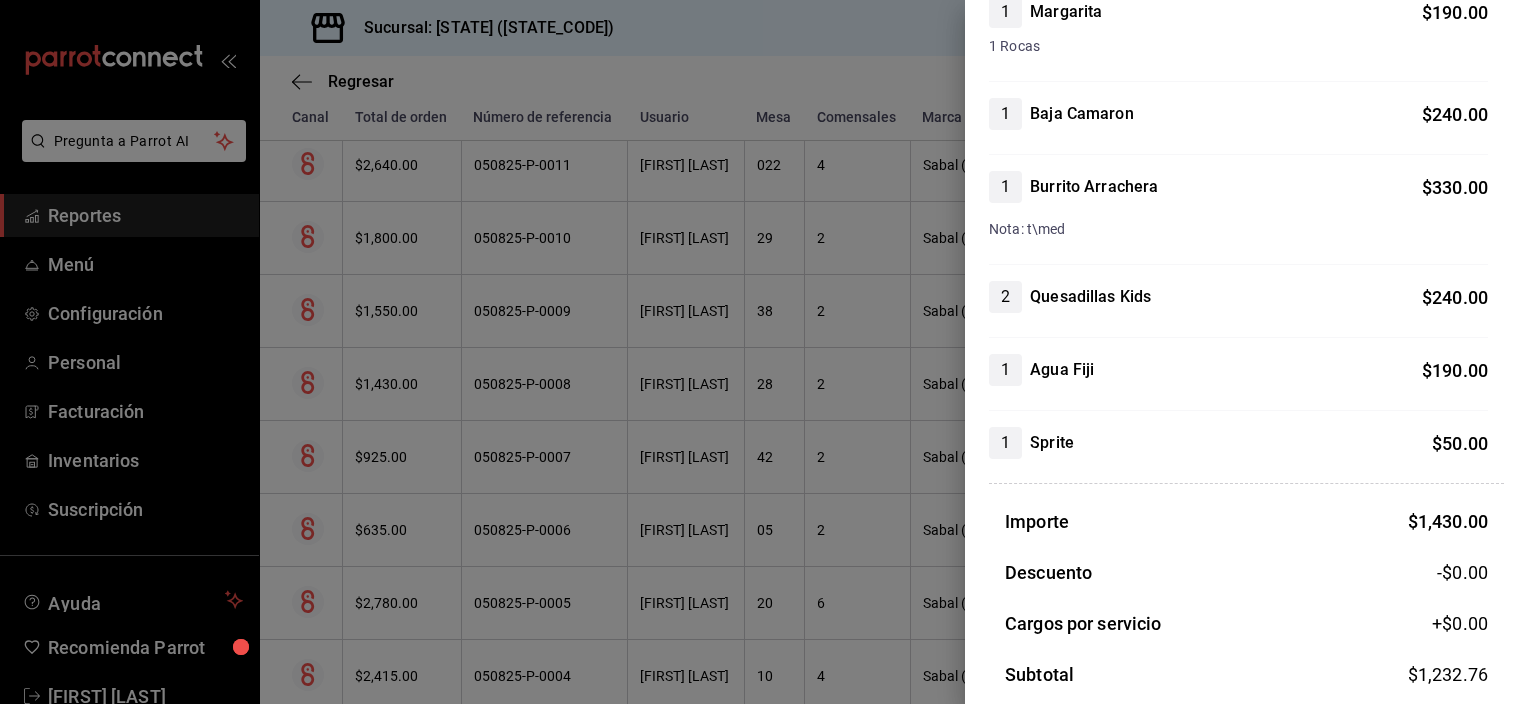 scroll, scrollTop: 0, scrollLeft: 0, axis: both 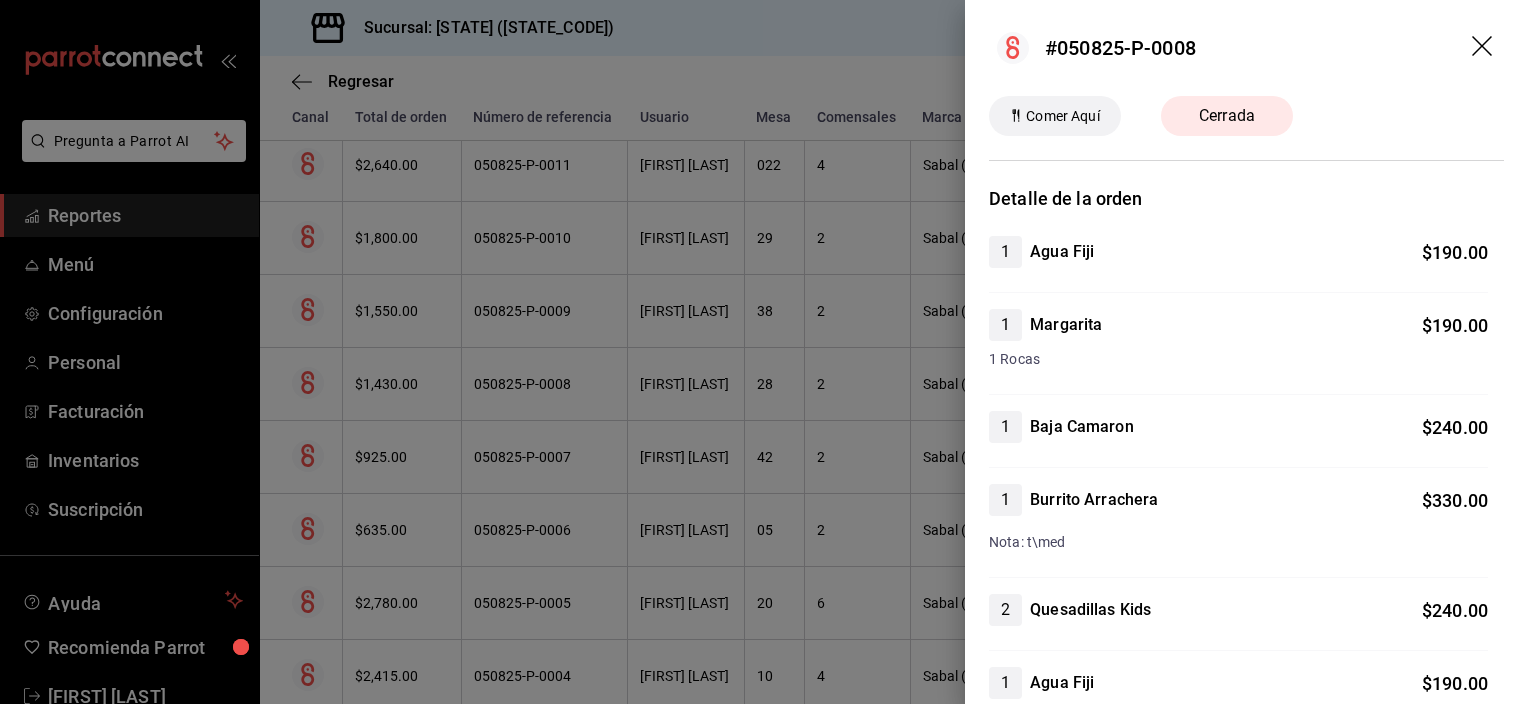 click 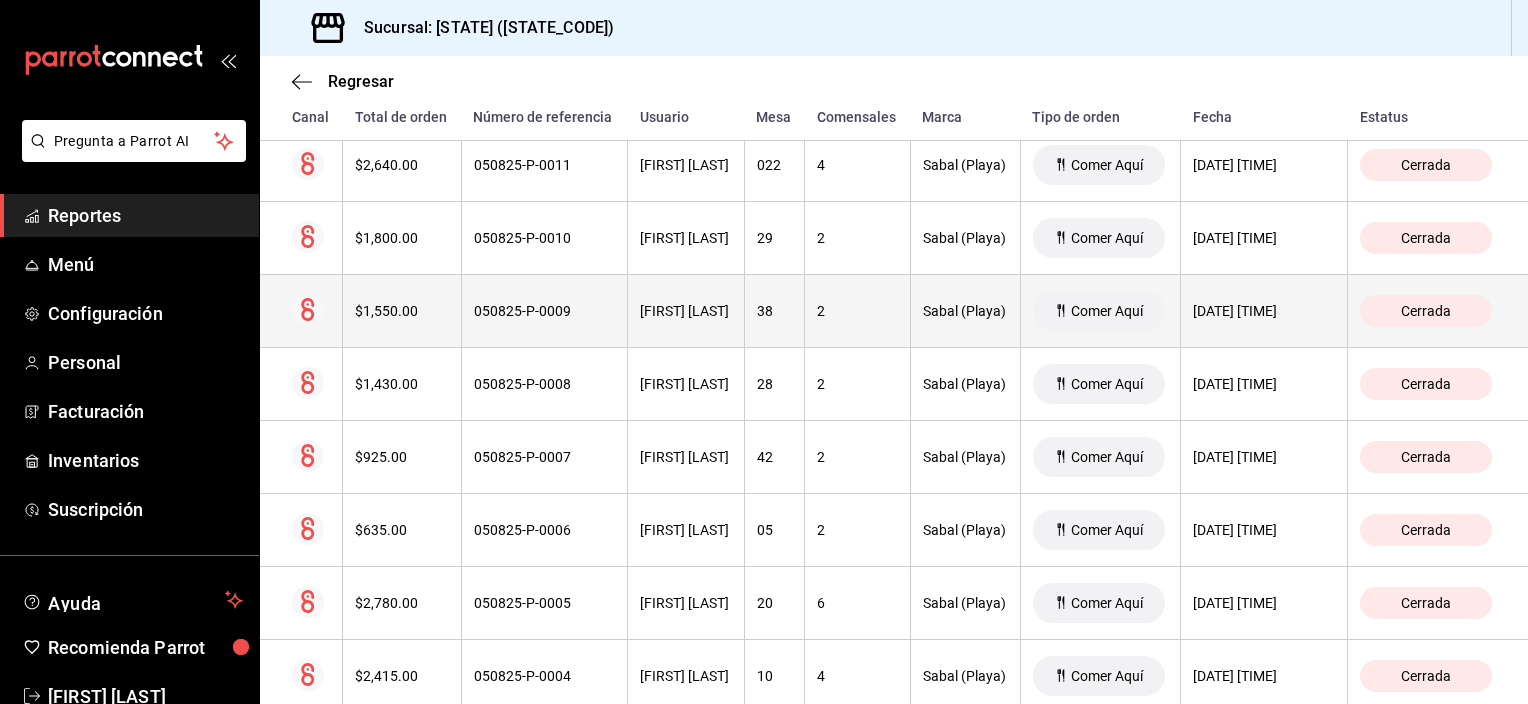 click on "[FIRST] [LAST]" at bounding box center (686, 311) 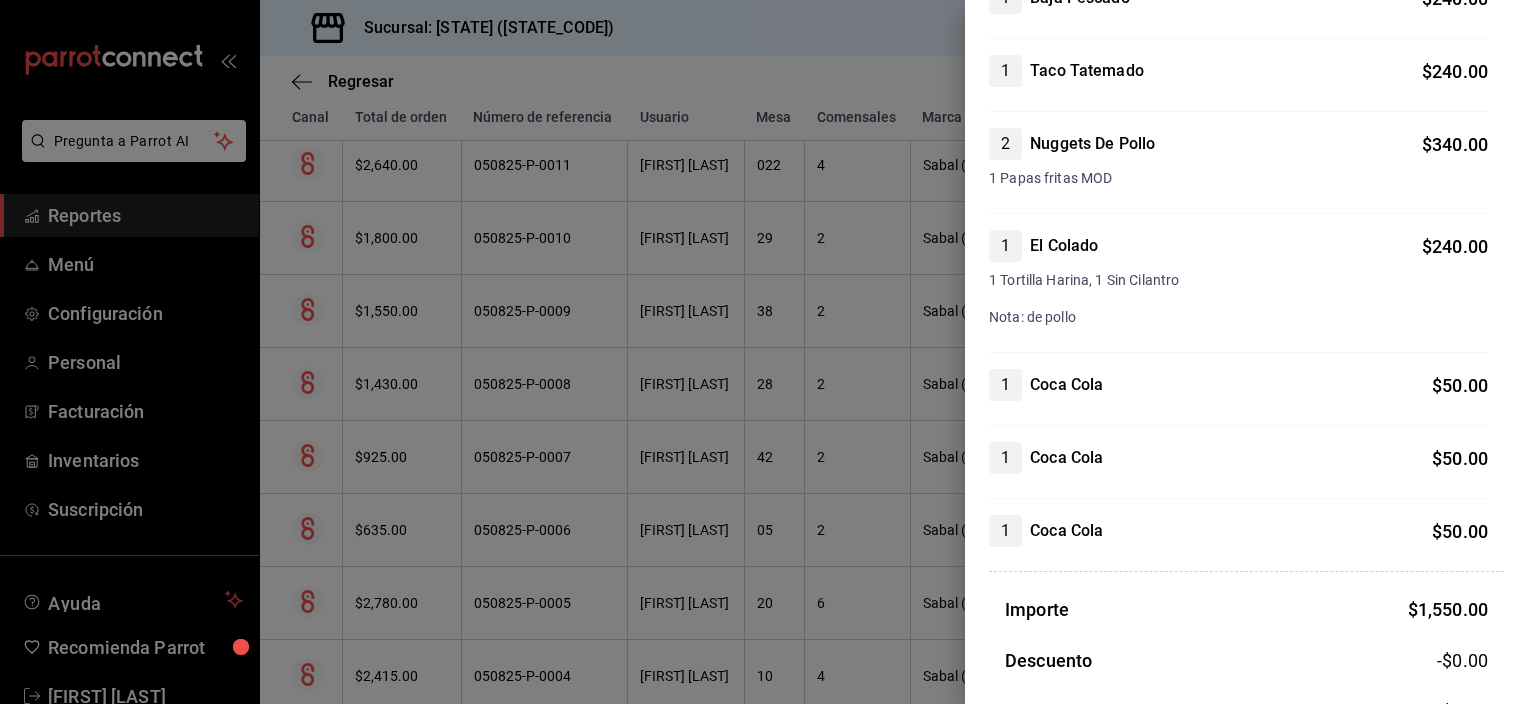 scroll, scrollTop: 0, scrollLeft: 0, axis: both 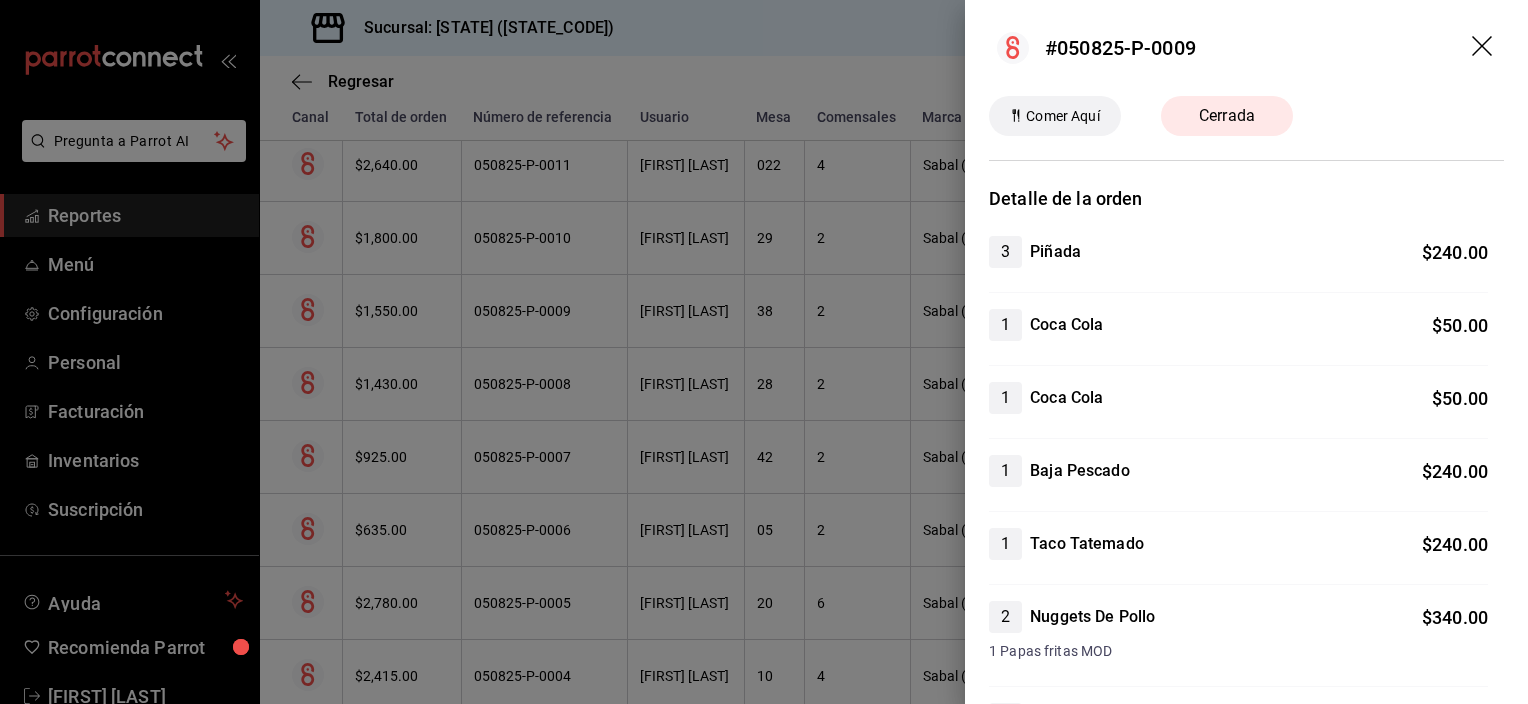 click 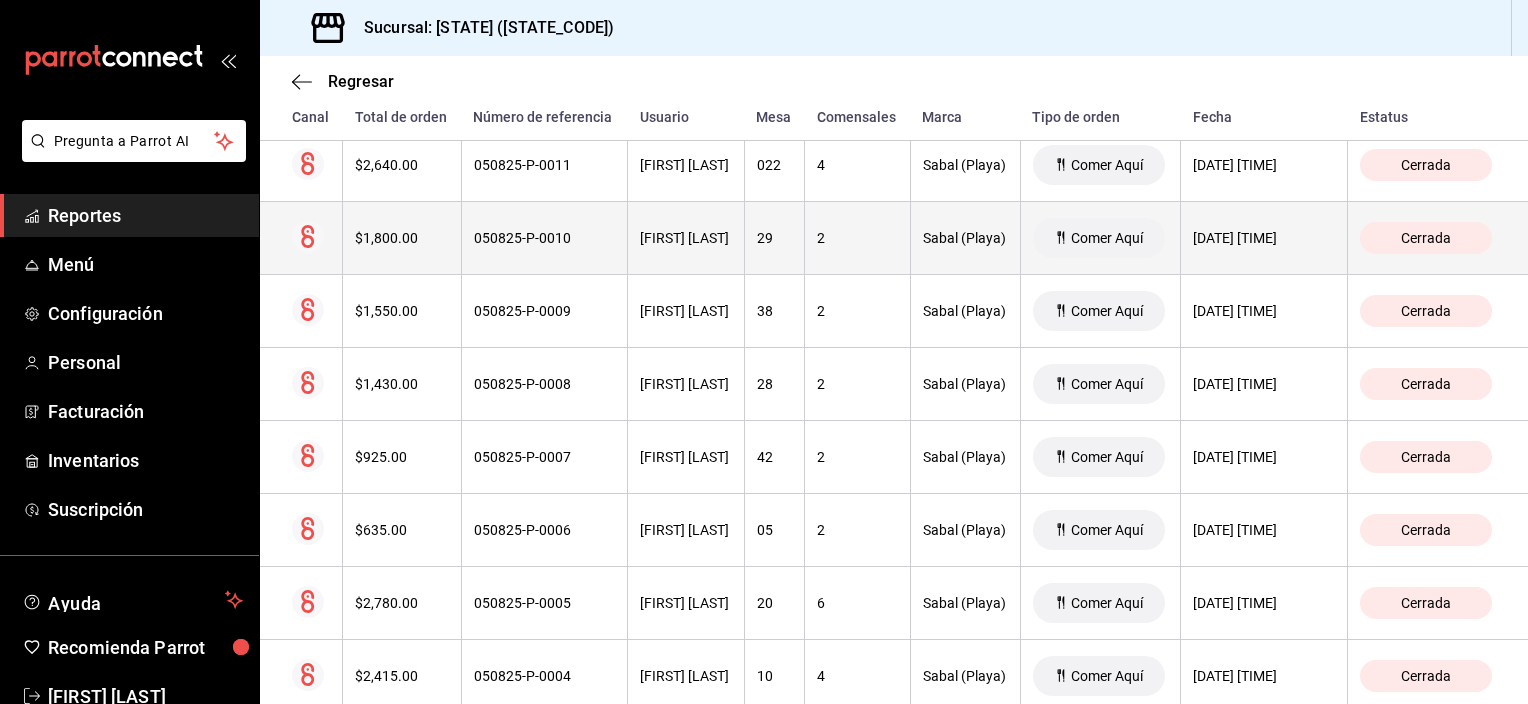 click on "2" at bounding box center [857, 238] 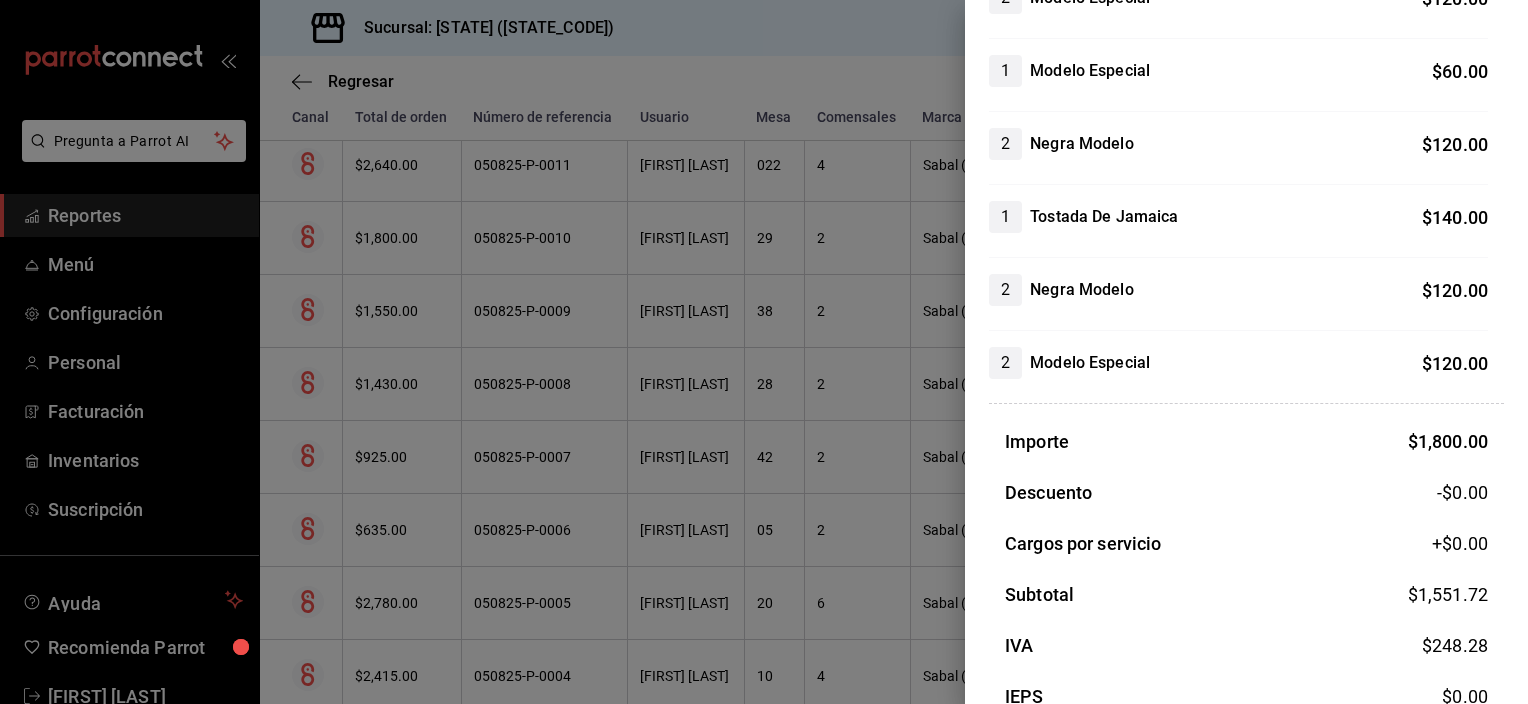 scroll, scrollTop: 506, scrollLeft: 0, axis: vertical 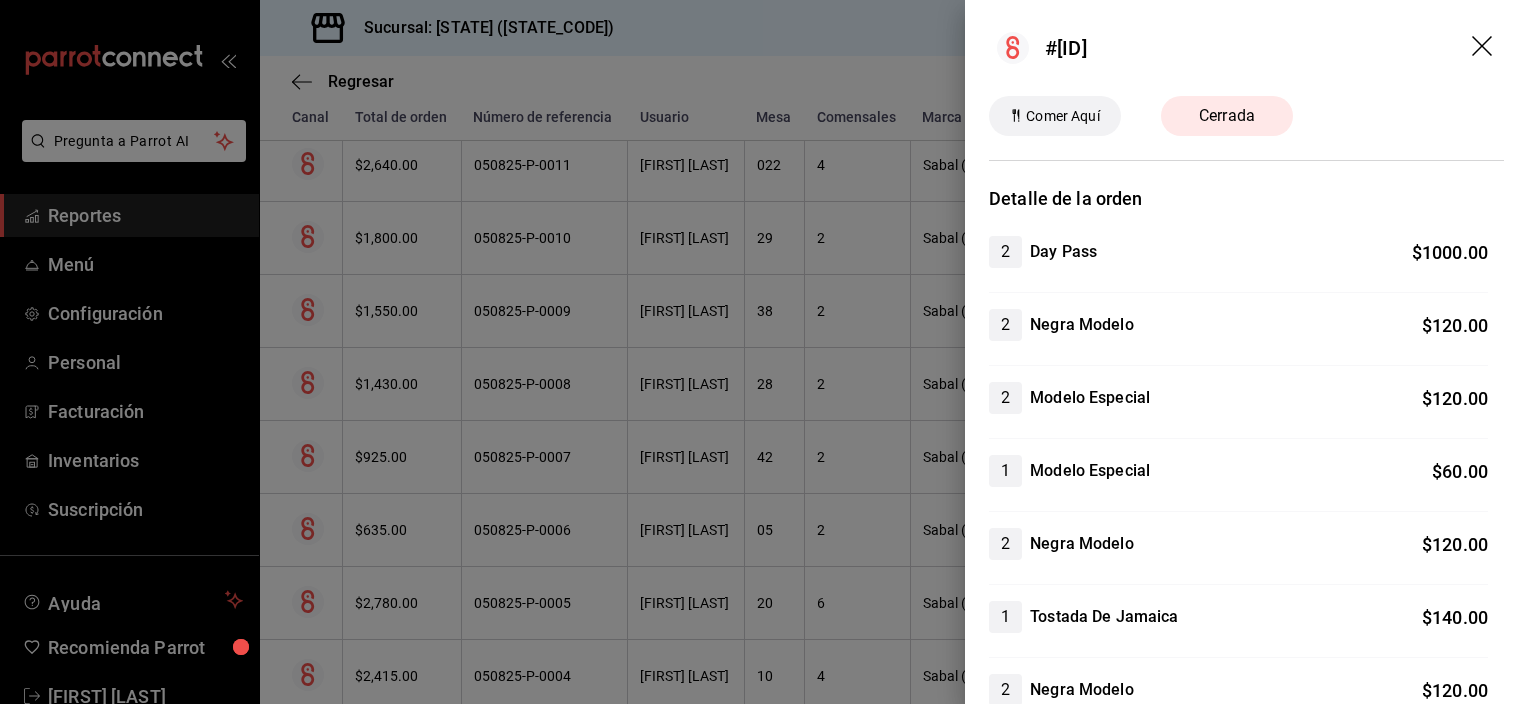 click 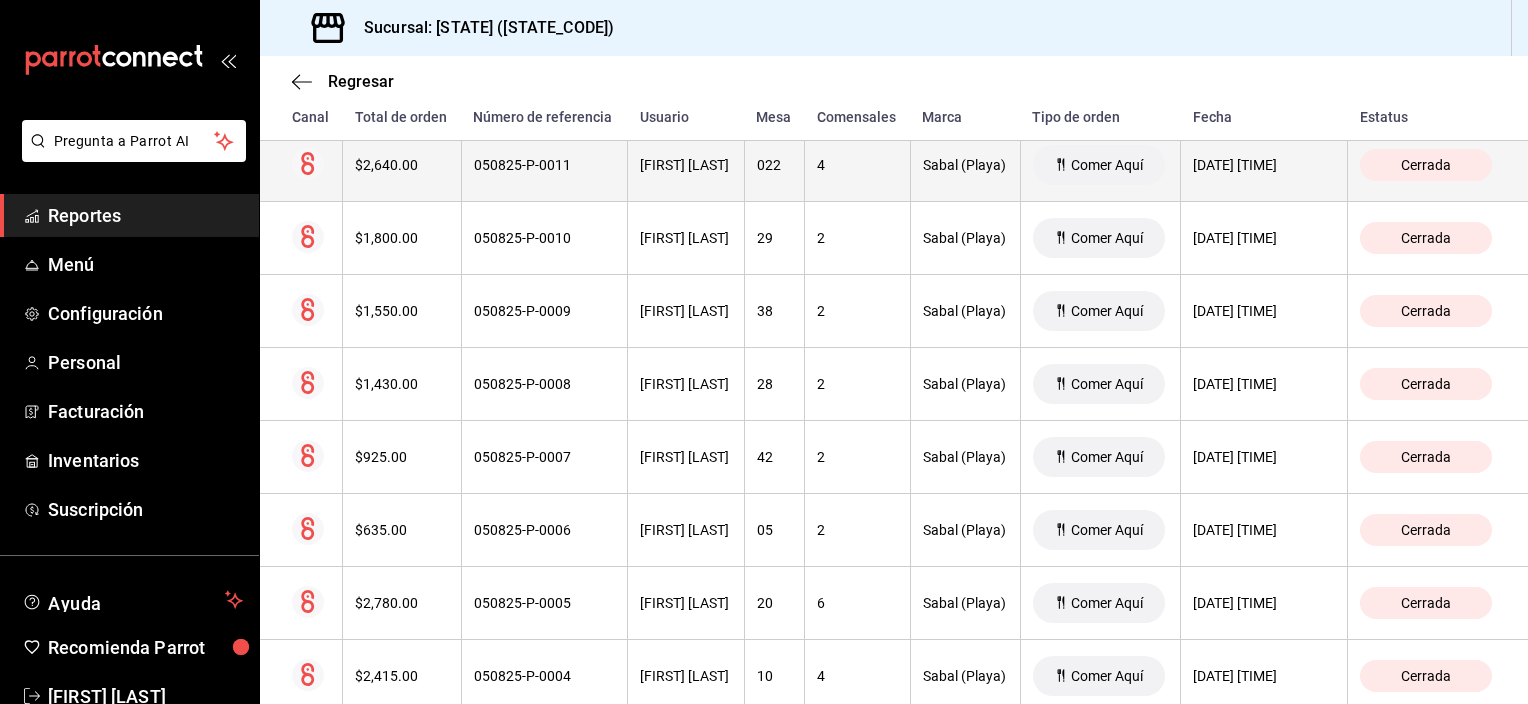 click on "050825-P-0011" at bounding box center (544, 165) 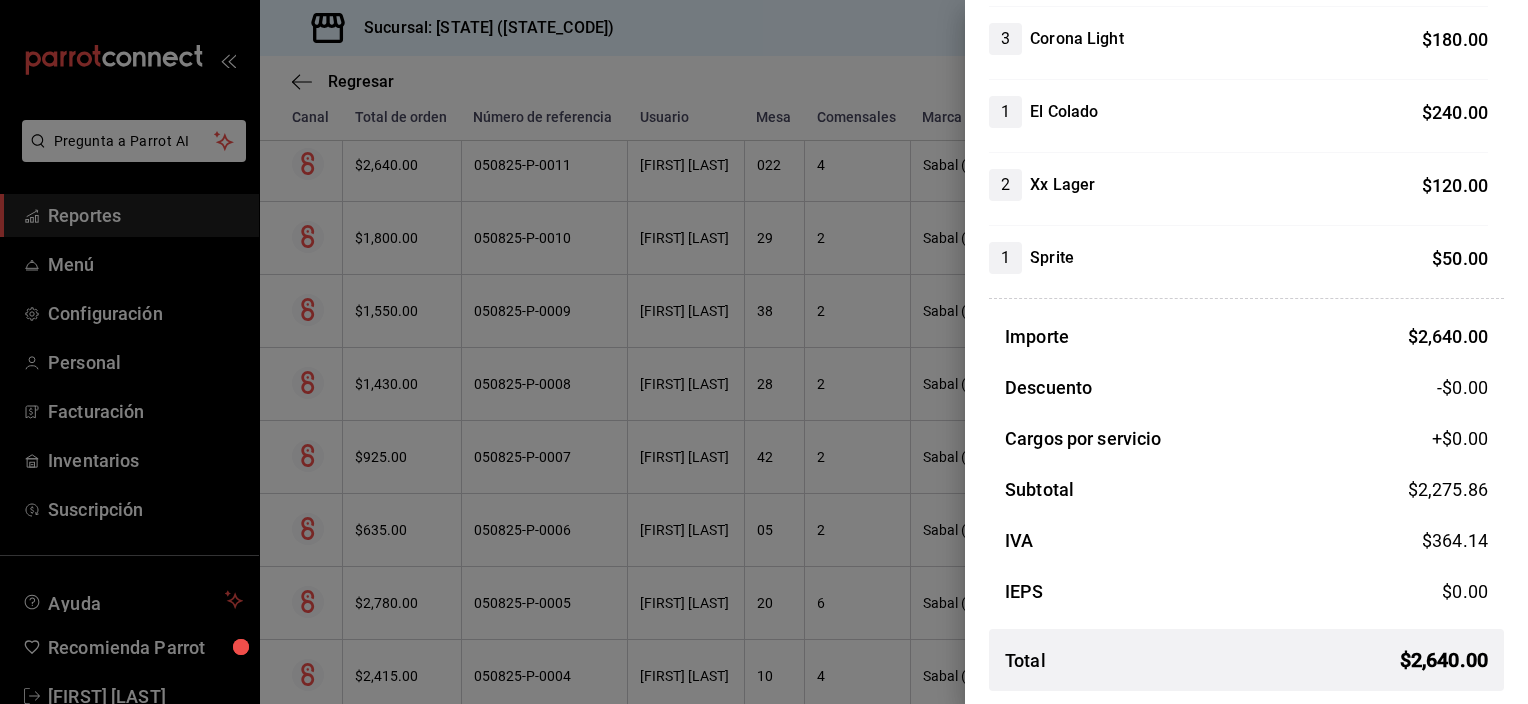 scroll, scrollTop: 0, scrollLeft: 0, axis: both 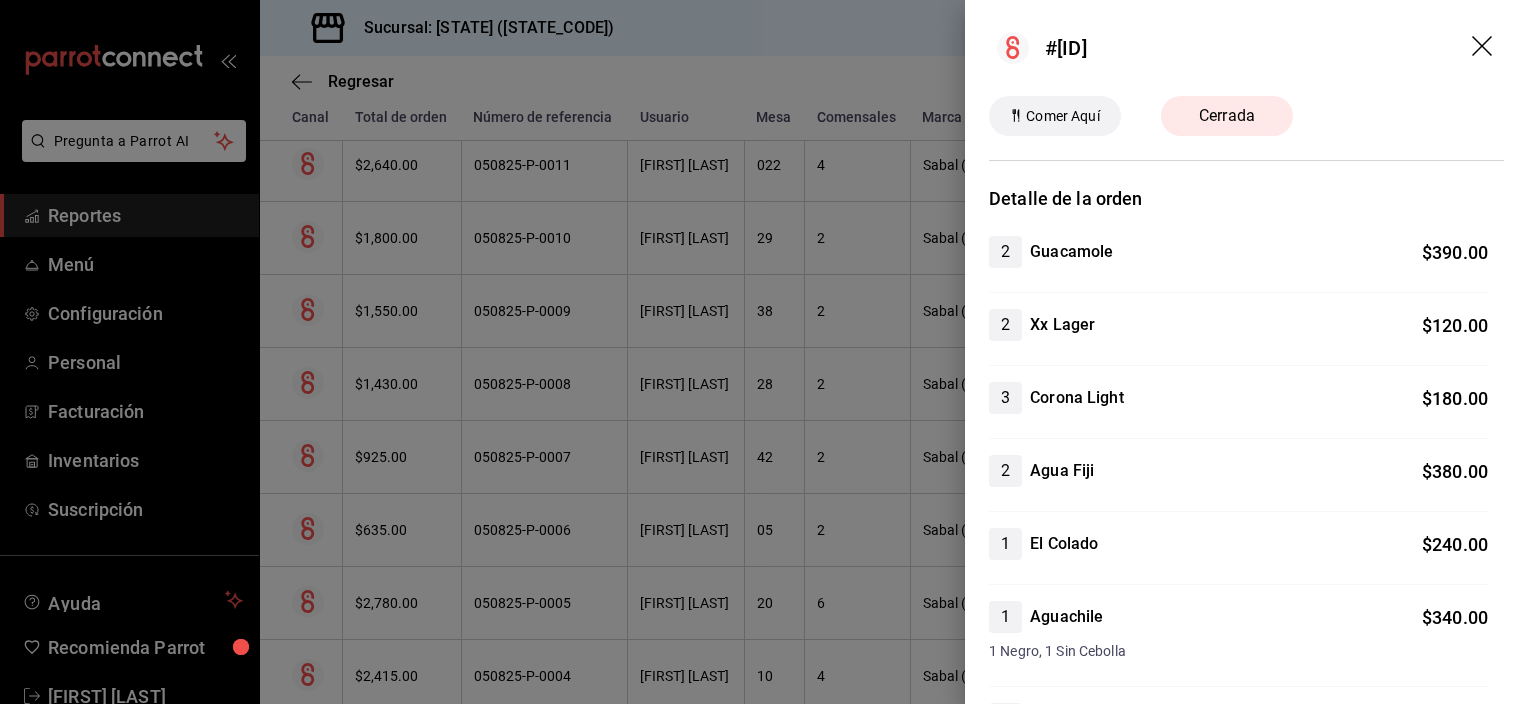 click 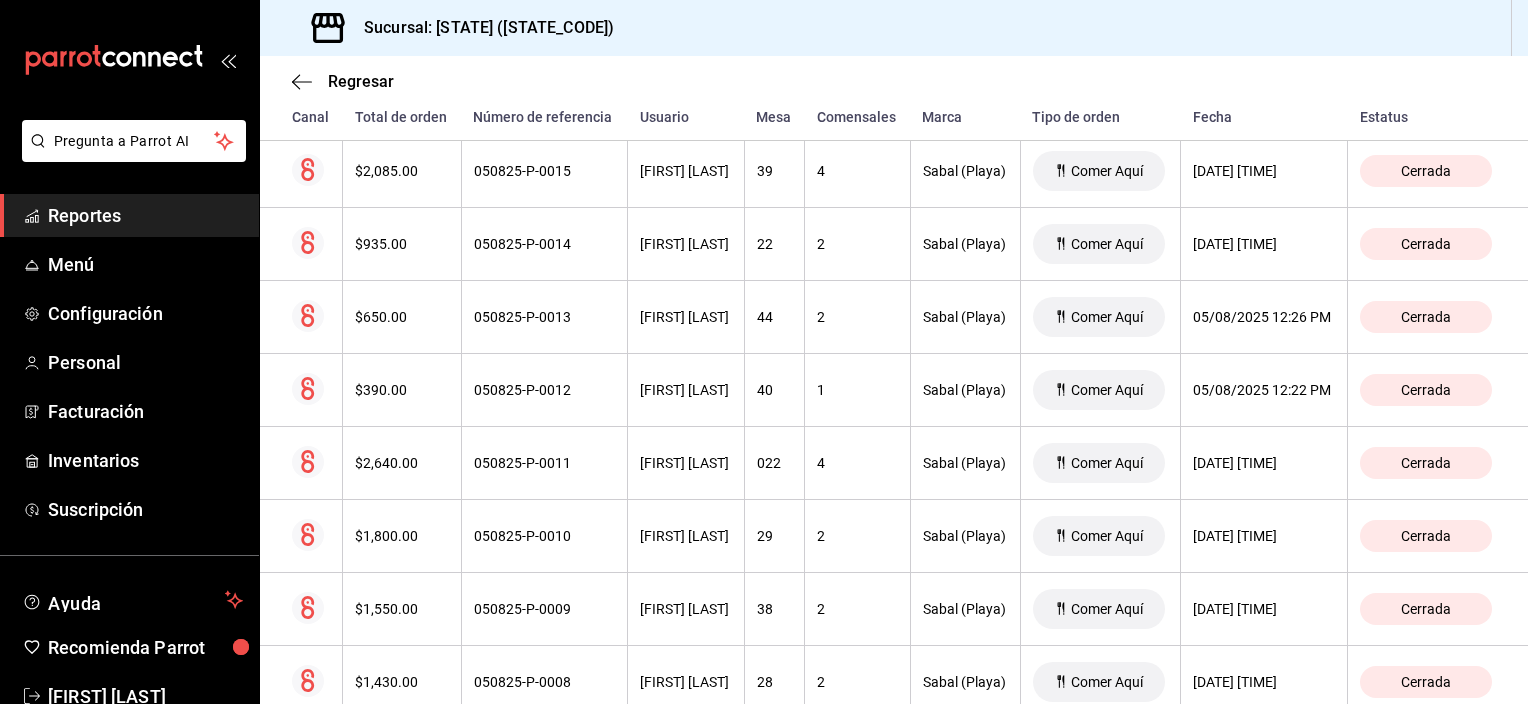 scroll, scrollTop: 1158, scrollLeft: 0, axis: vertical 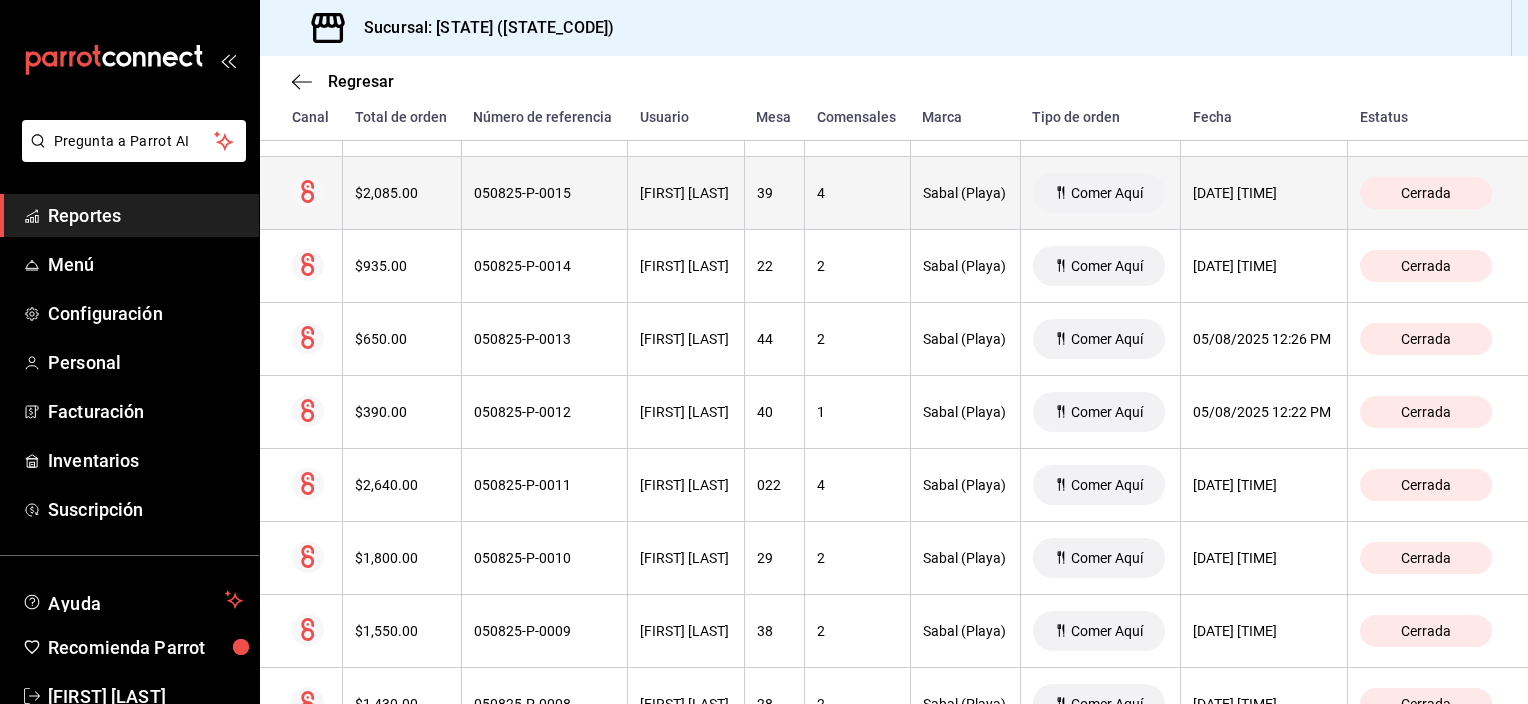 click on "39" at bounding box center (774, 193) 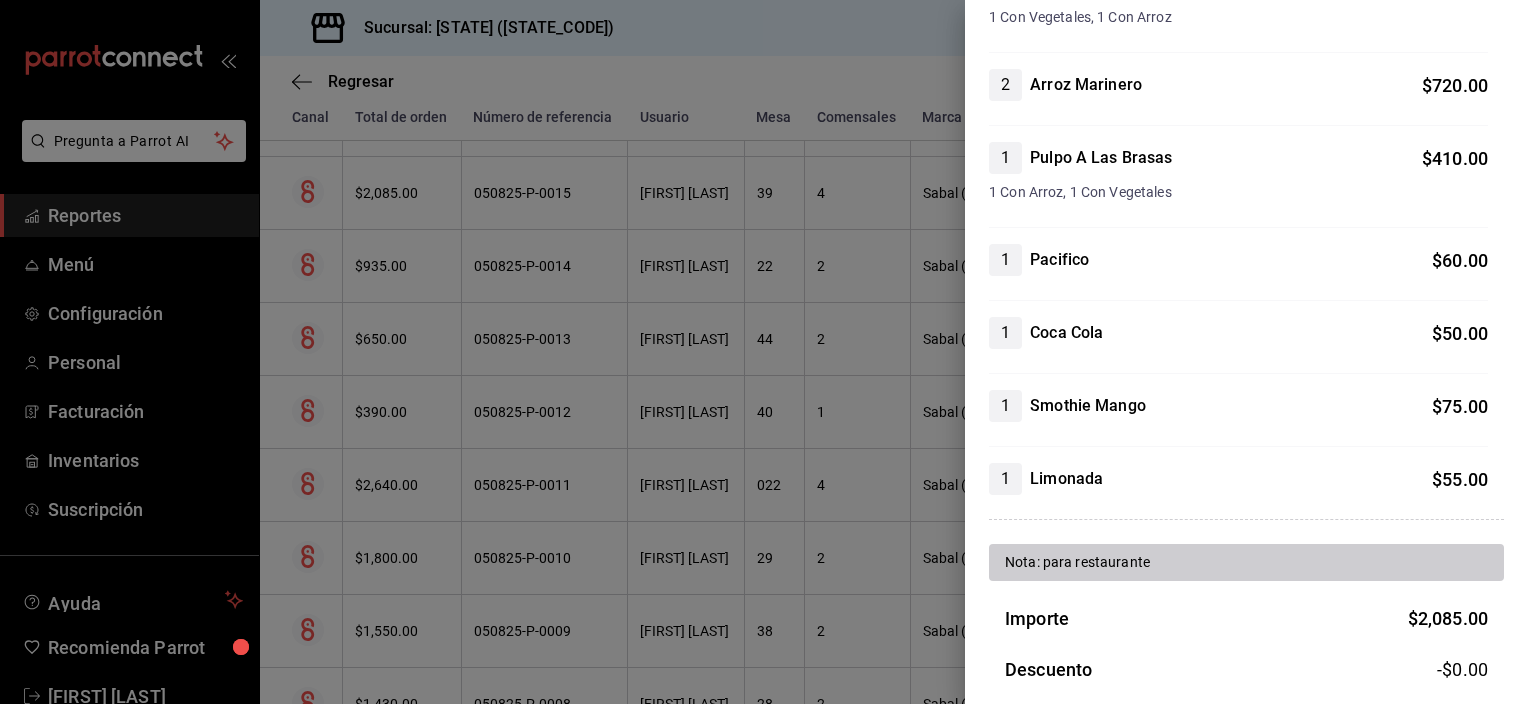 scroll, scrollTop: 0, scrollLeft: 0, axis: both 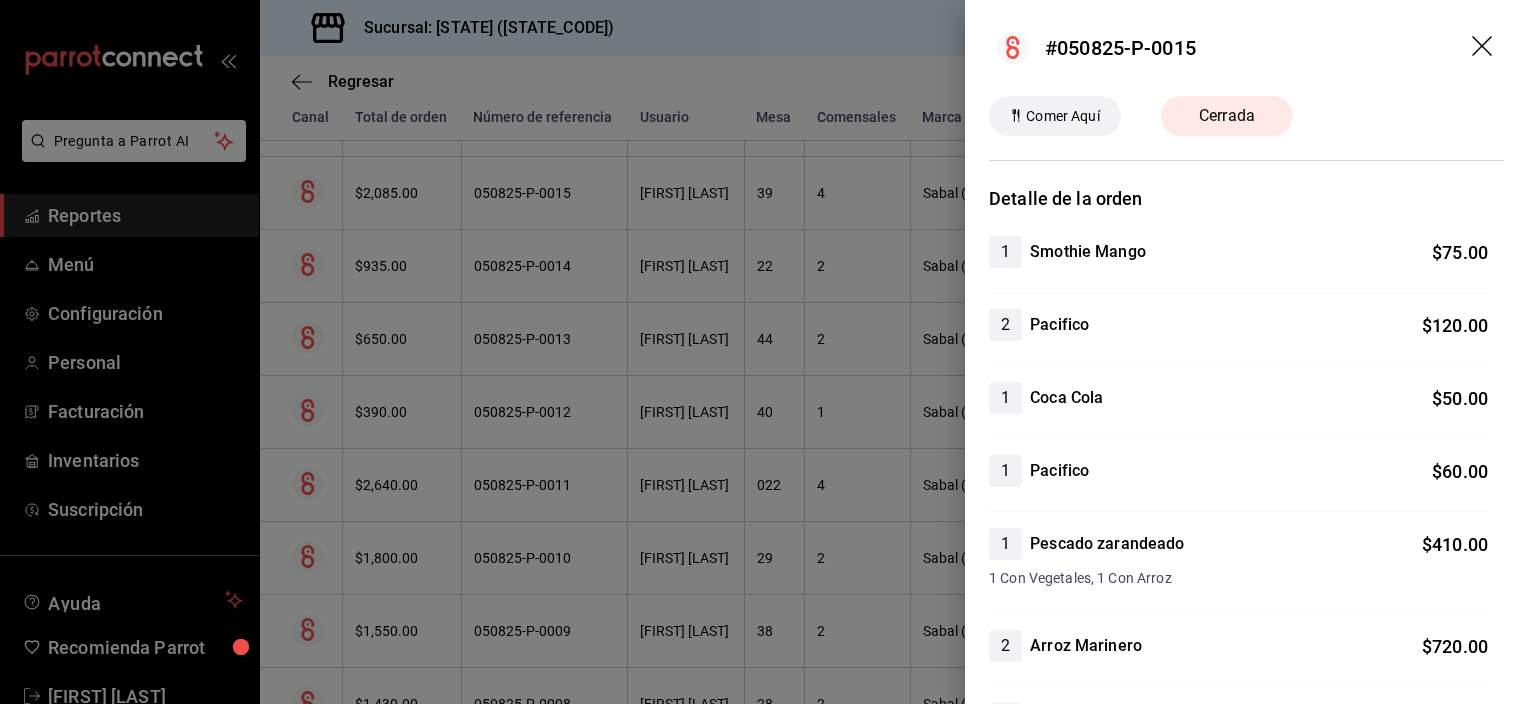 click 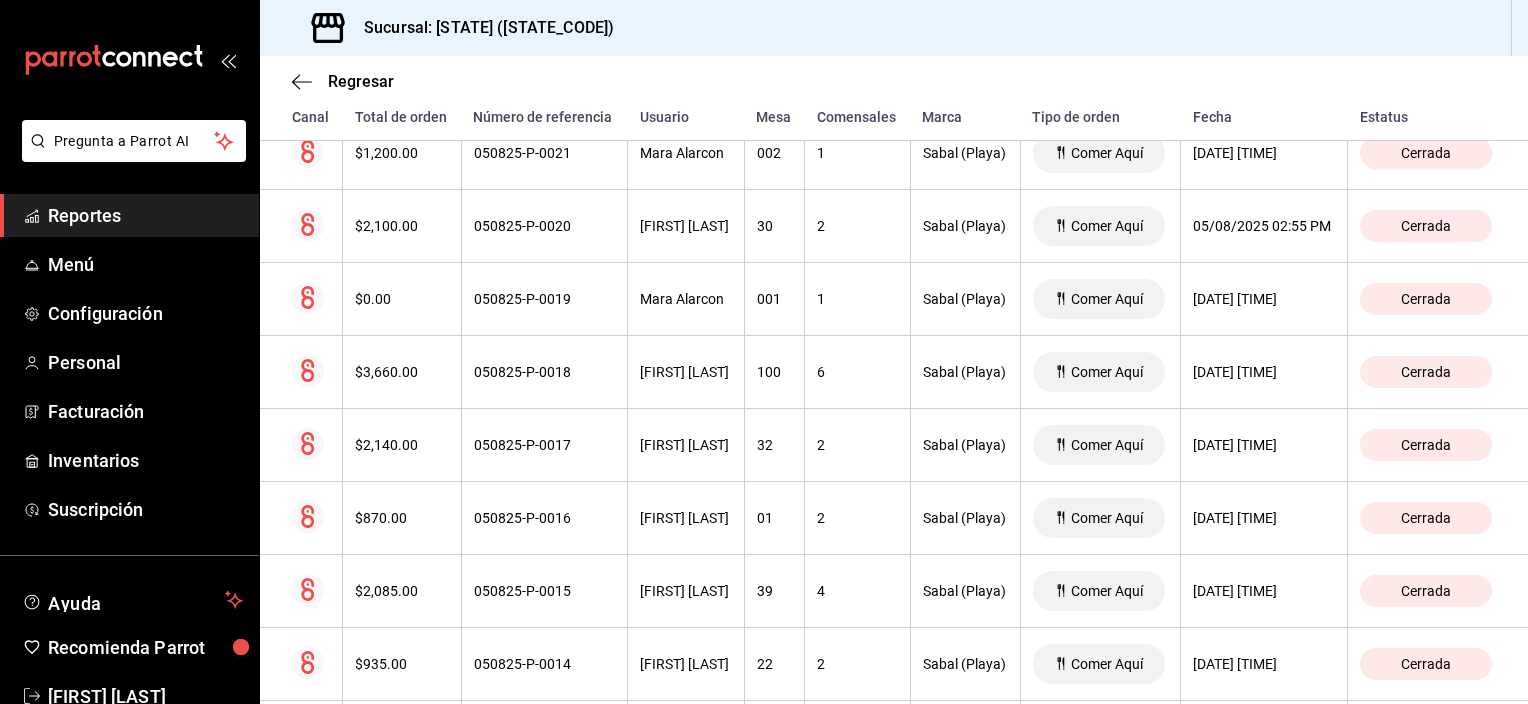 scroll, scrollTop: 758, scrollLeft: 0, axis: vertical 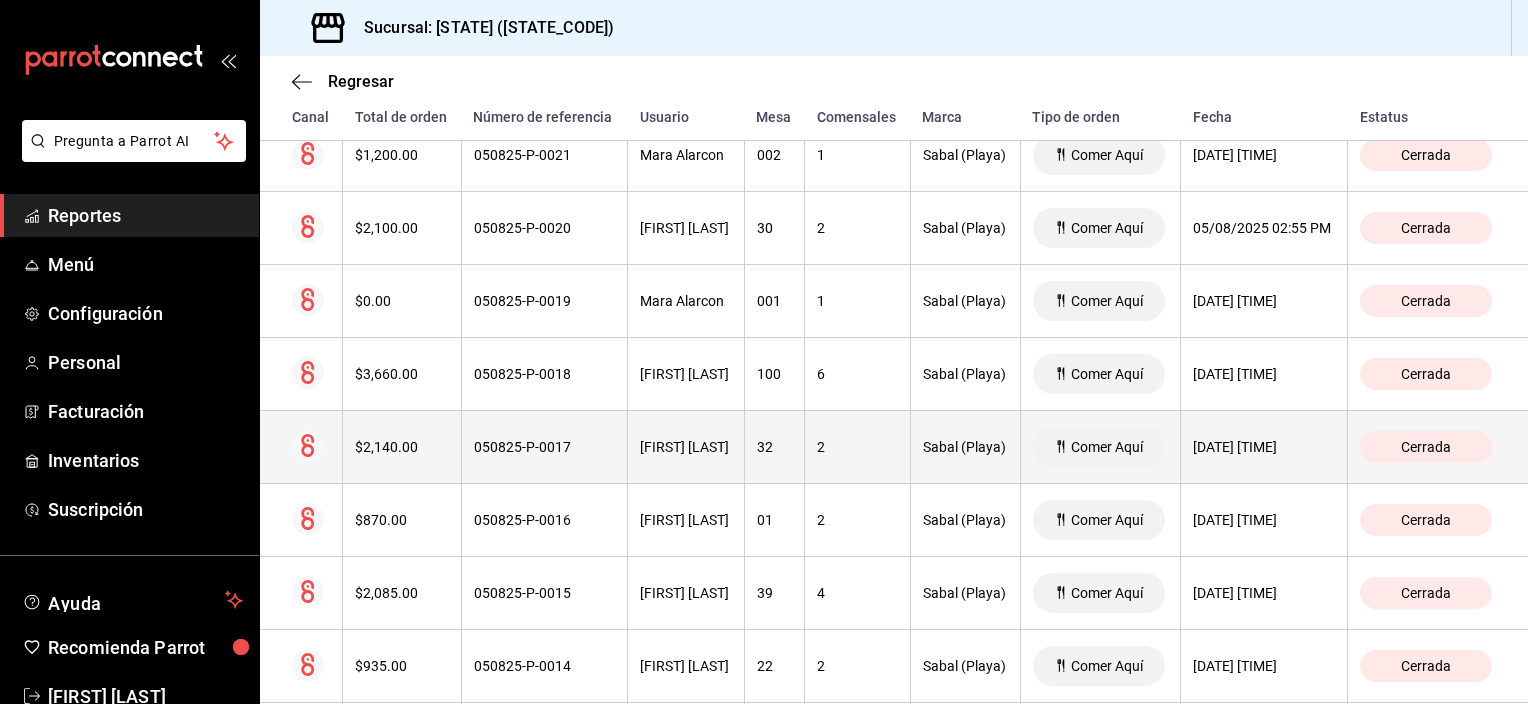 click on "[FIRST] [LAST]" at bounding box center [686, 447] 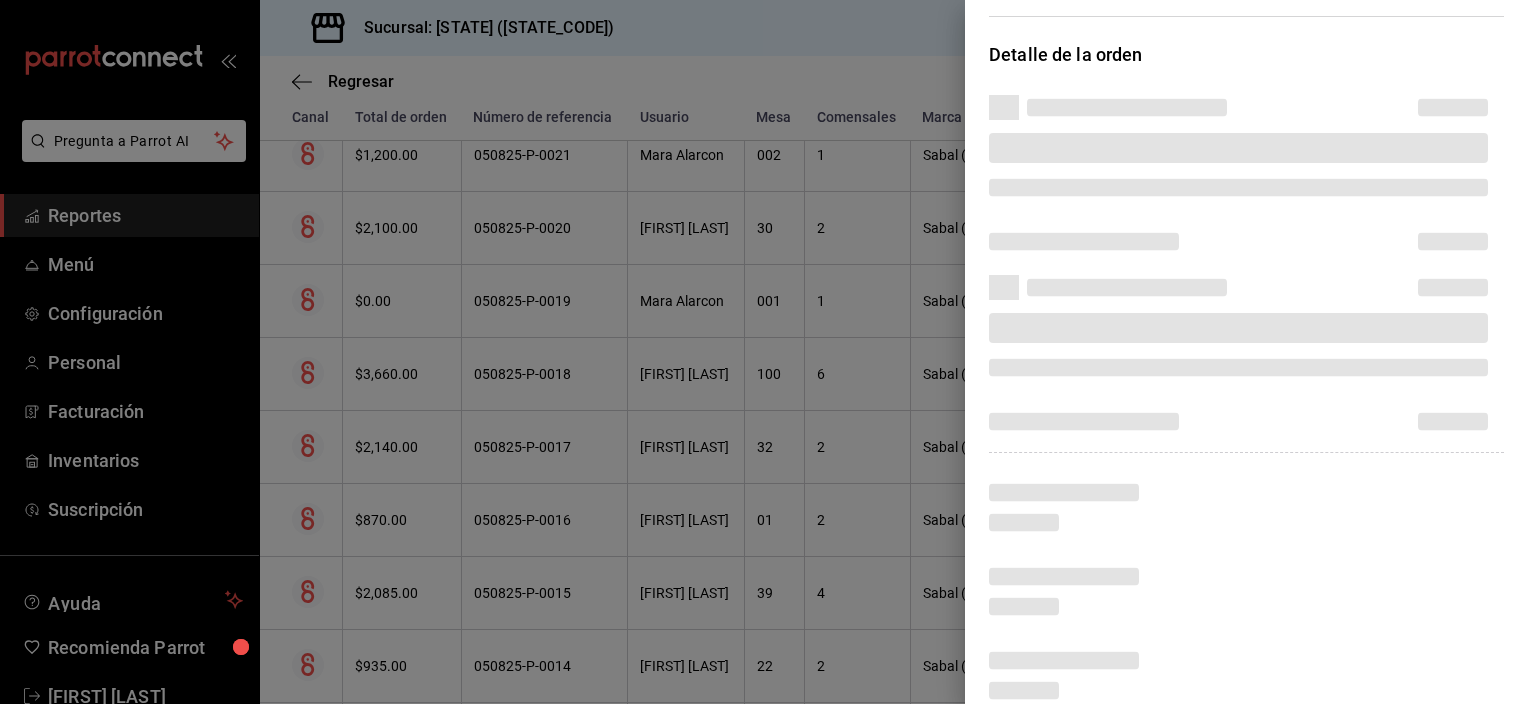 scroll, scrollTop: 0, scrollLeft: 0, axis: both 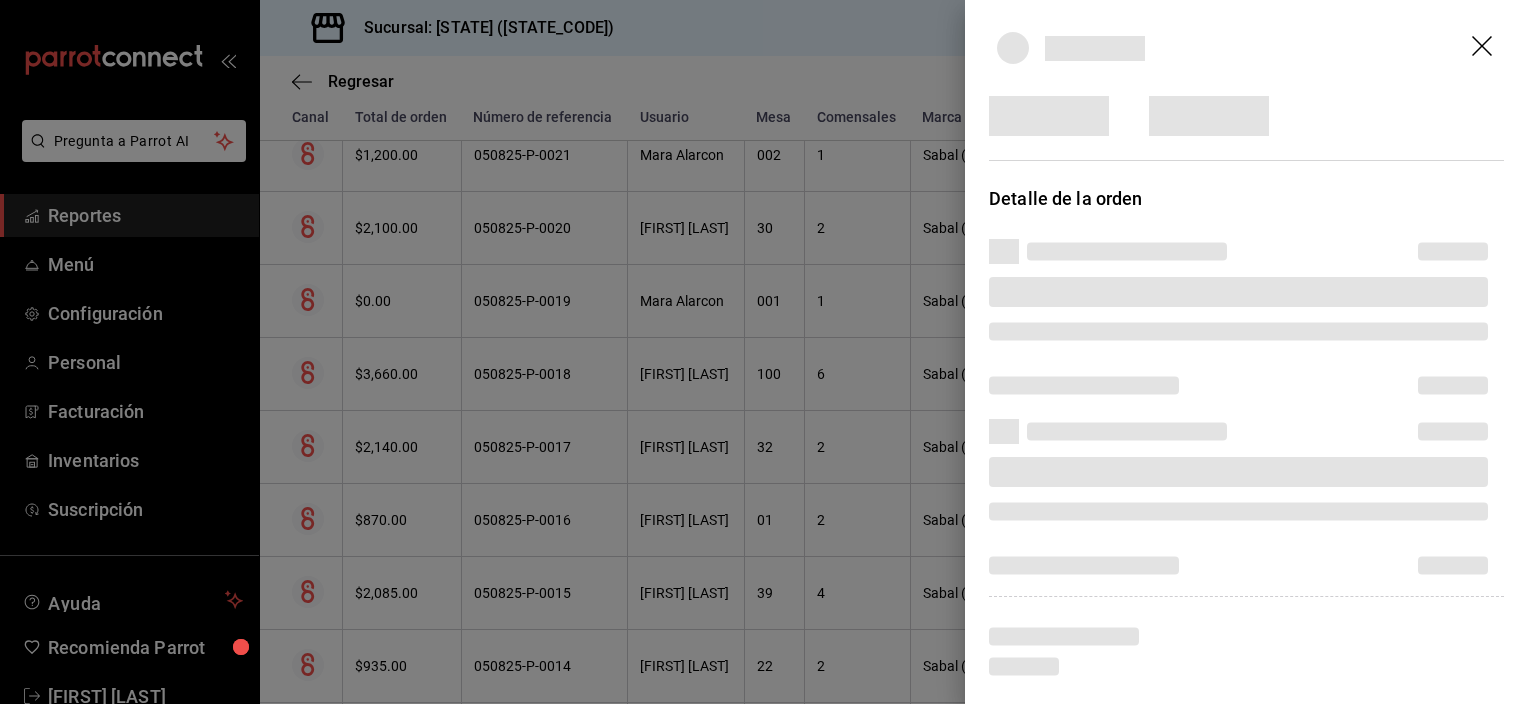 click at bounding box center (1246, 48) 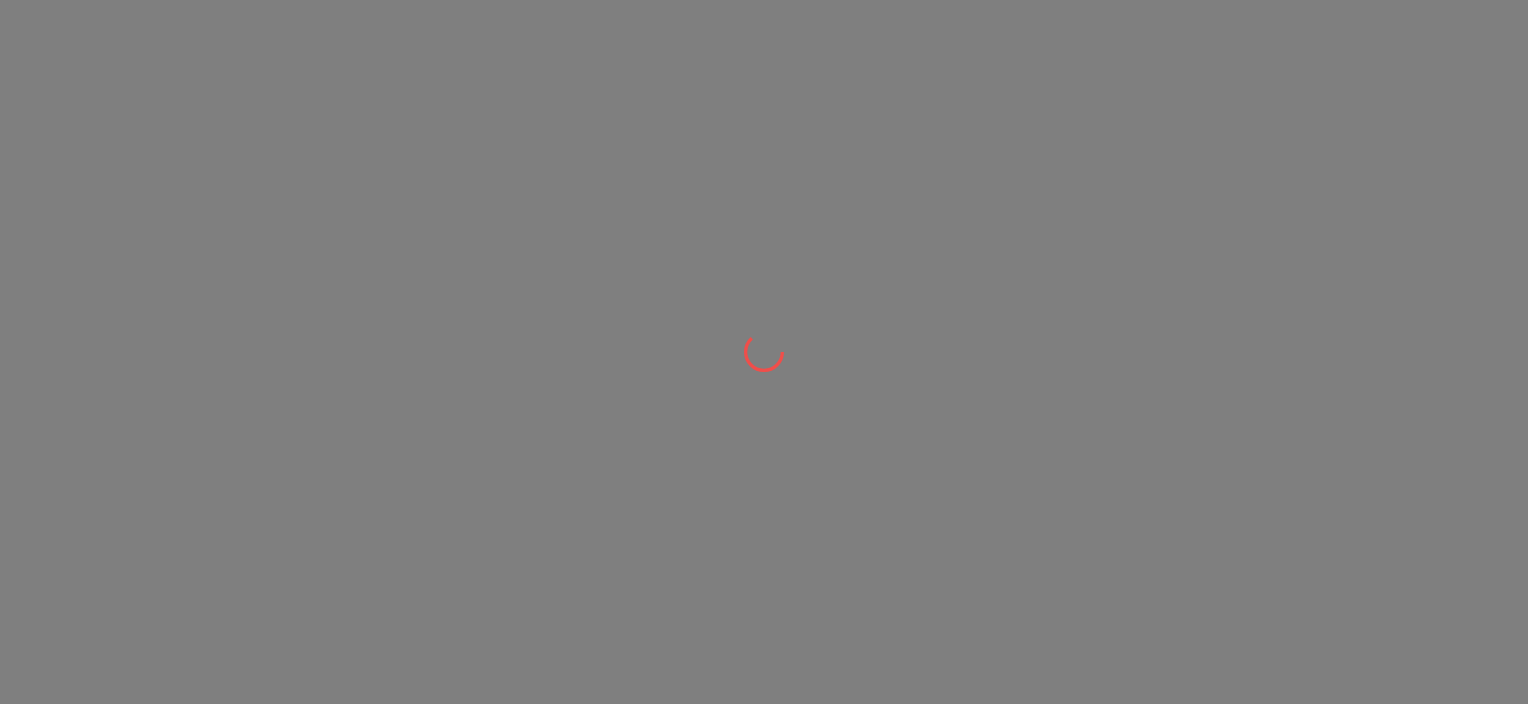 scroll, scrollTop: 0, scrollLeft: 0, axis: both 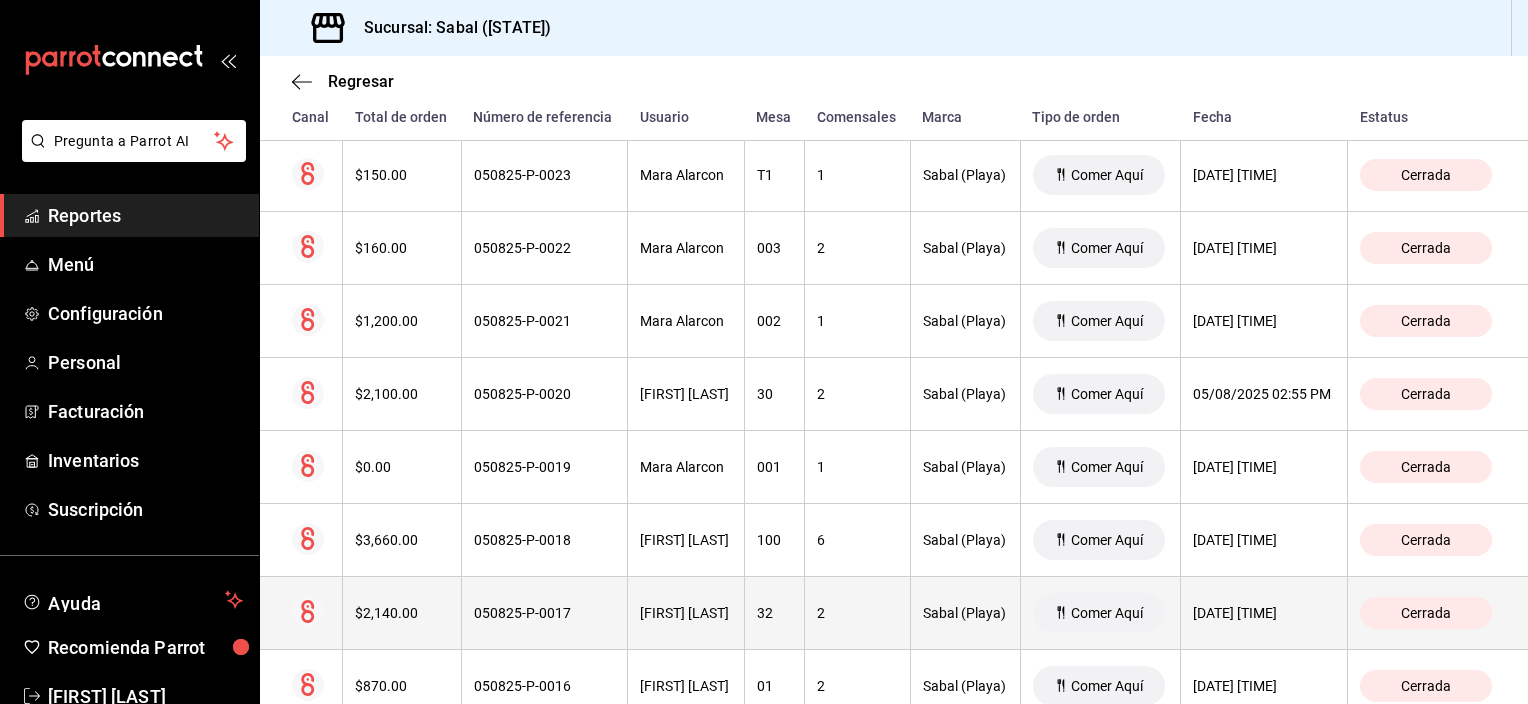 click on "[FIRST] [LAST]" at bounding box center [686, 613] 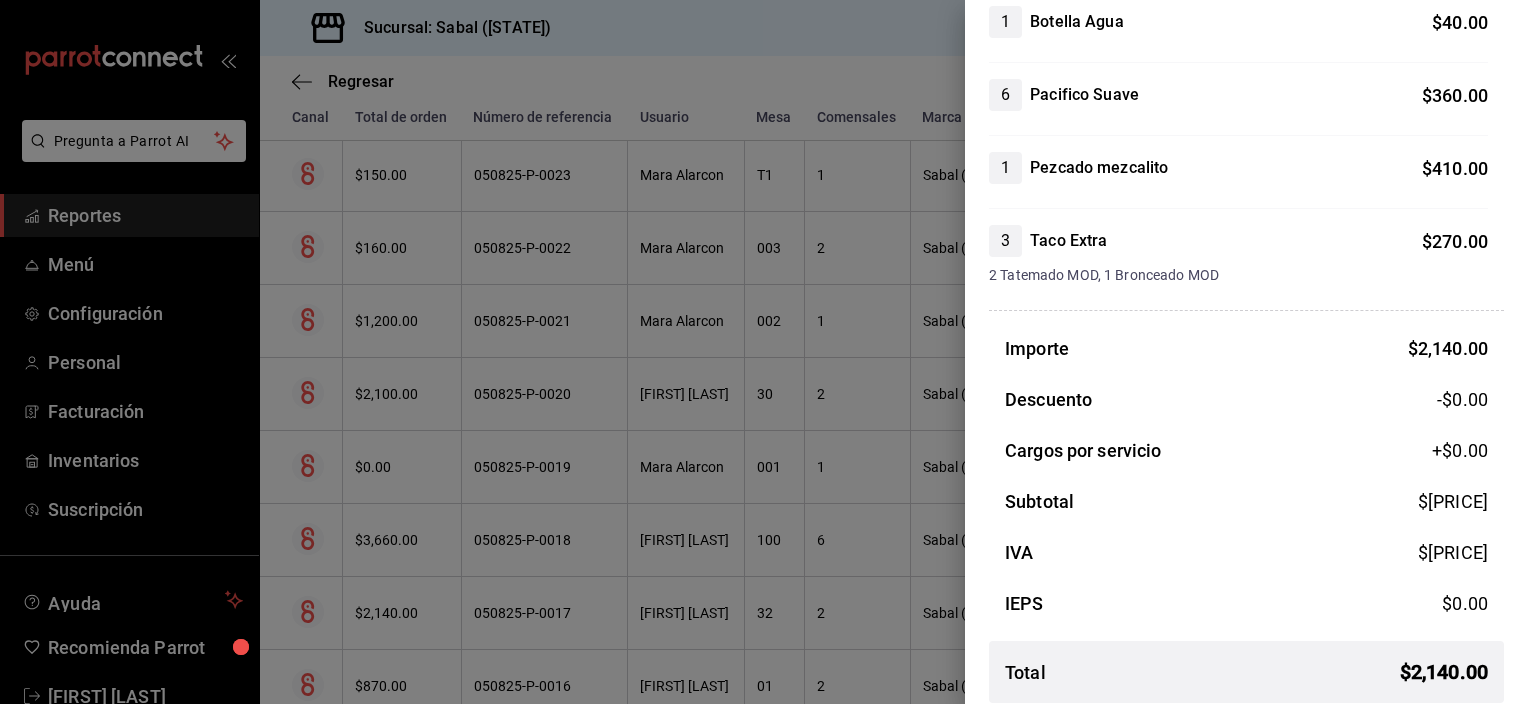 scroll, scrollTop: 389, scrollLeft: 0, axis: vertical 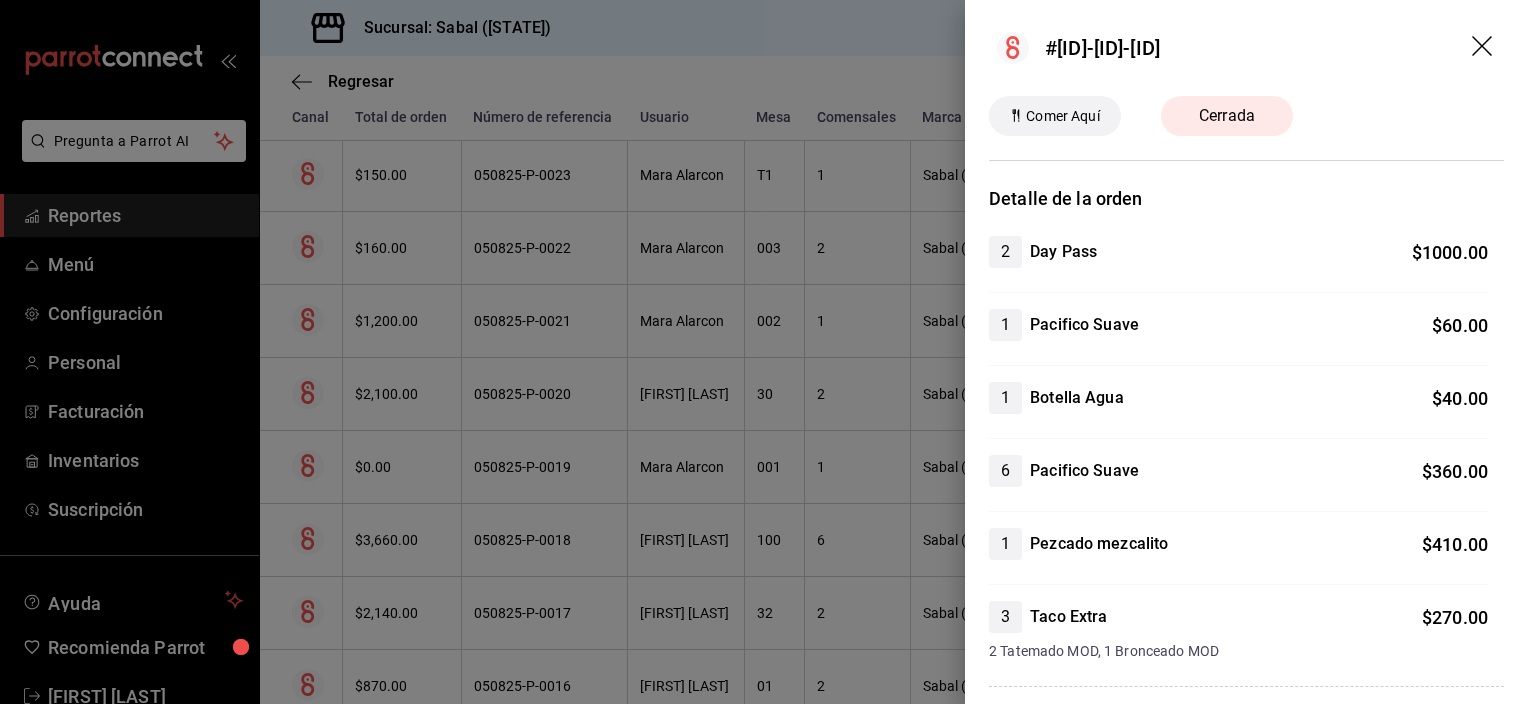 click 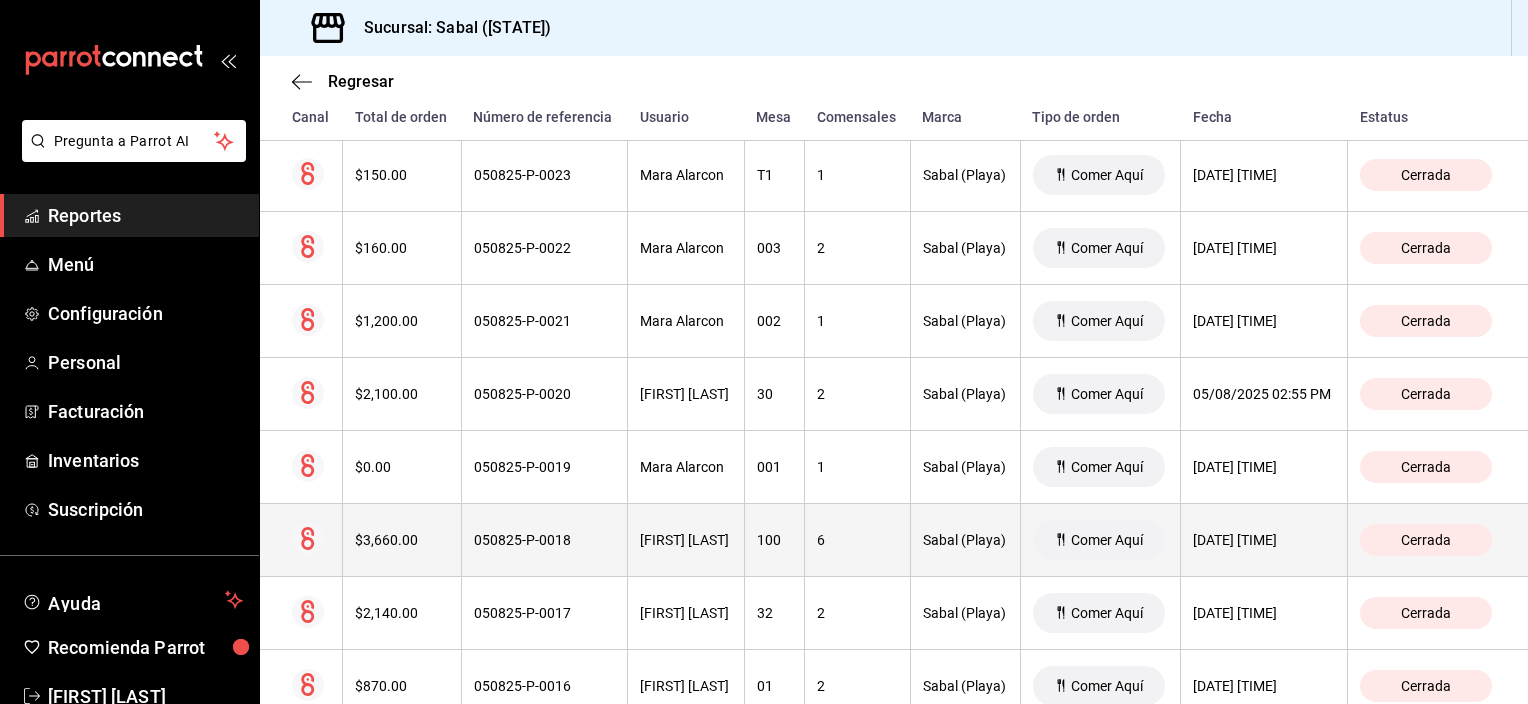 click on "[FIRST] [LAST]" at bounding box center (686, 540) 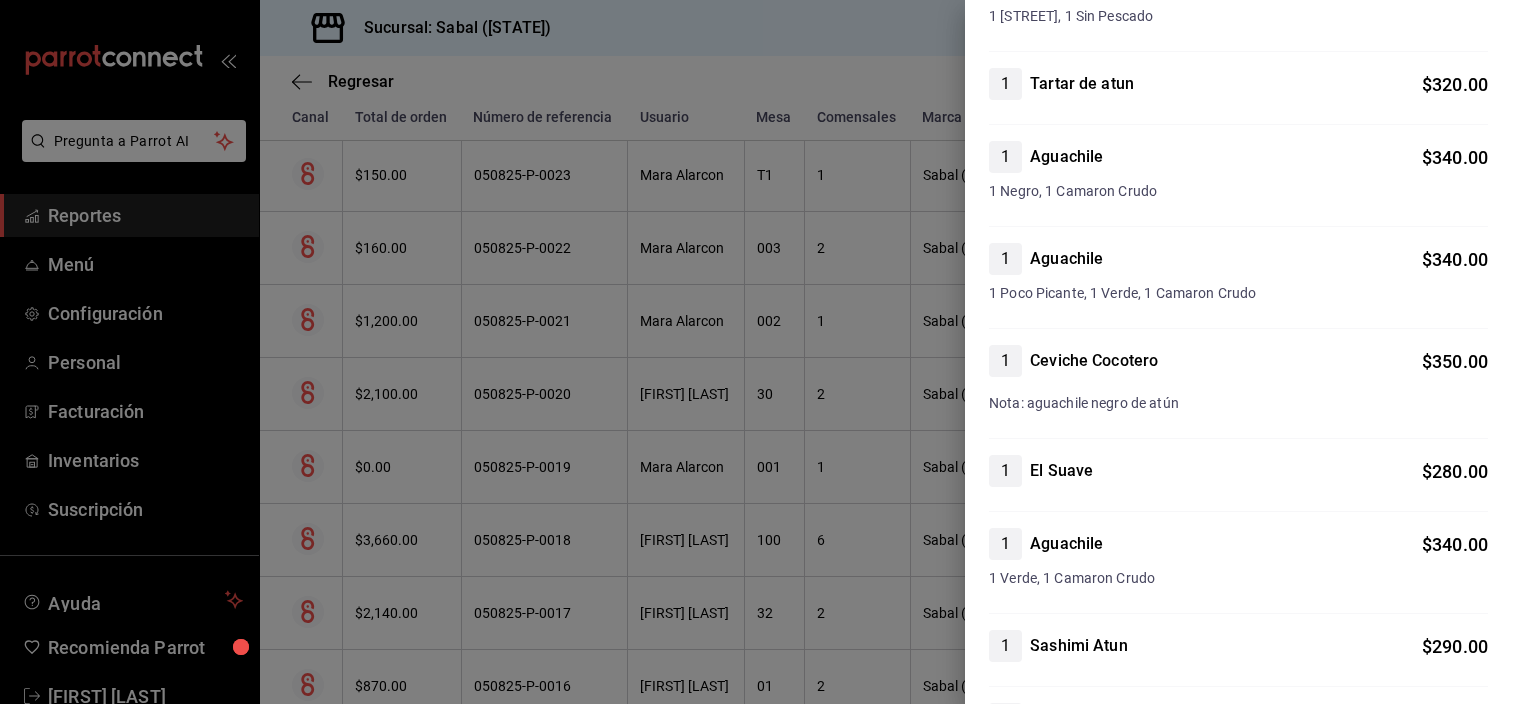 scroll, scrollTop: 616, scrollLeft: 0, axis: vertical 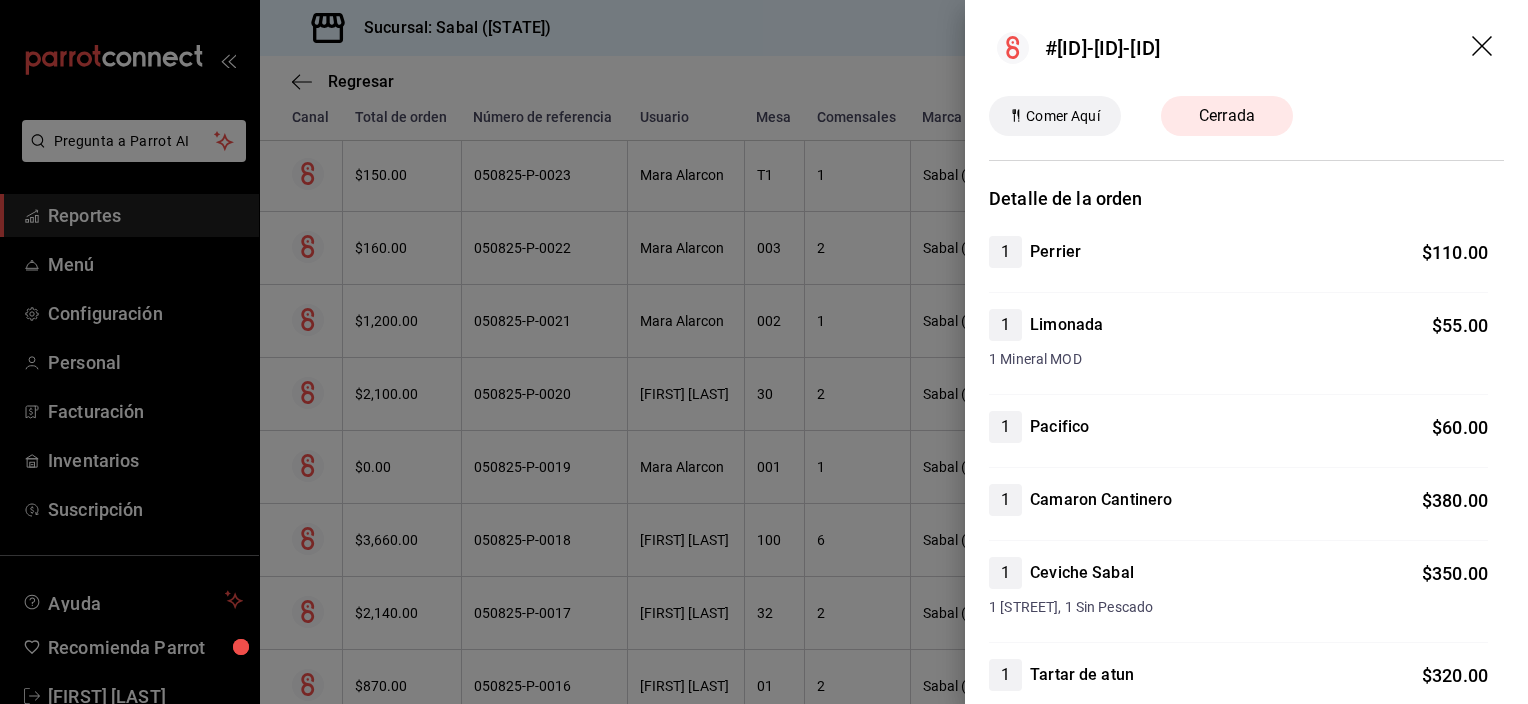click 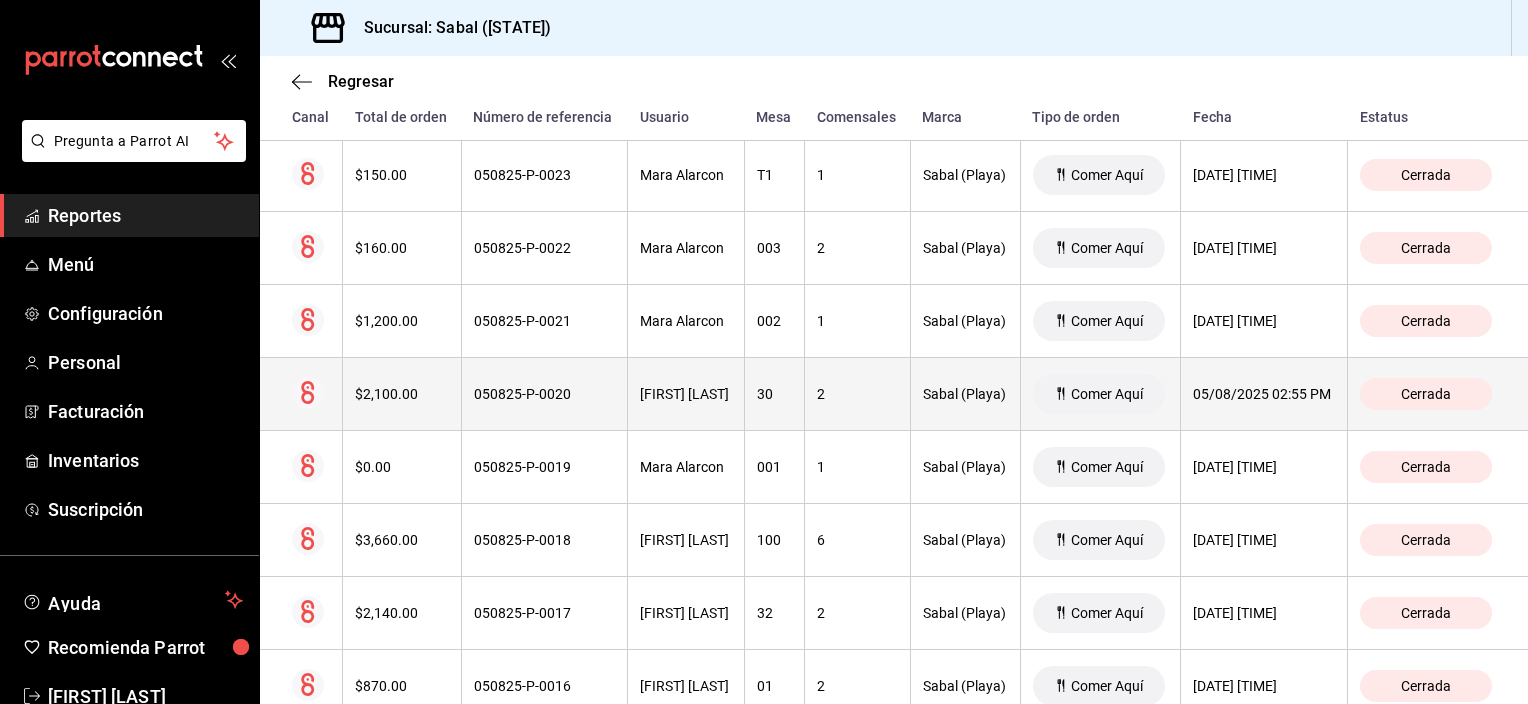 click on "[FIRST] [LAST]" at bounding box center (686, 394) 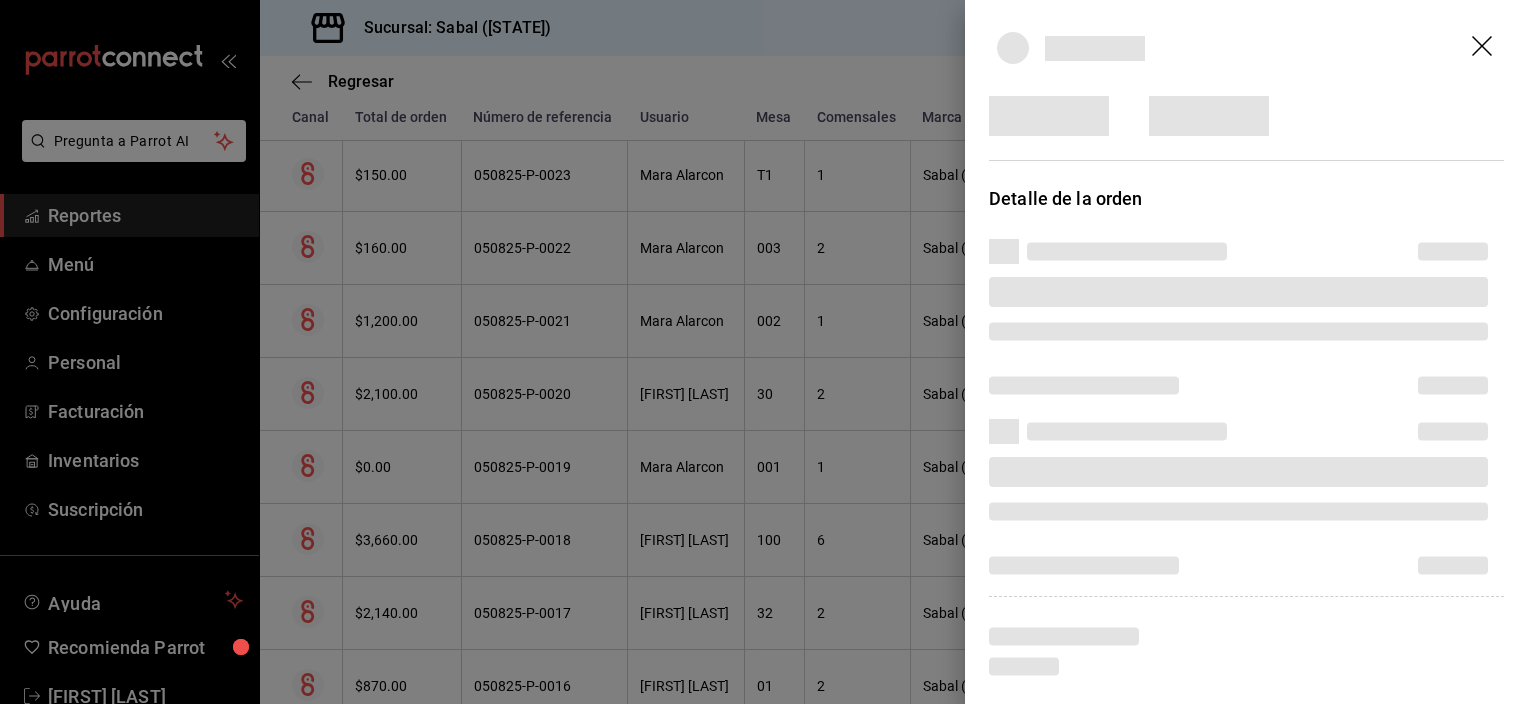 click at bounding box center [1246, 48] 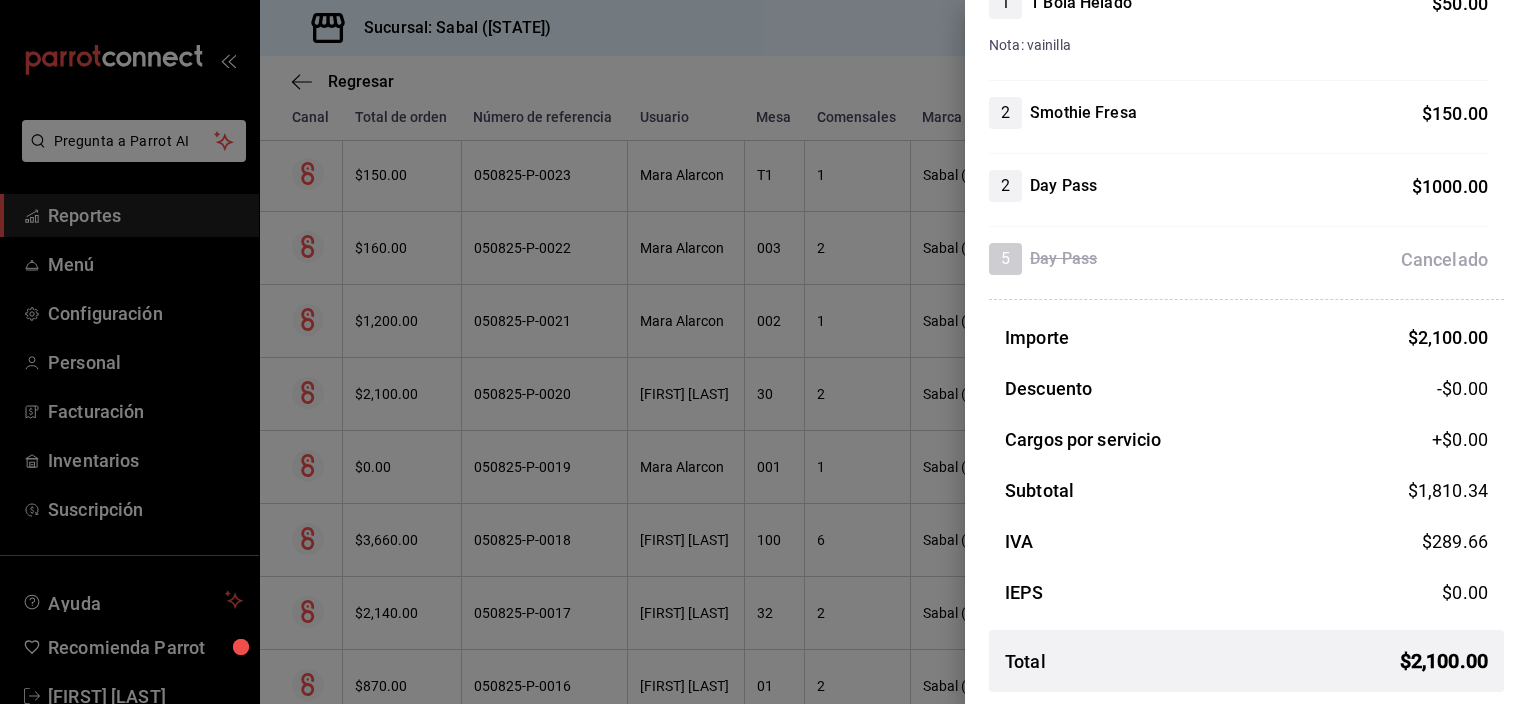 scroll, scrollTop: 732, scrollLeft: 0, axis: vertical 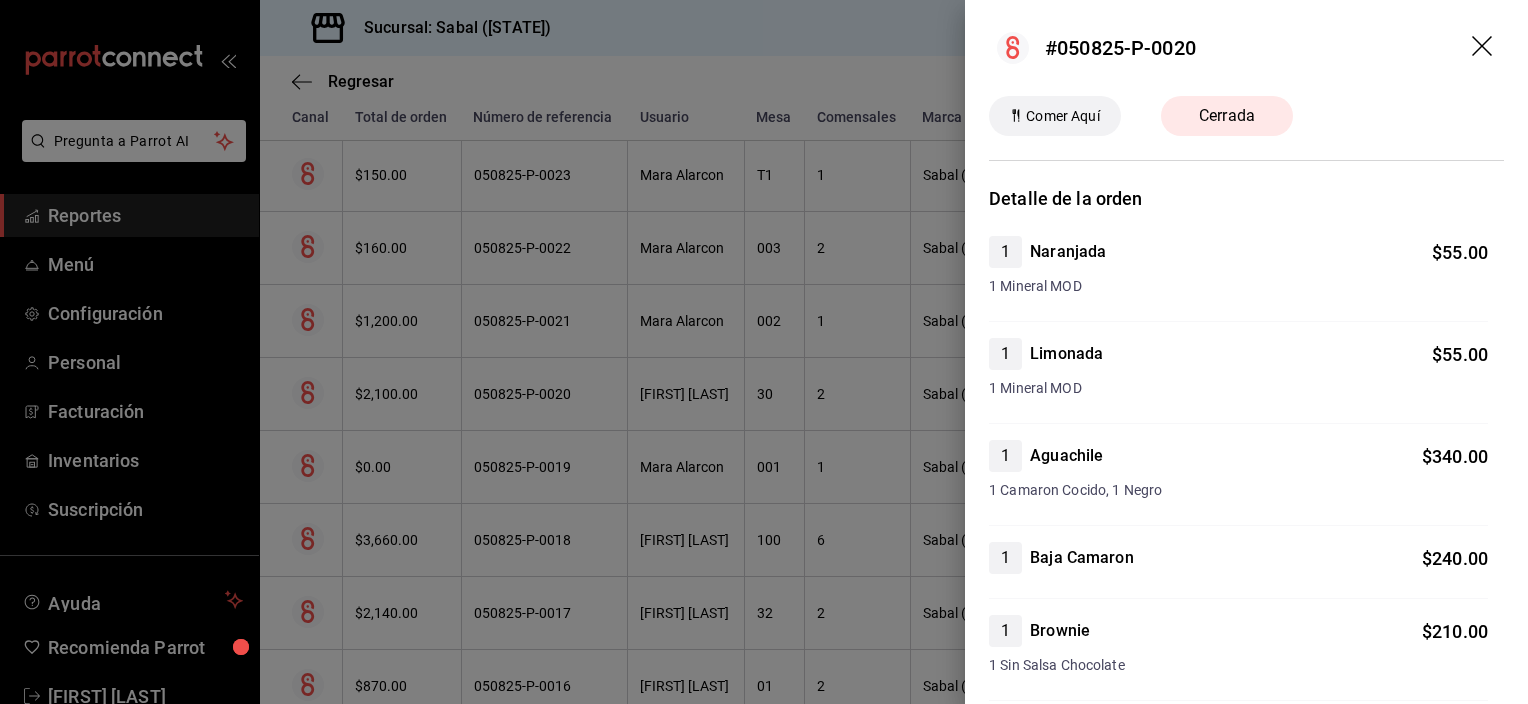 click 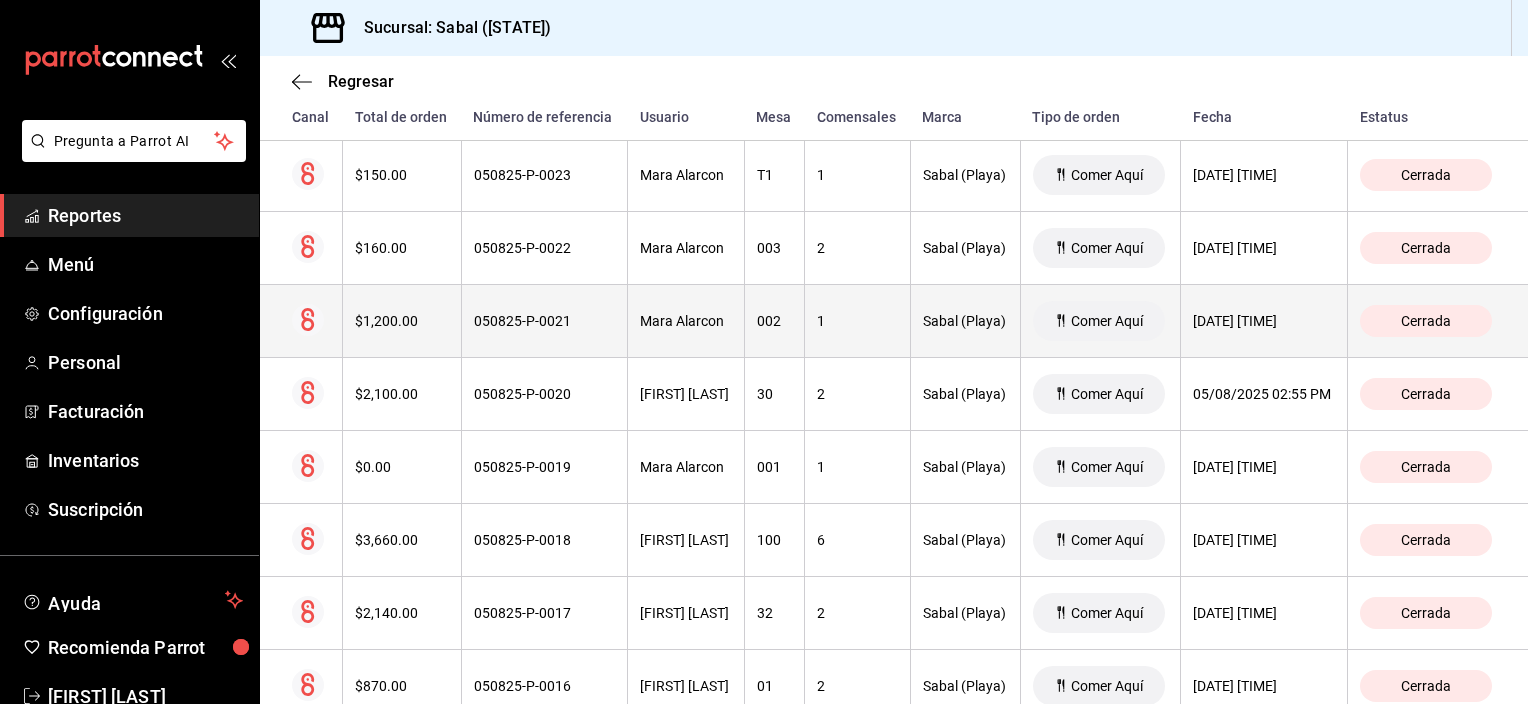 click on "050825-P-0021" at bounding box center (544, 321) 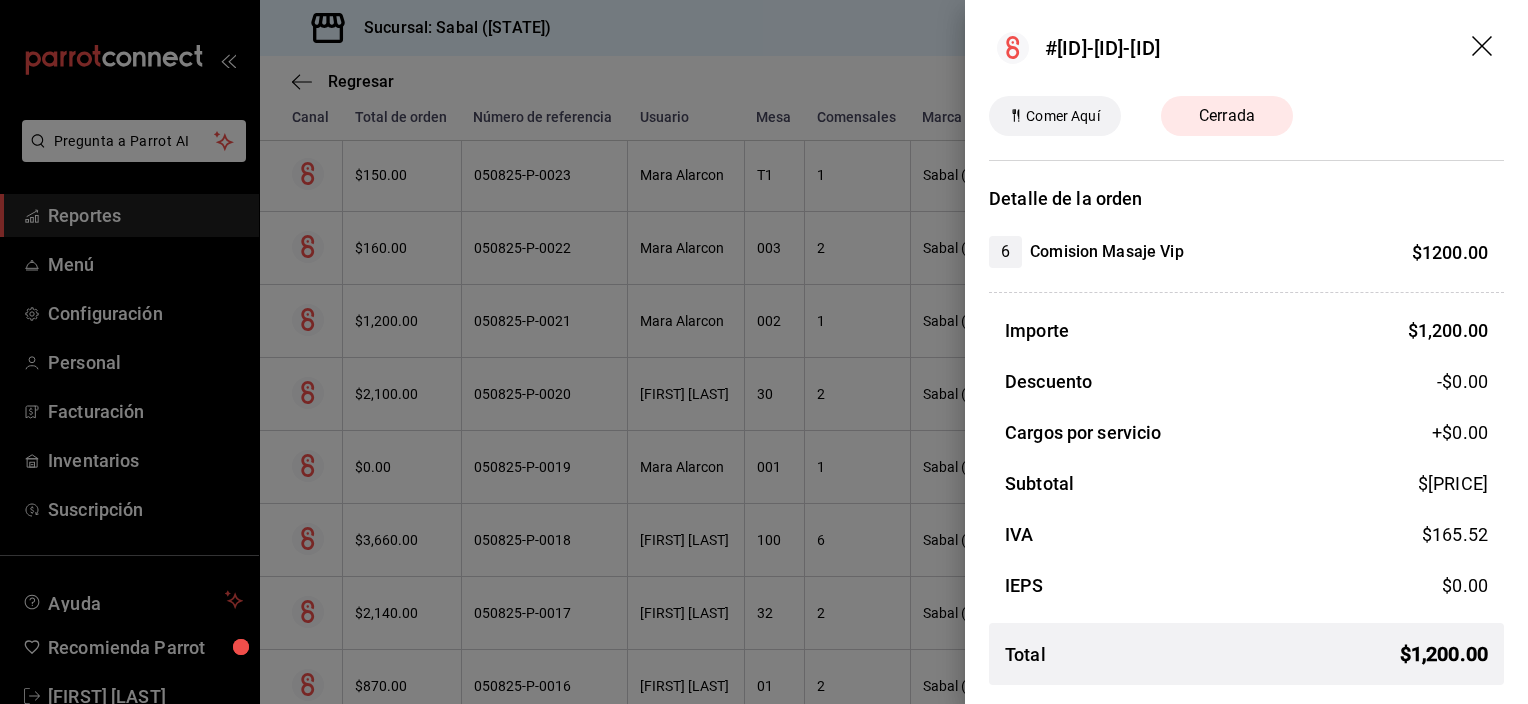click 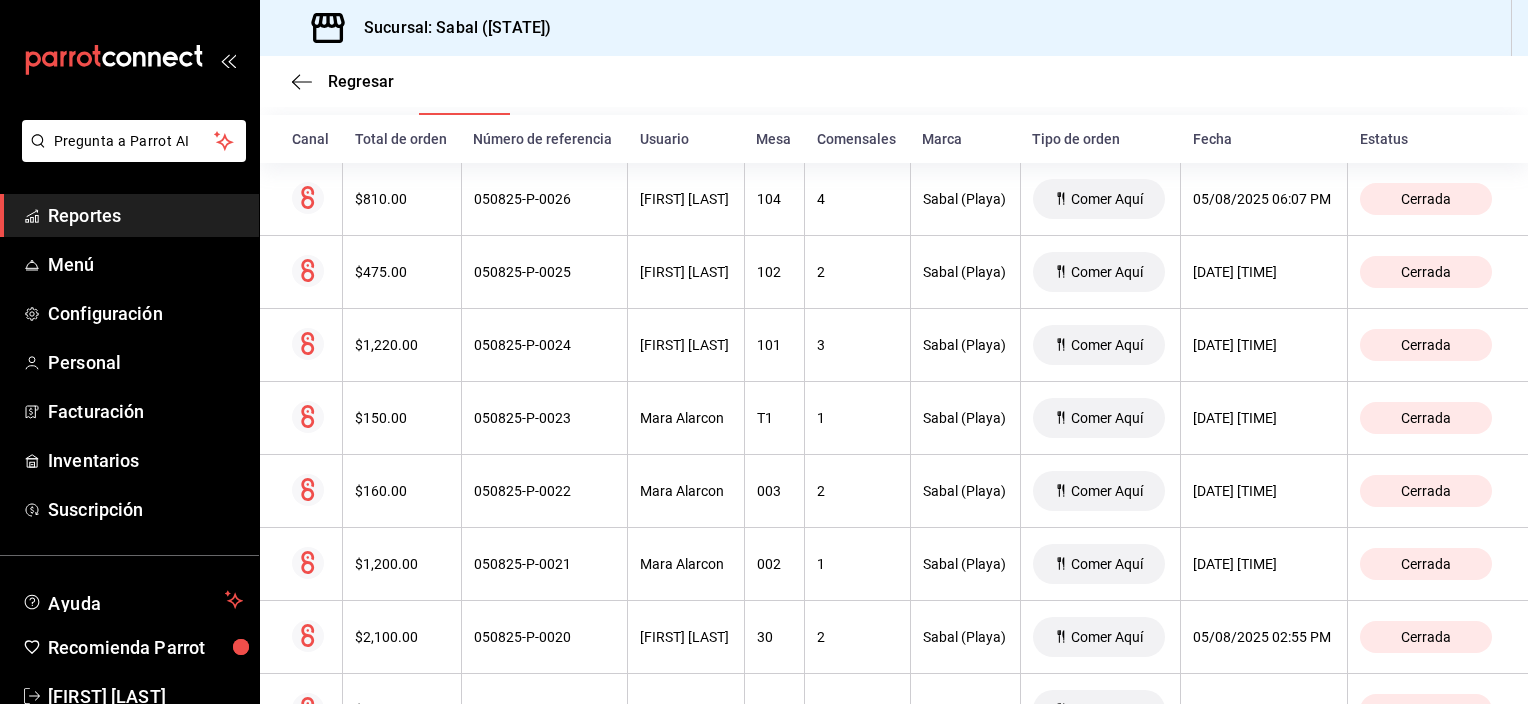 scroll, scrollTop: 272, scrollLeft: 0, axis: vertical 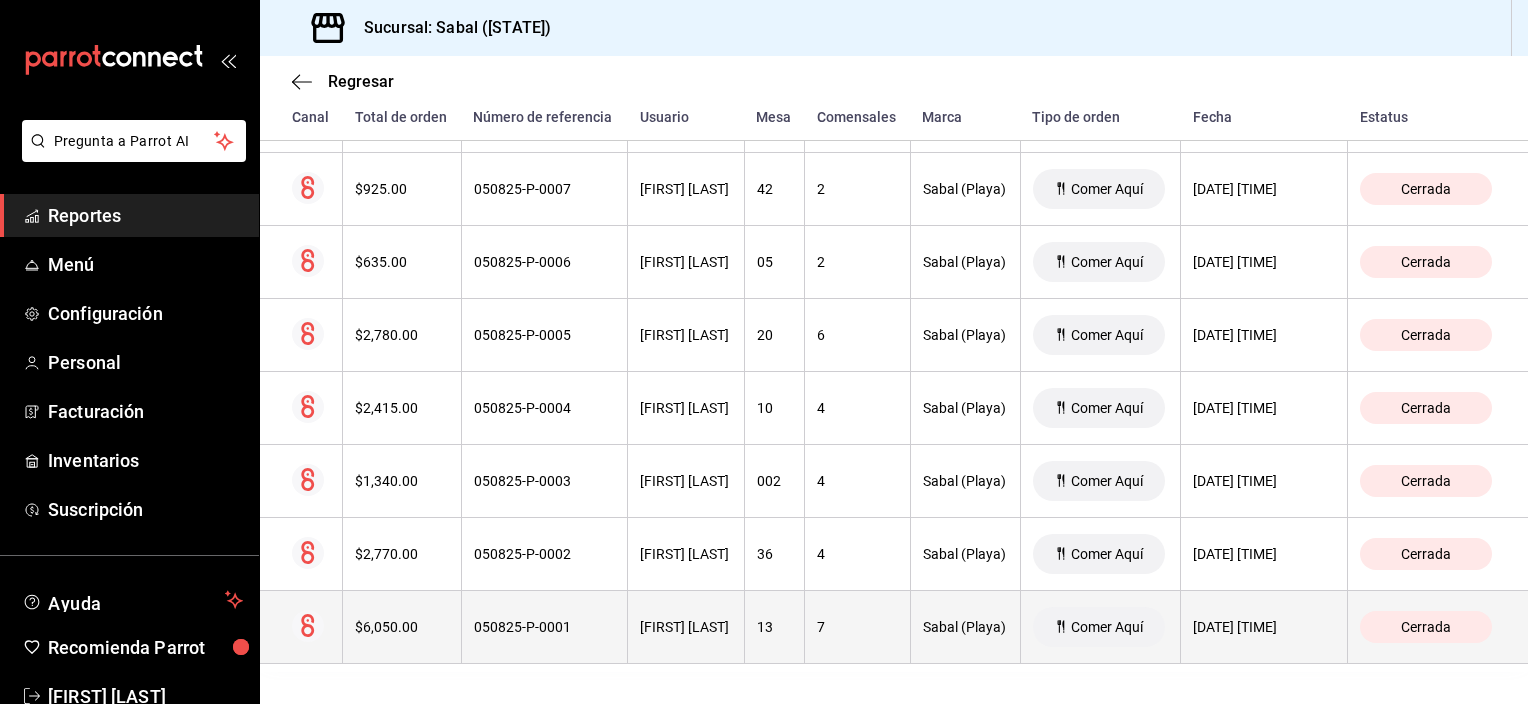 click on "[FIRST] [LAST]" at bounding box center [686, 627] 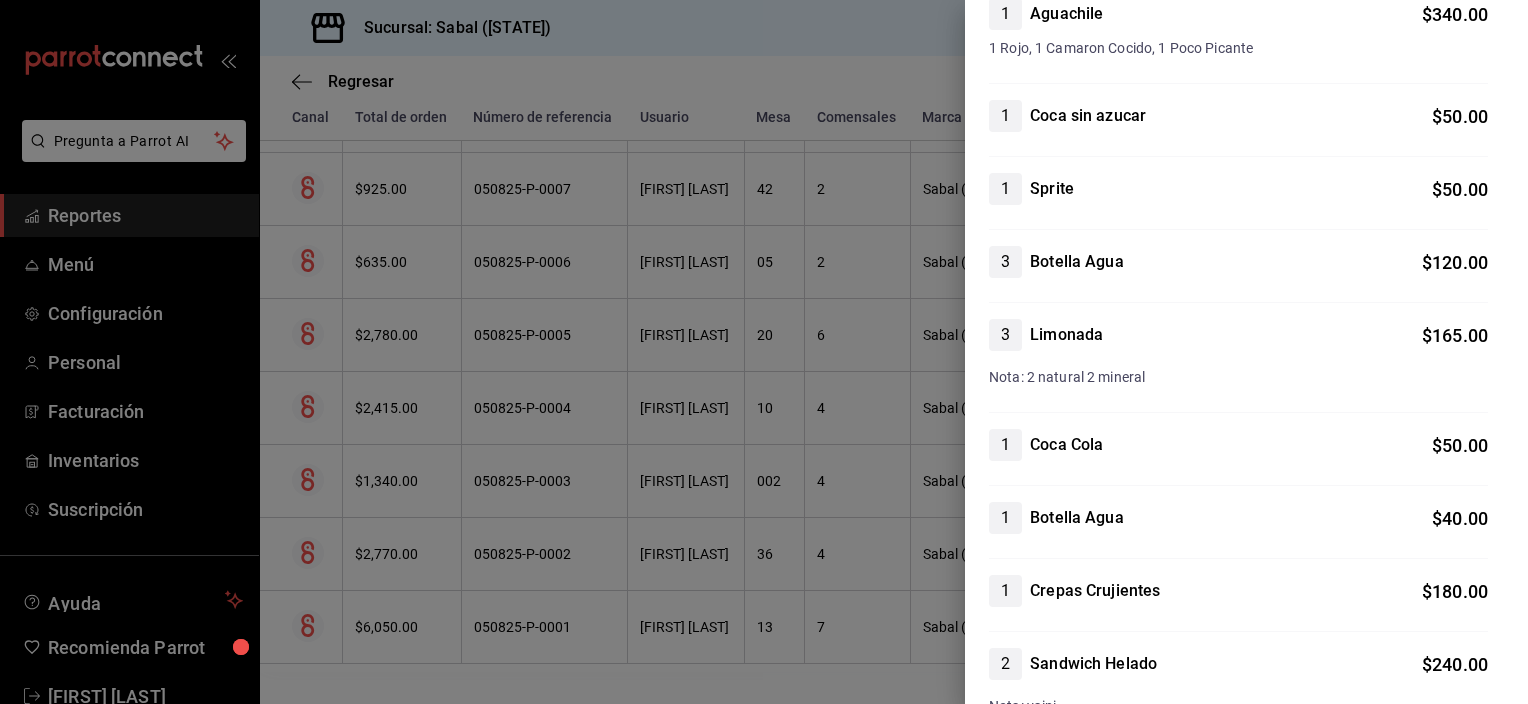 scroll, scrollTop: 2116, scrollLeft: 0, axis: vertical 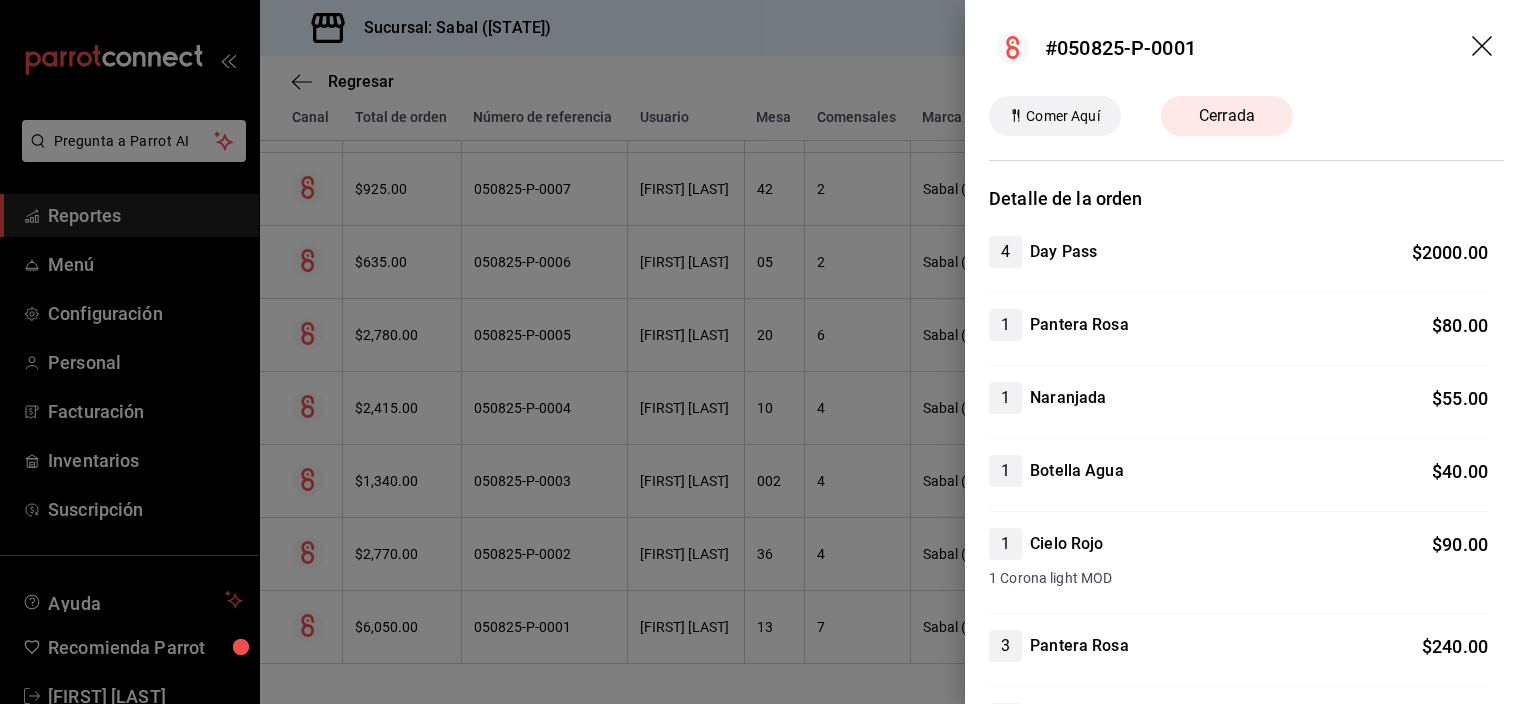 click 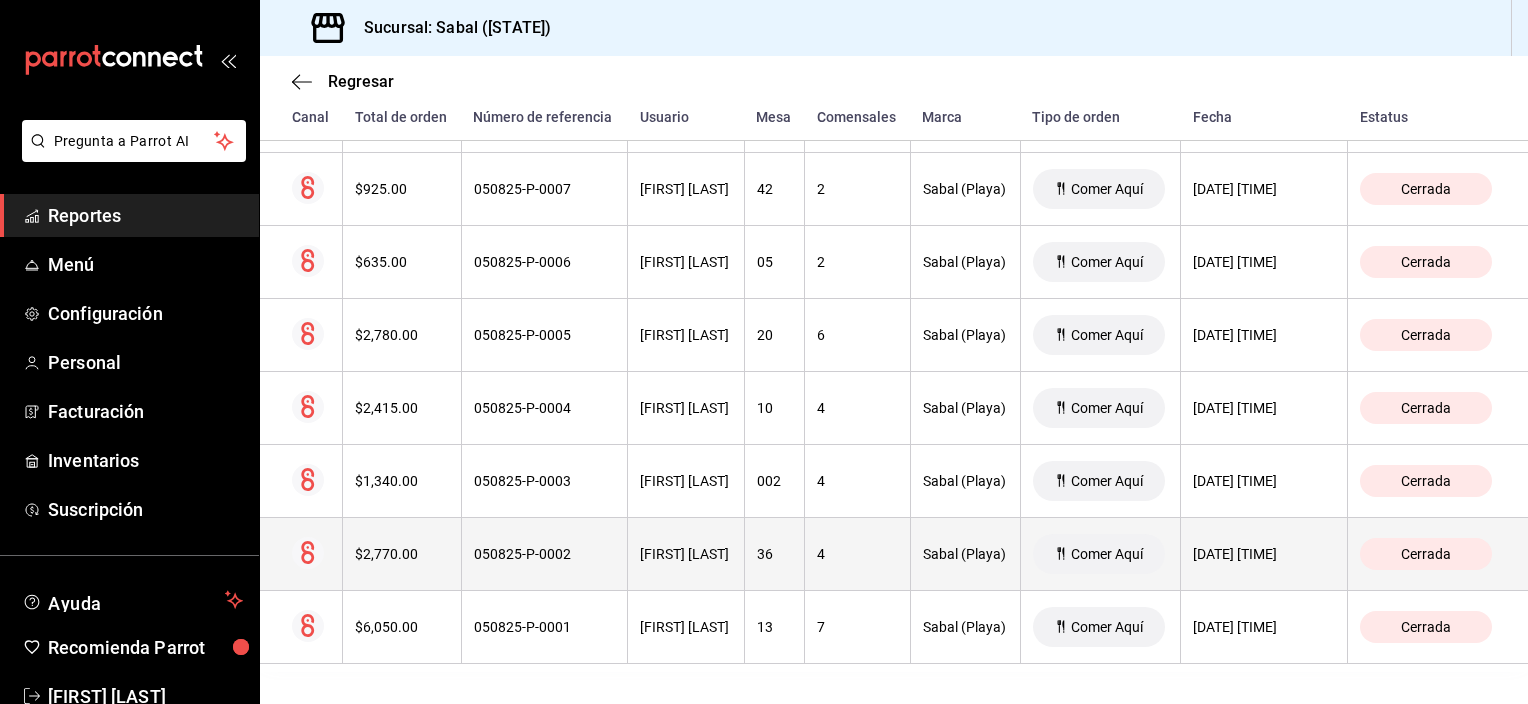 click on "050825-P-0002" at bounding box center [544, 554] 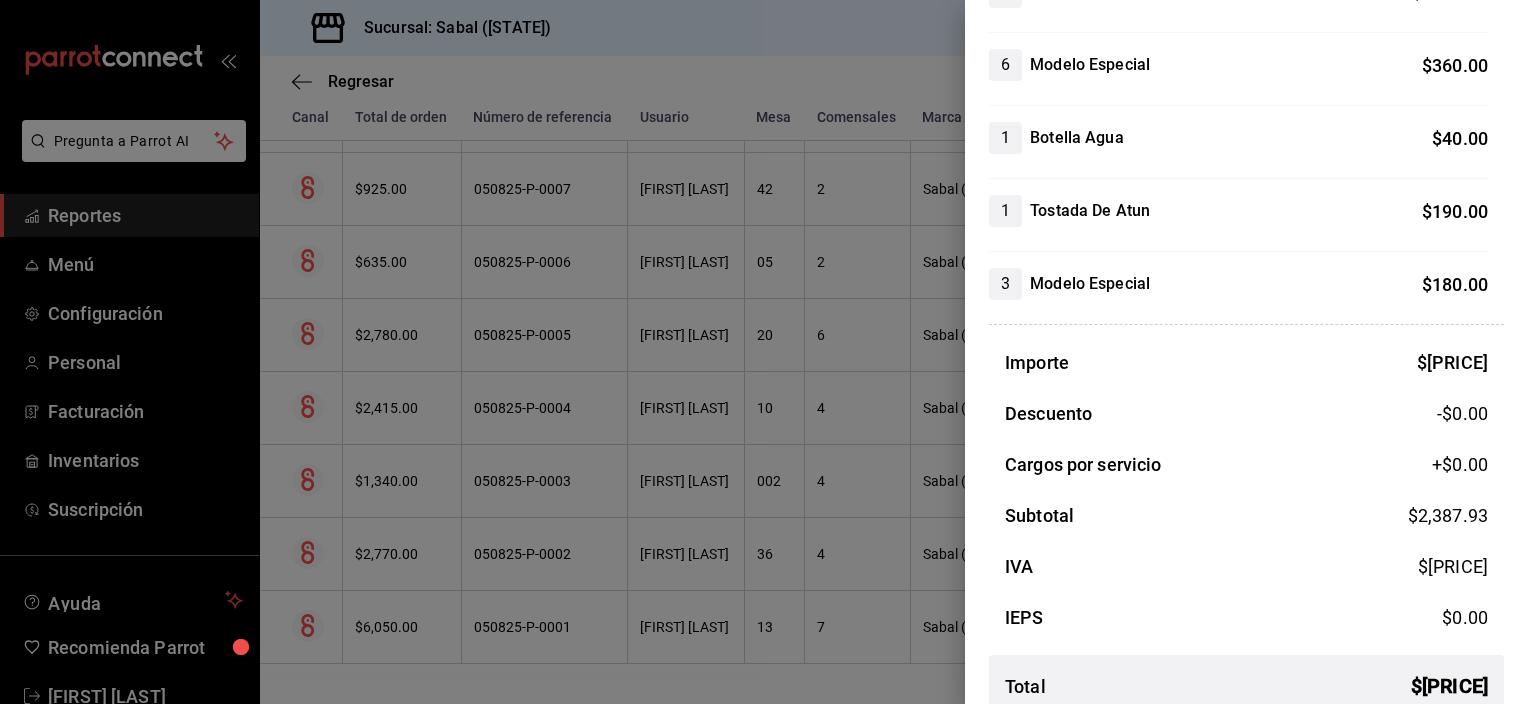 scroll, scrollTop: 288, scrollLeft: 0, axis: vertical 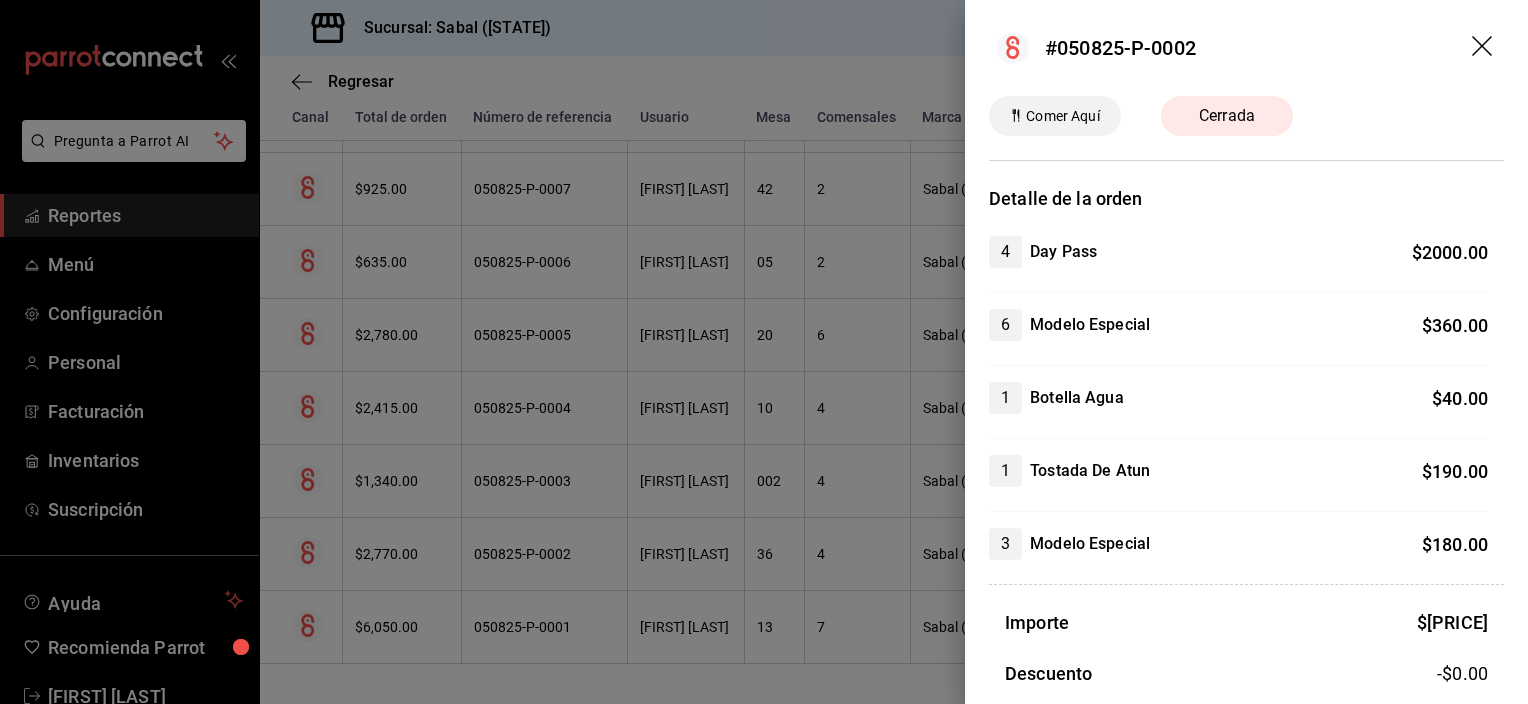 click 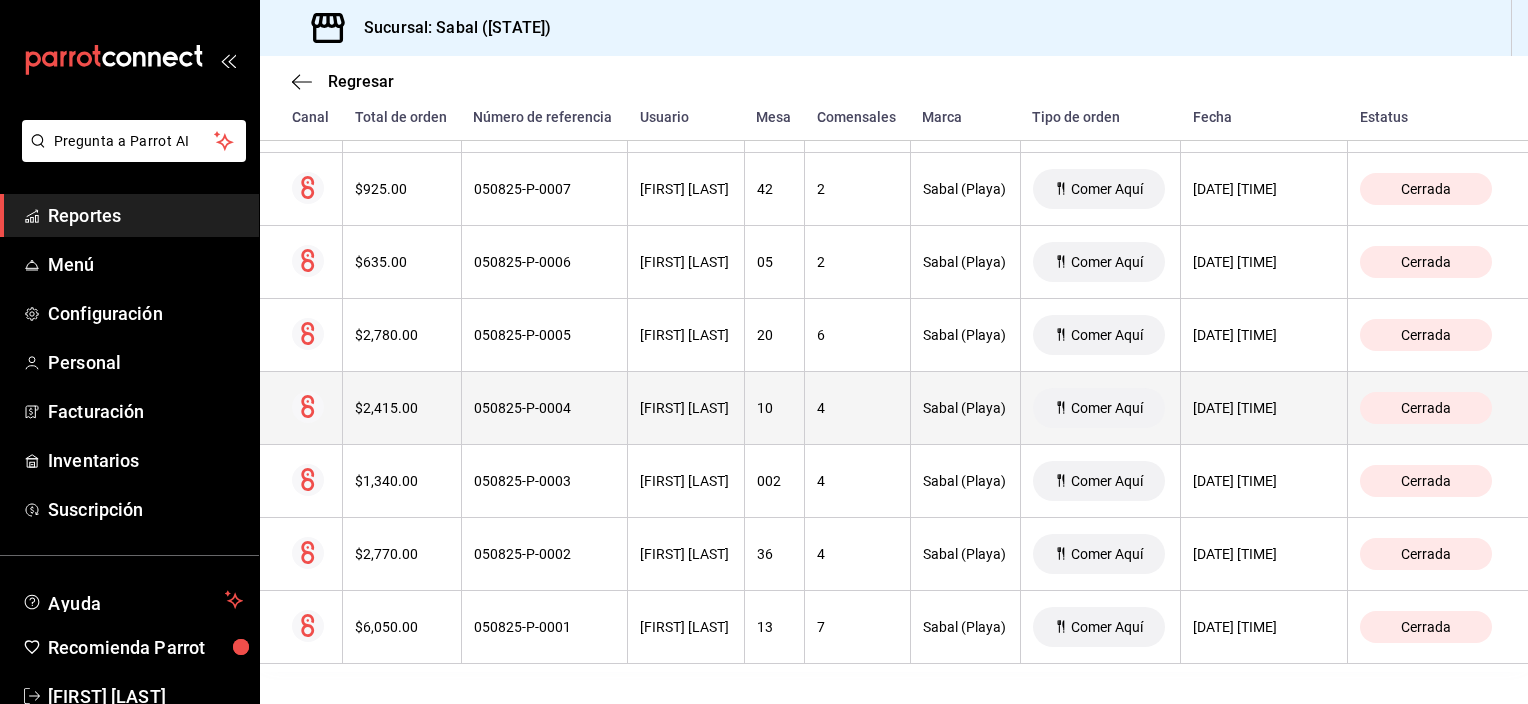 click on "[FIRST] [LAST]" at bounding box center [686, 408] 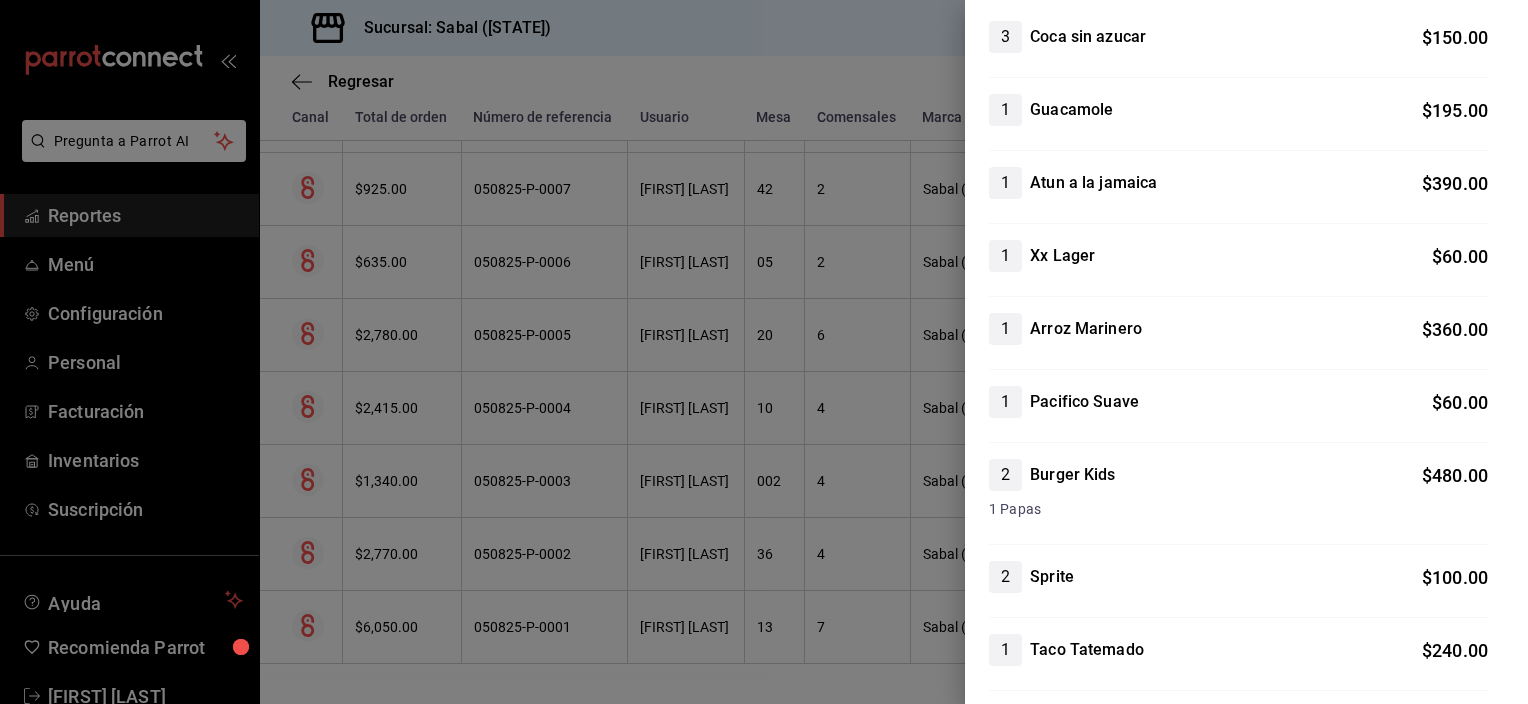 scroll, scrollTop: 0, scrollLeft: 0, axis: both 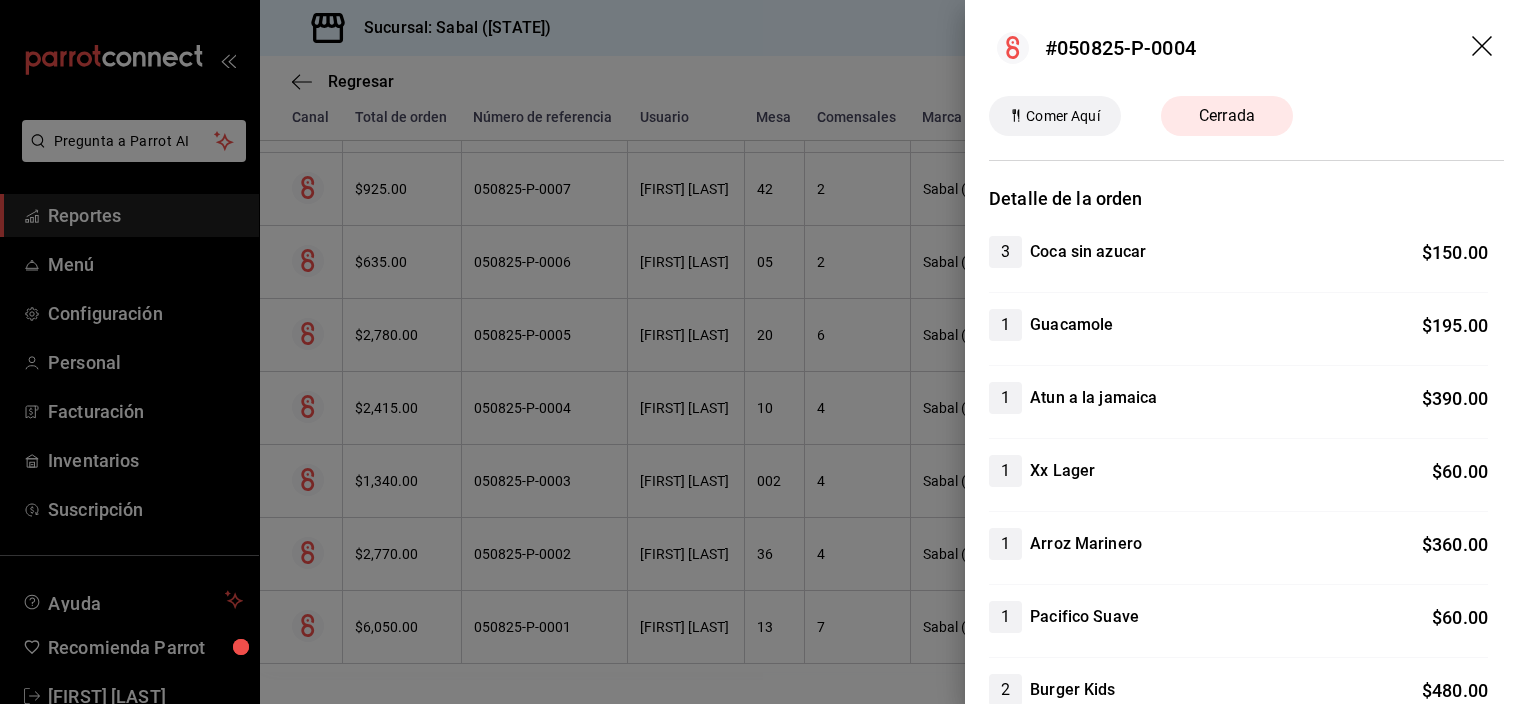 click 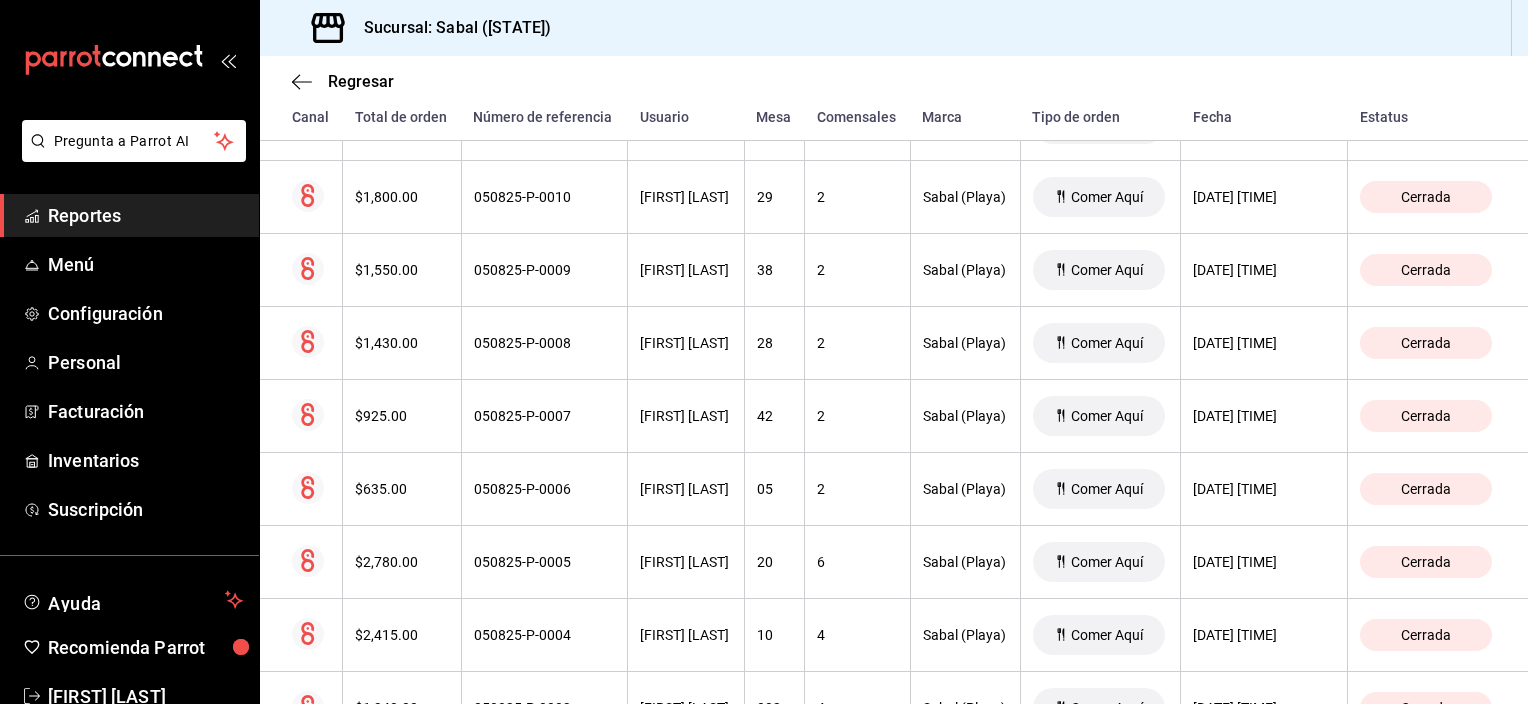 scroll, scrollTop: 1518, scrollLeft: 0, axis: vertical 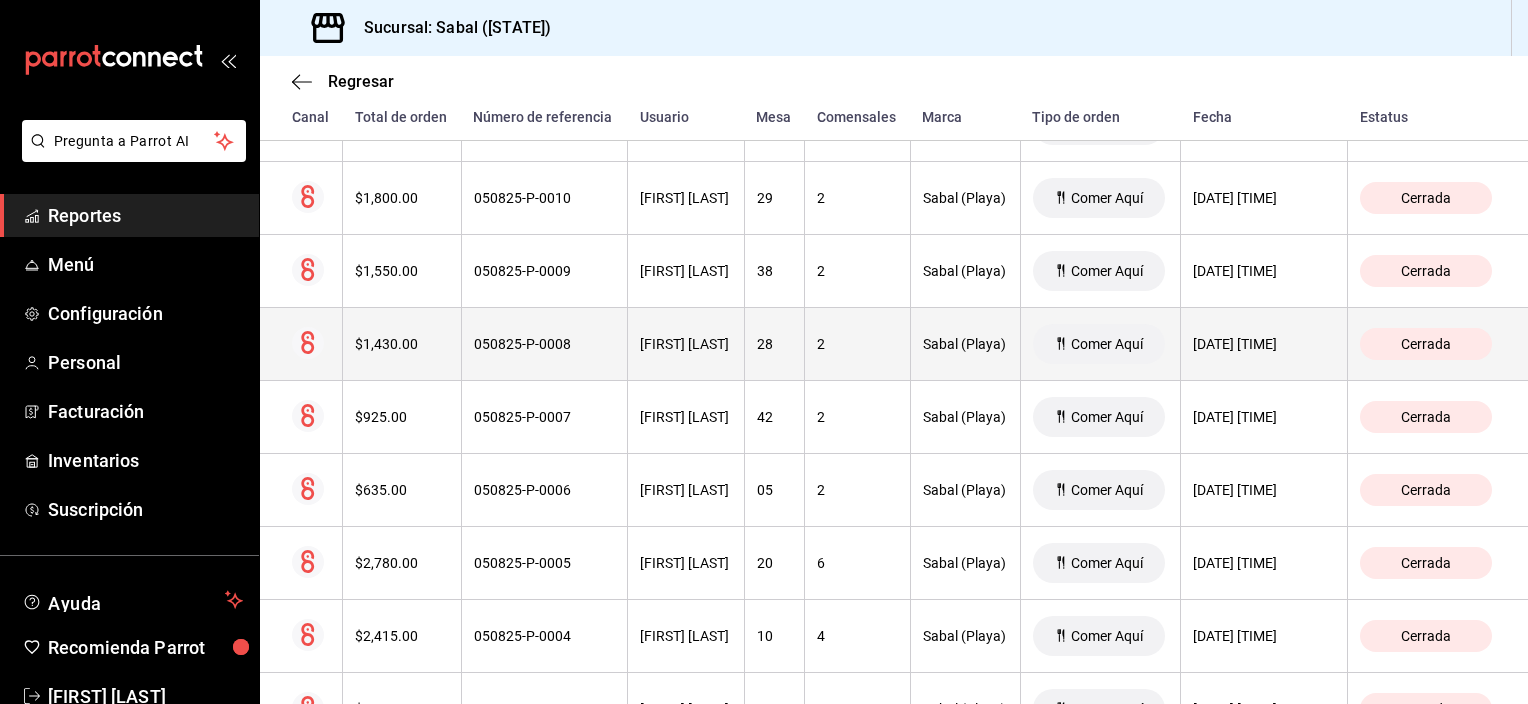 click on "050825-P-0008" at bounding box center (544, 344) 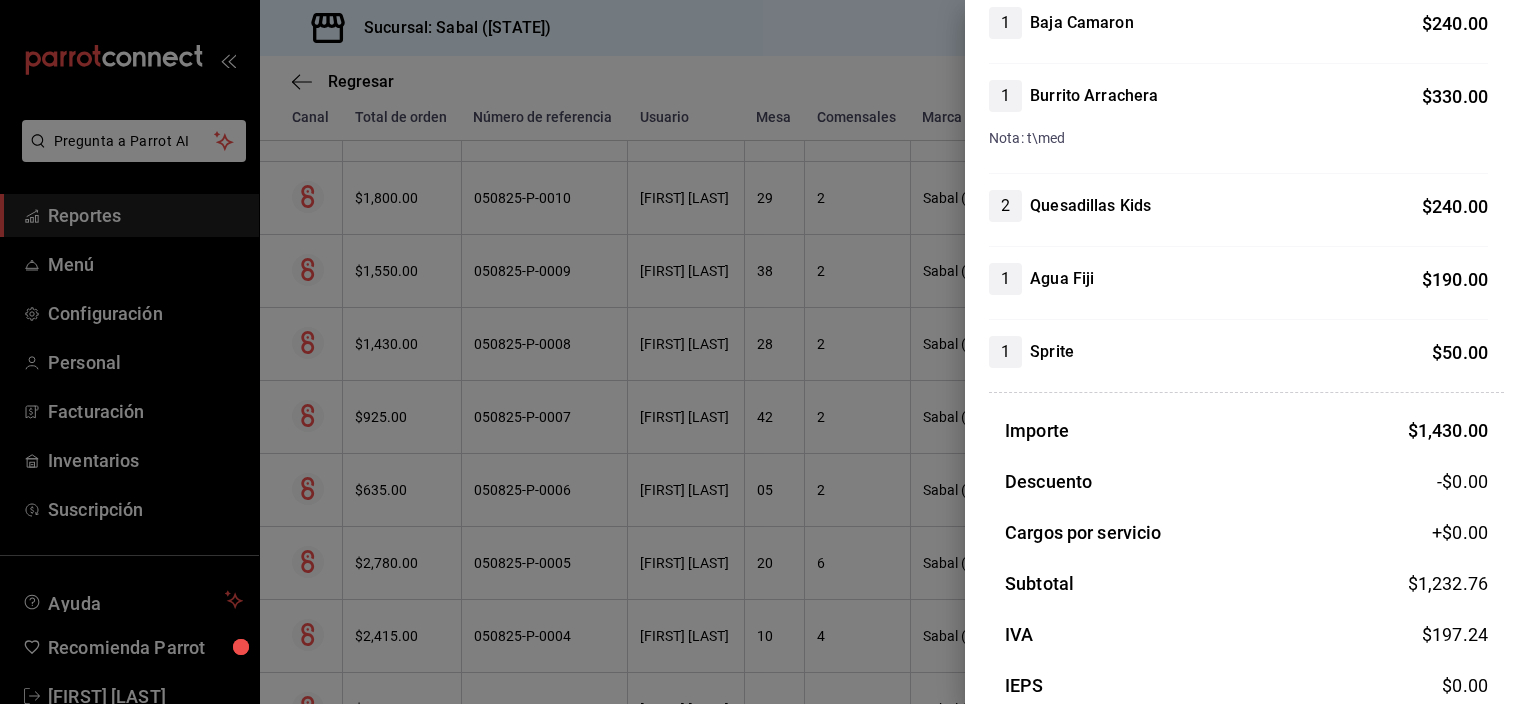scroll, scrollTop: 0, scrollLeft: 0, axis: both 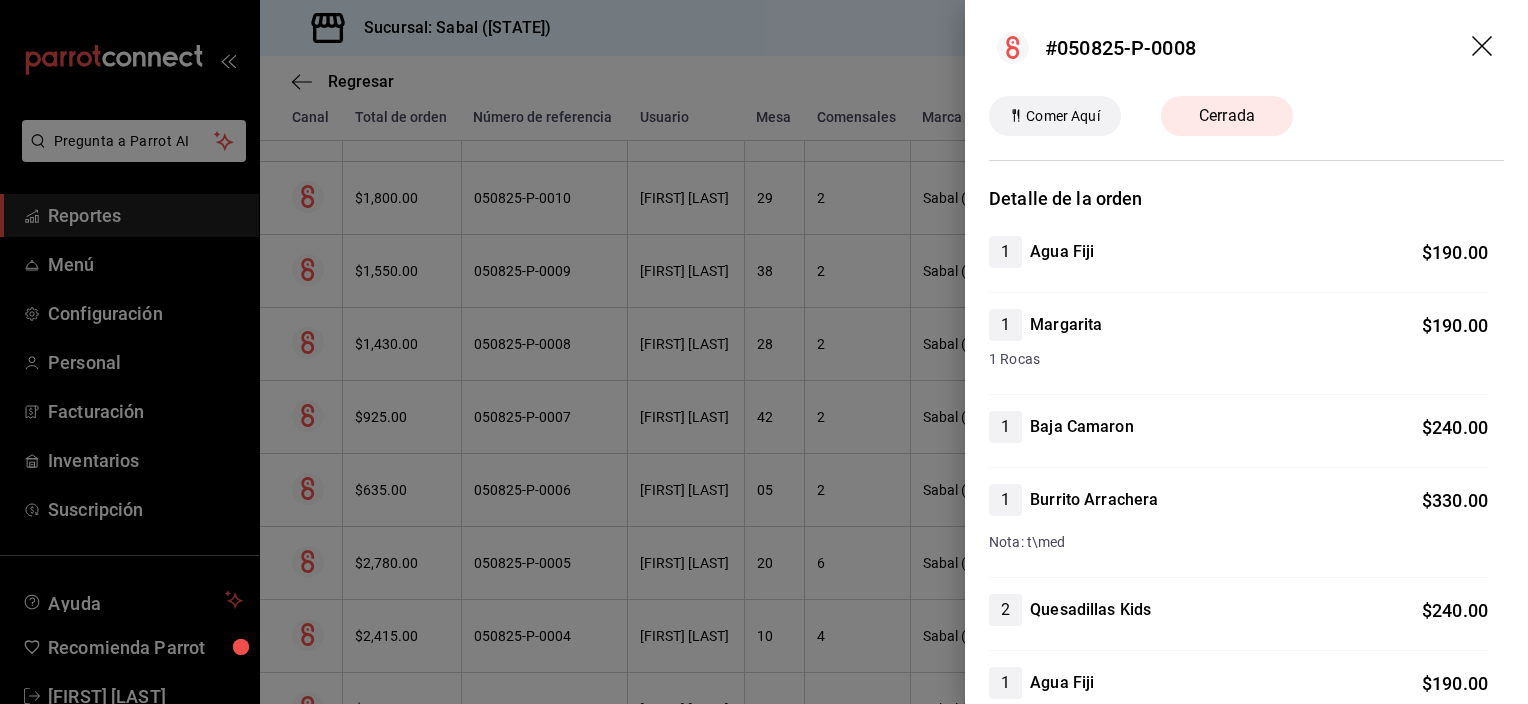 click 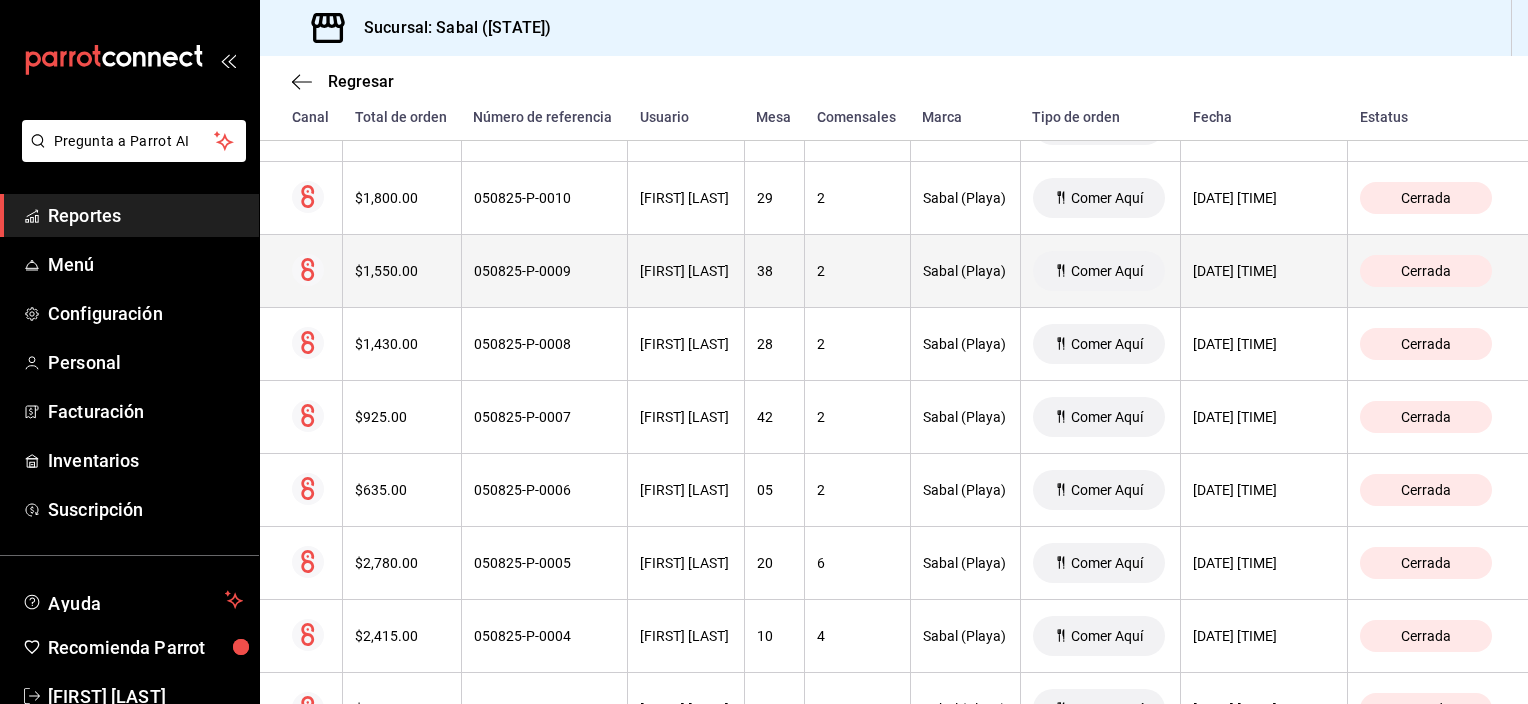 click on "[FIRST] [LAST]" at bounding box center [686, 271] 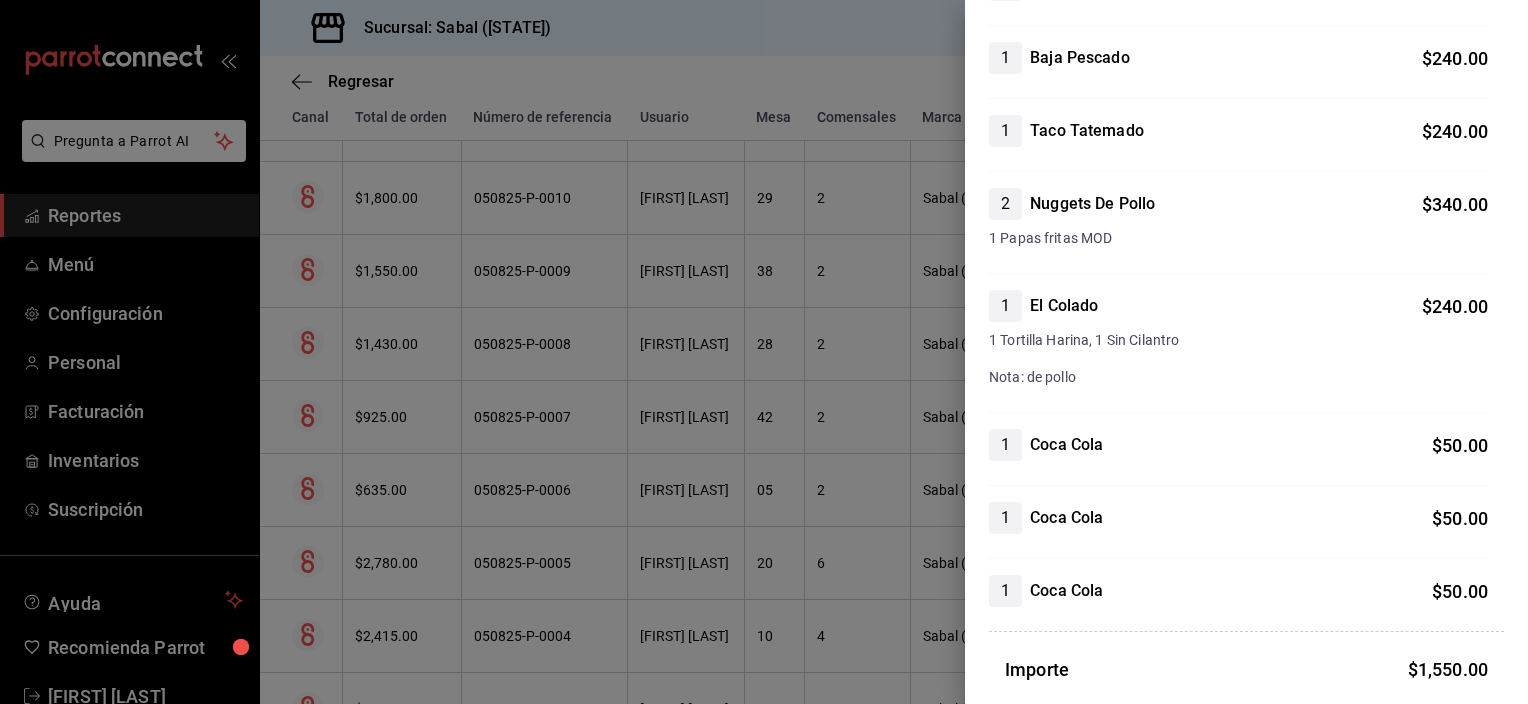 scroll, scrollTop: 0, scrollLeft: 0, axis: both 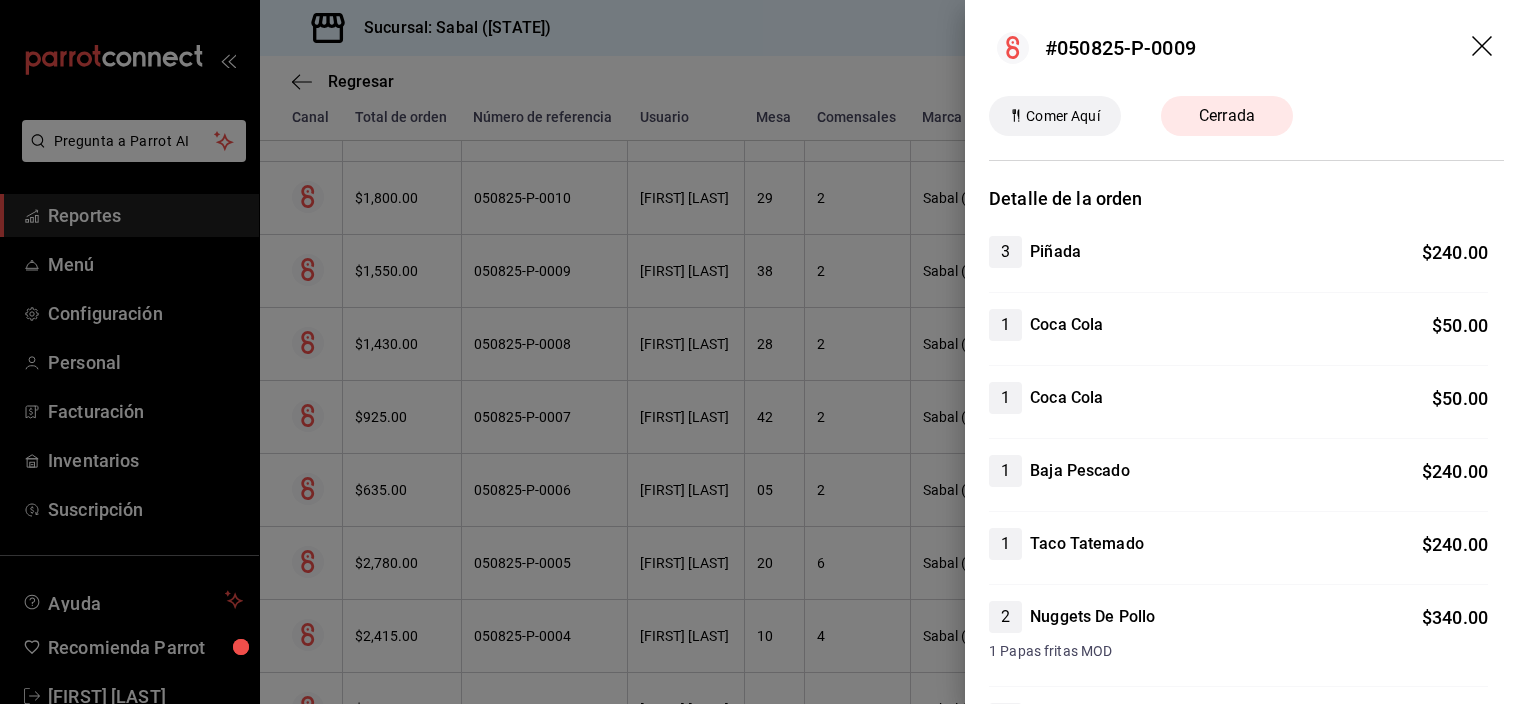 click 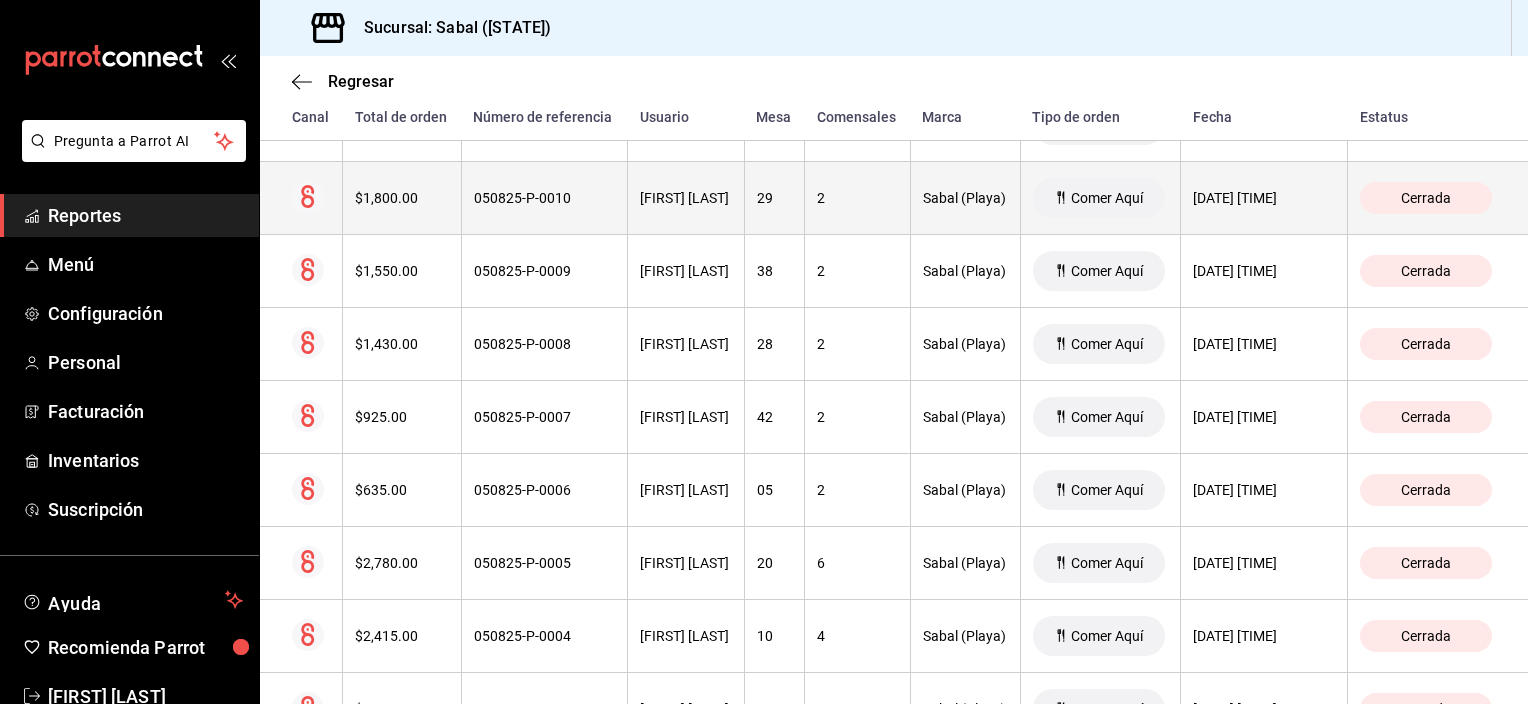 click on "[FIRST] [LAST]" at bounding box center (686, 198) 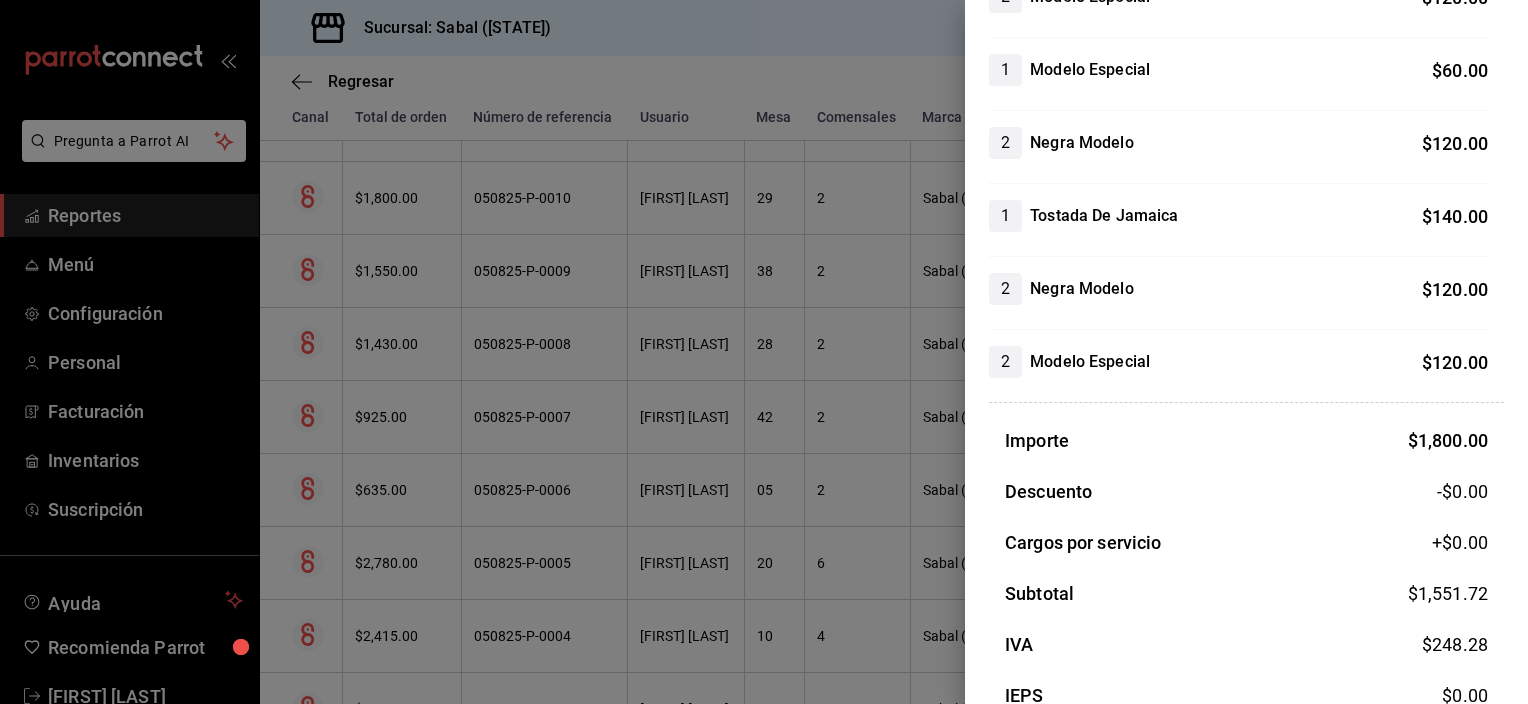 scroll, scrollTop: 506, scrollLeft: 0, axis: vertical 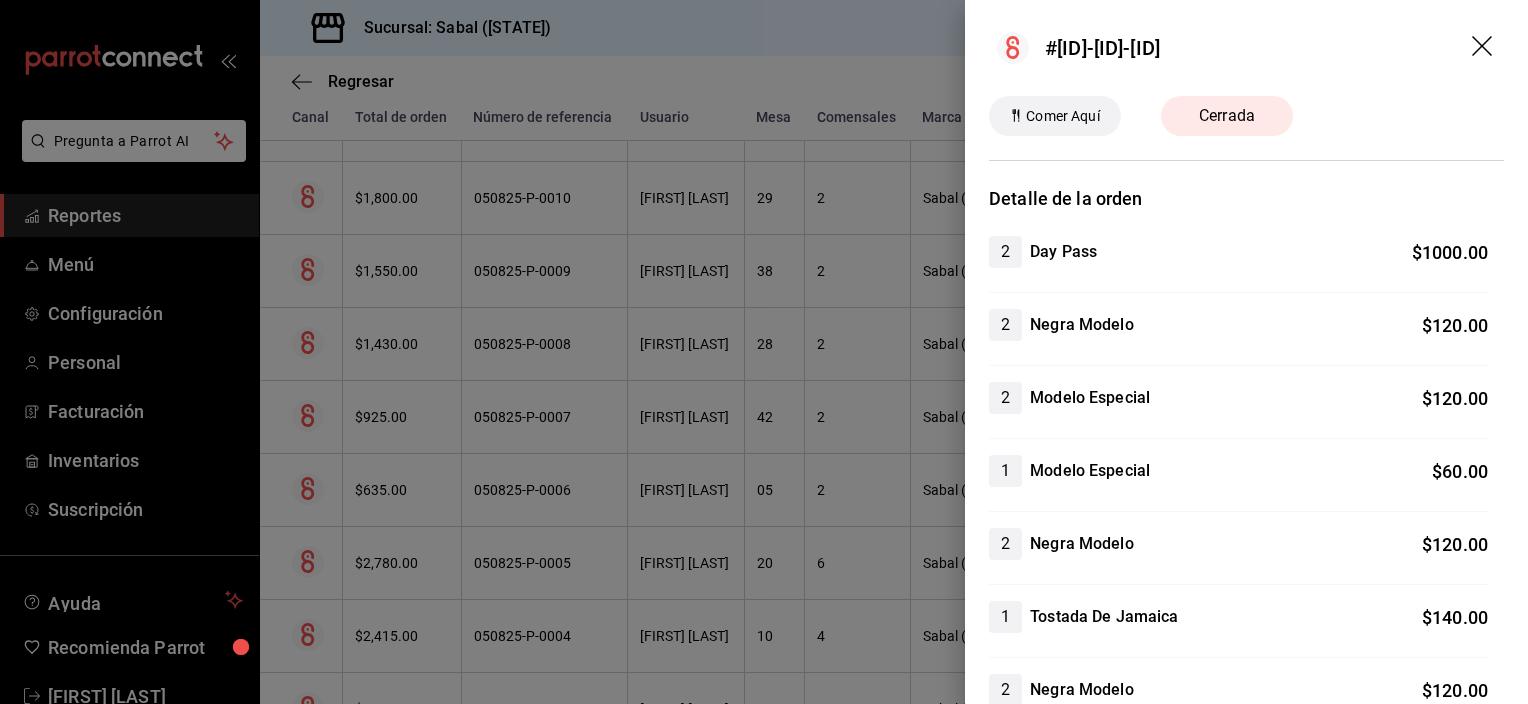 click 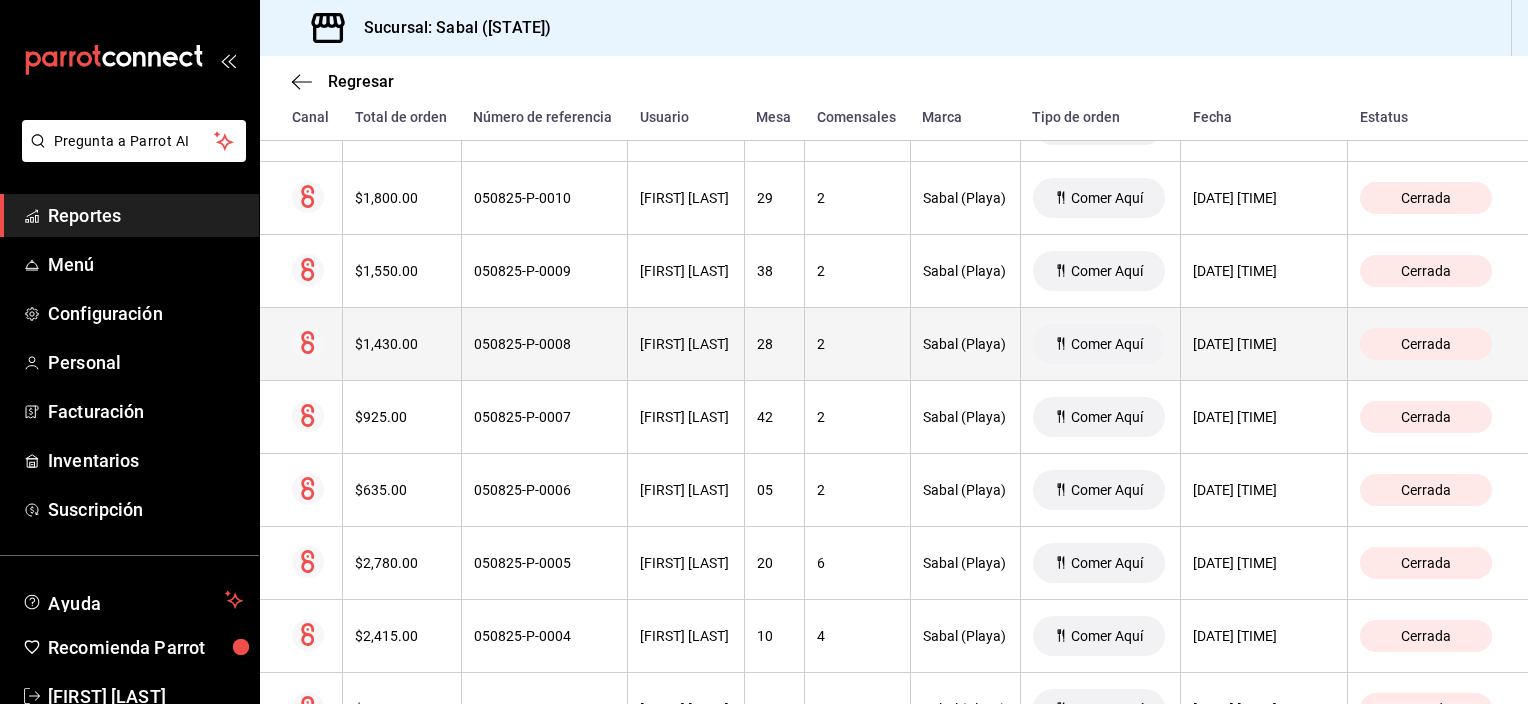 click on "[FIRST] [LAST]" at bounding box center (686, 344) 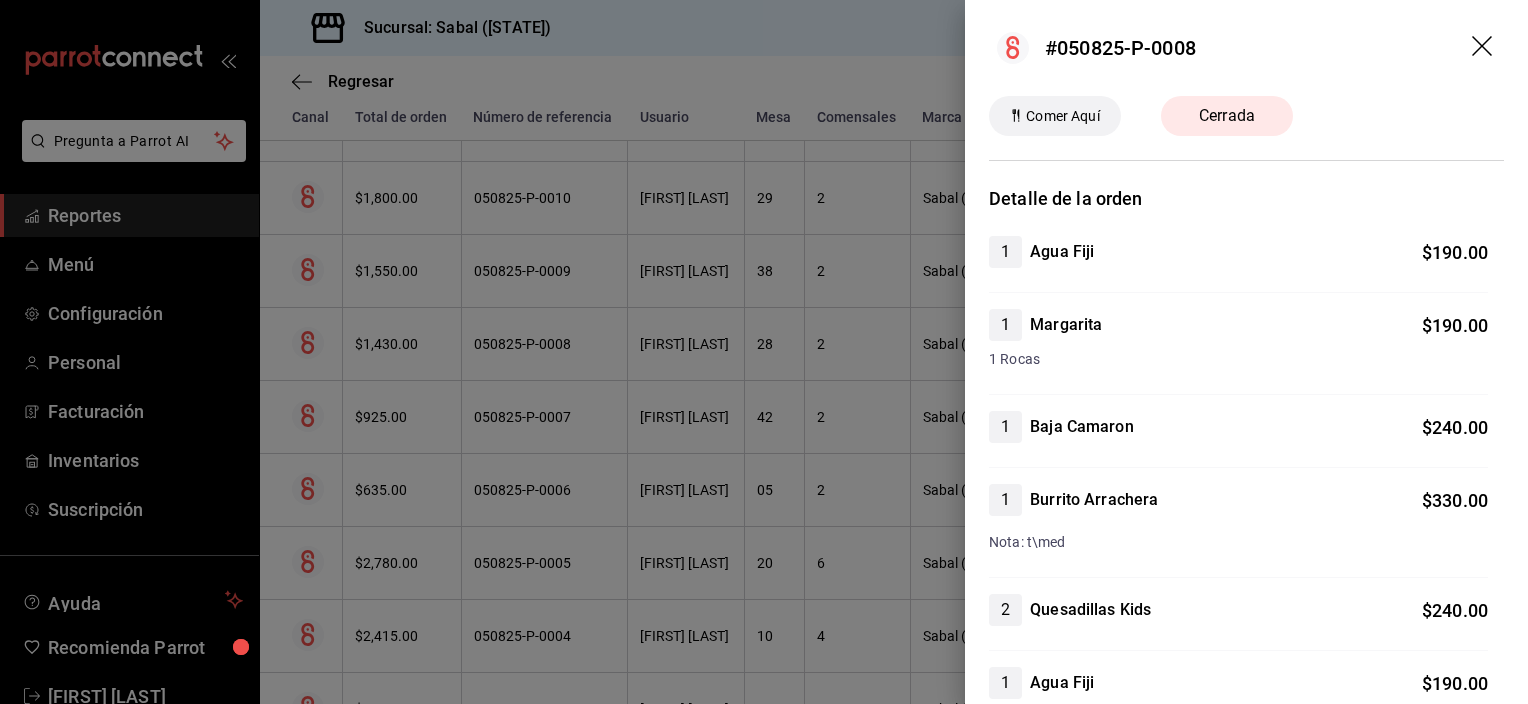 click on "#050825-P-0008" at bounding box center (1246, 48) 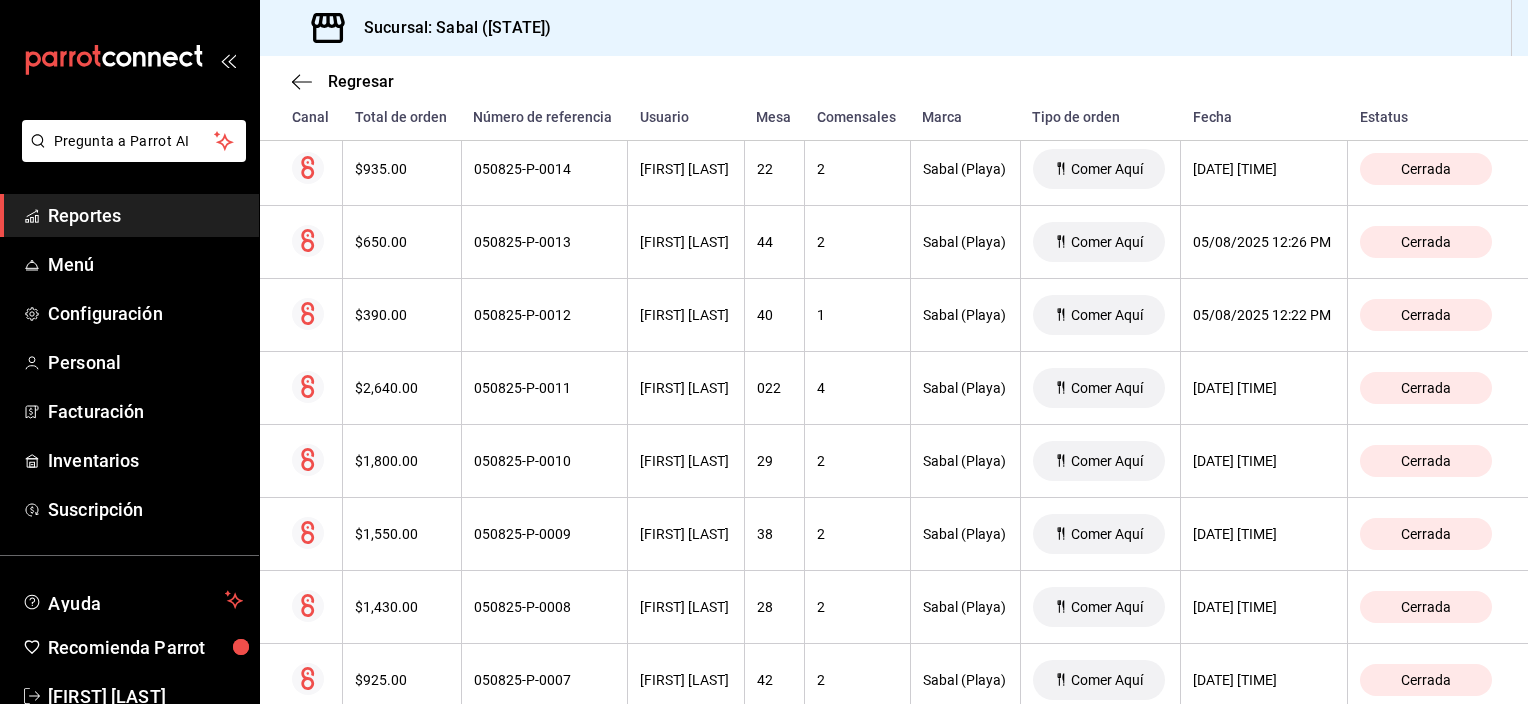 scroll, scrollTop: 1238, scrollLeft: 0, axis: vertical 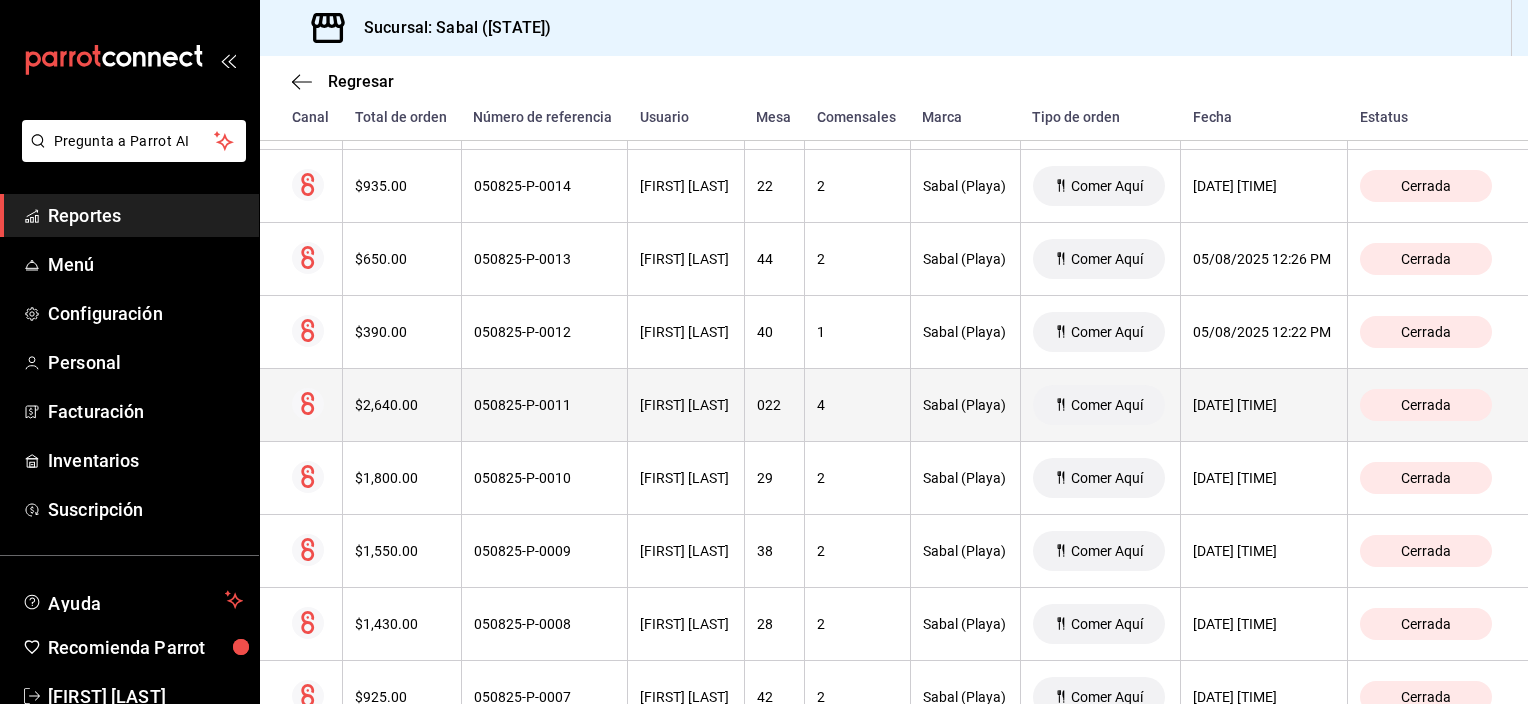 click on "[FIRST] [LAST]" at bounding box center (686, 405) 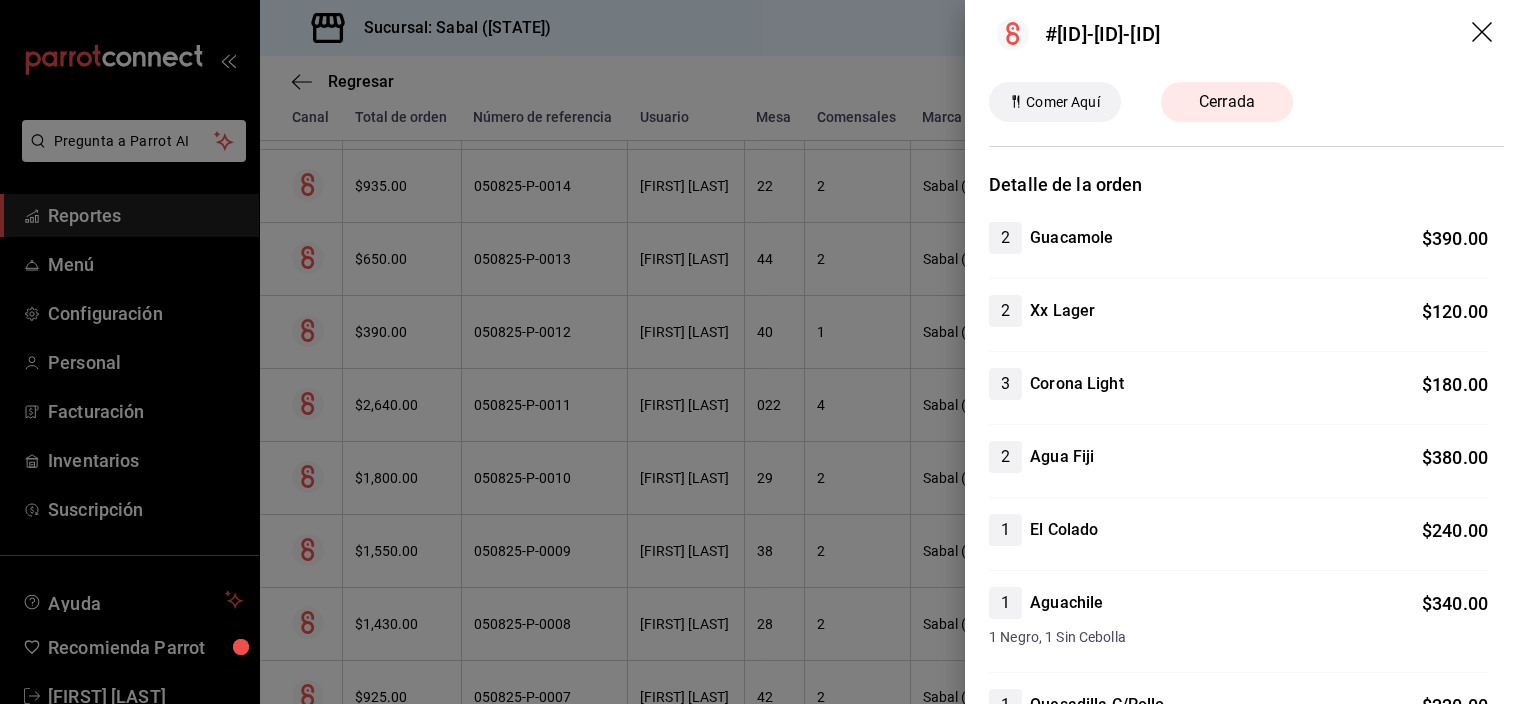 scroll, scrollTop: 0, scrollLeft: 0, axis: both 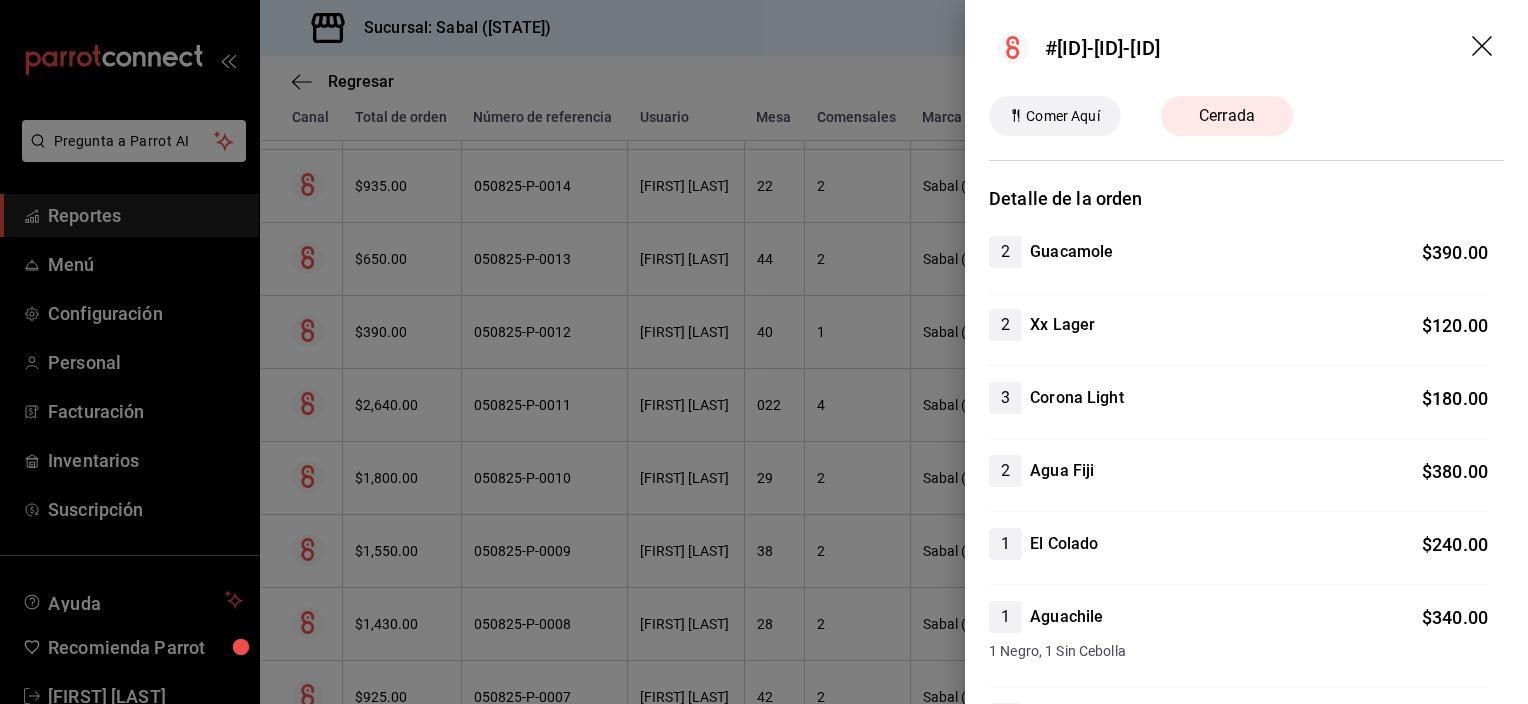 click 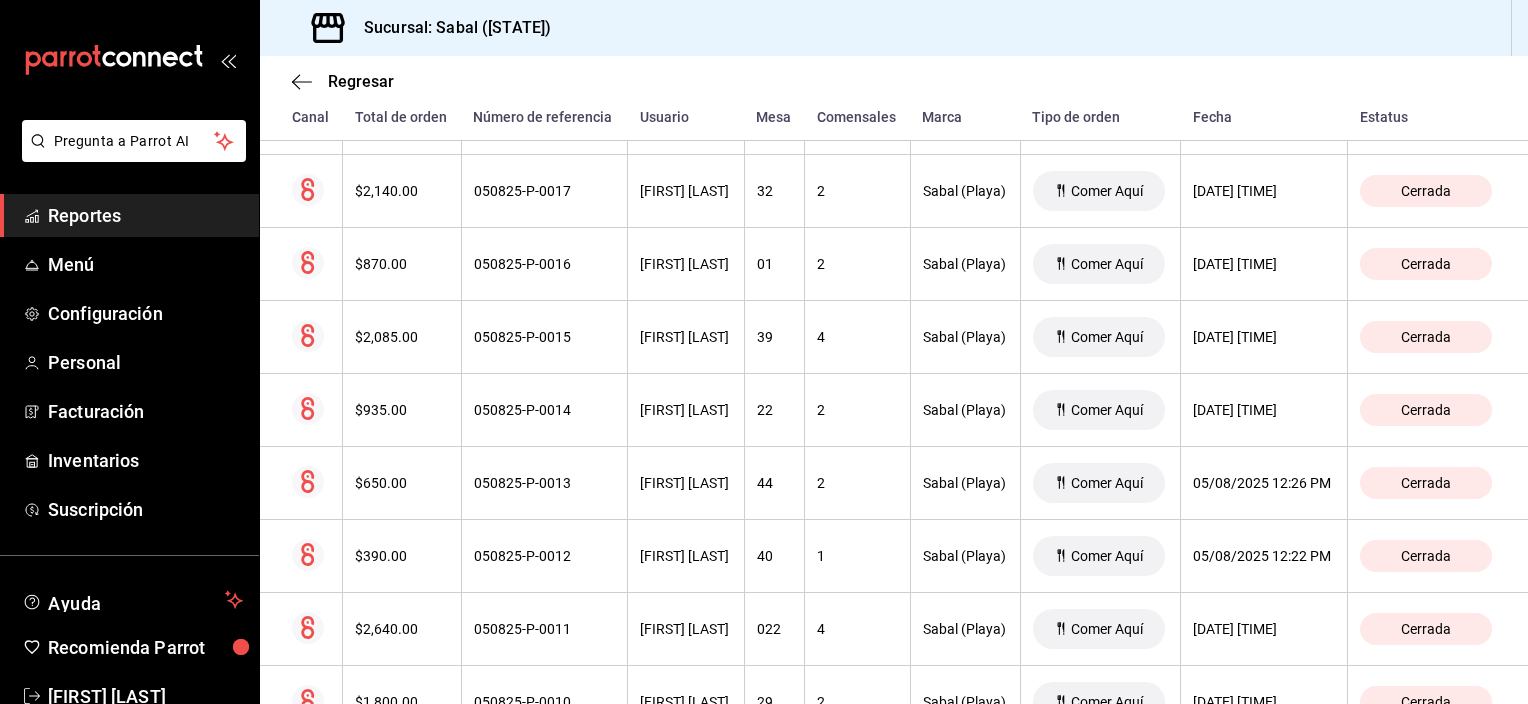 scroll, scrollTop: 998, scrollLeft: 0, axis: vertical 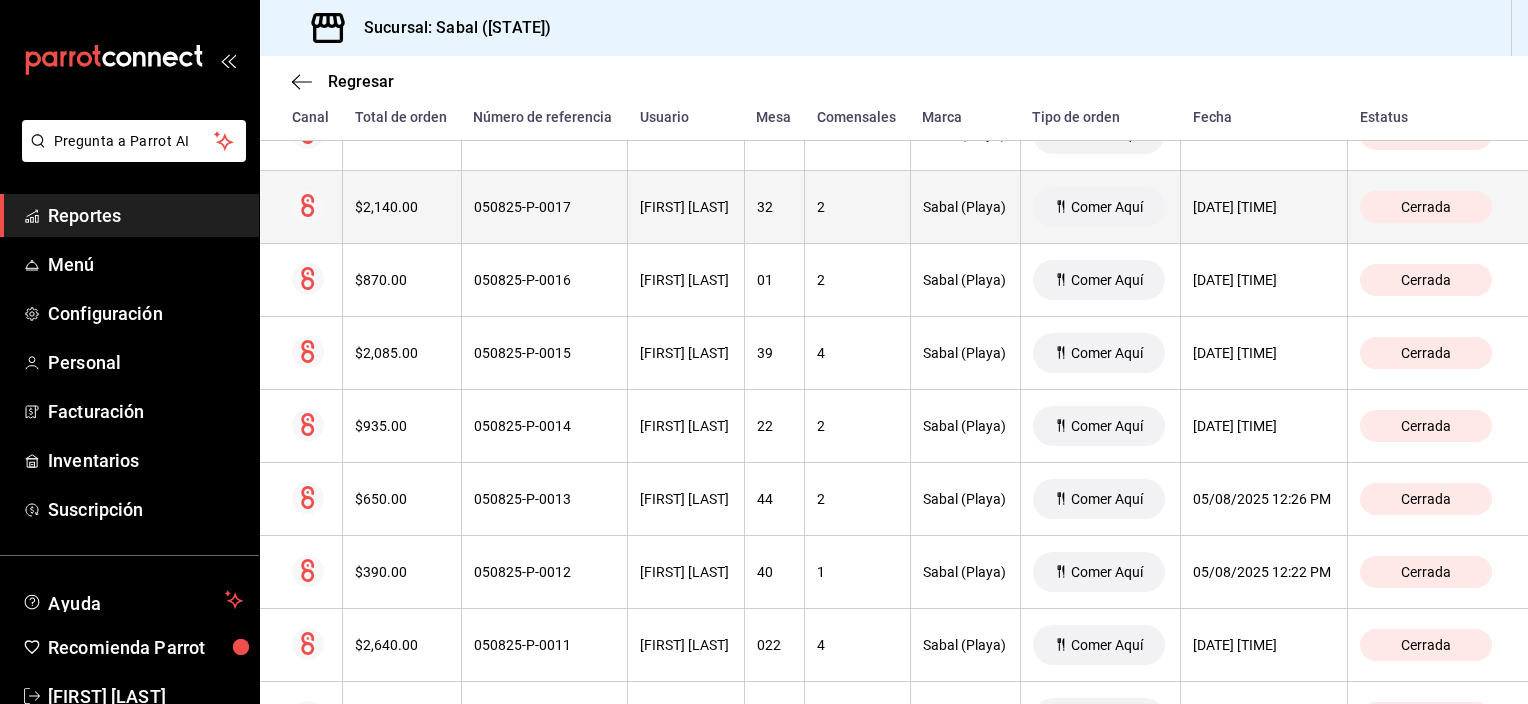 click on "[FIRST] [LAST]" at bounding box center [686, 207] 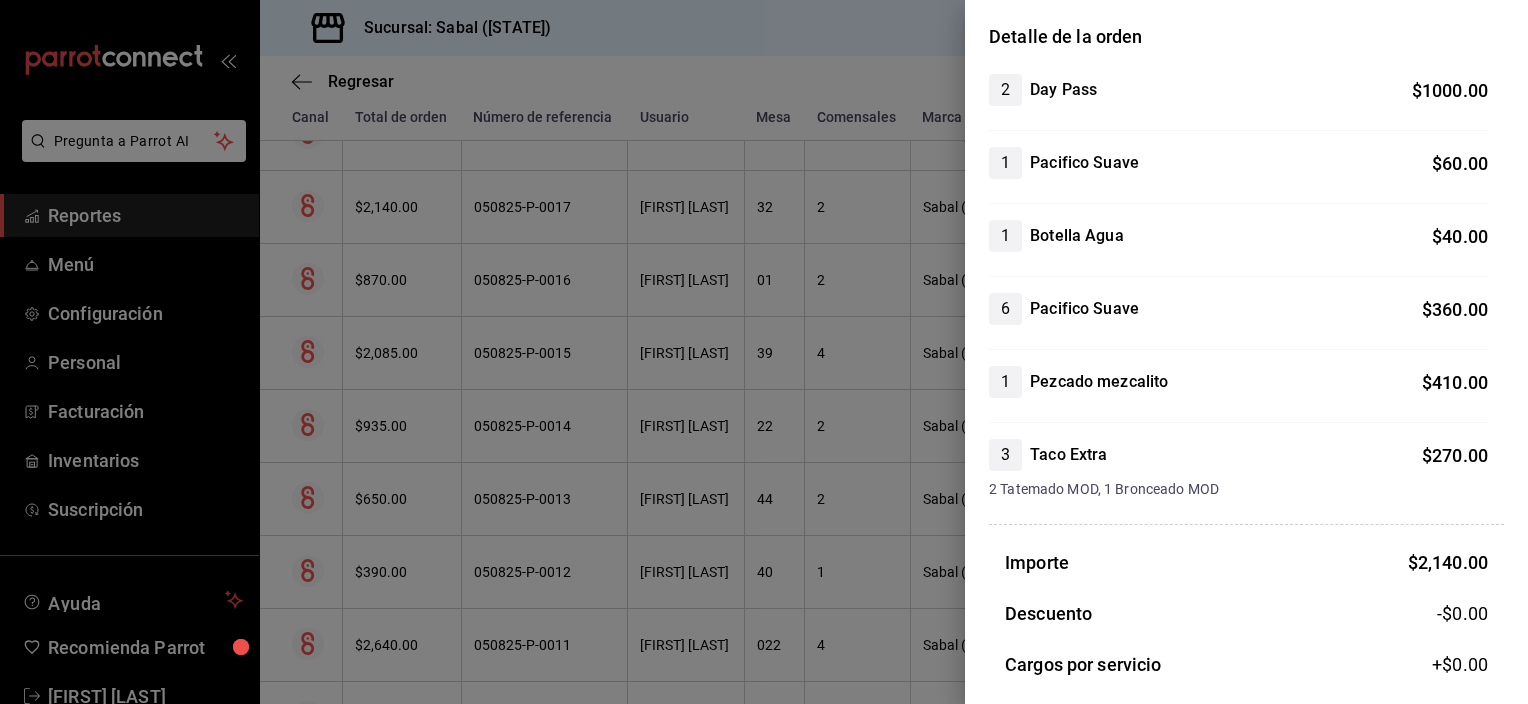 scroll, scrollTop: 151, scrollLeft: 0, axis: vertical 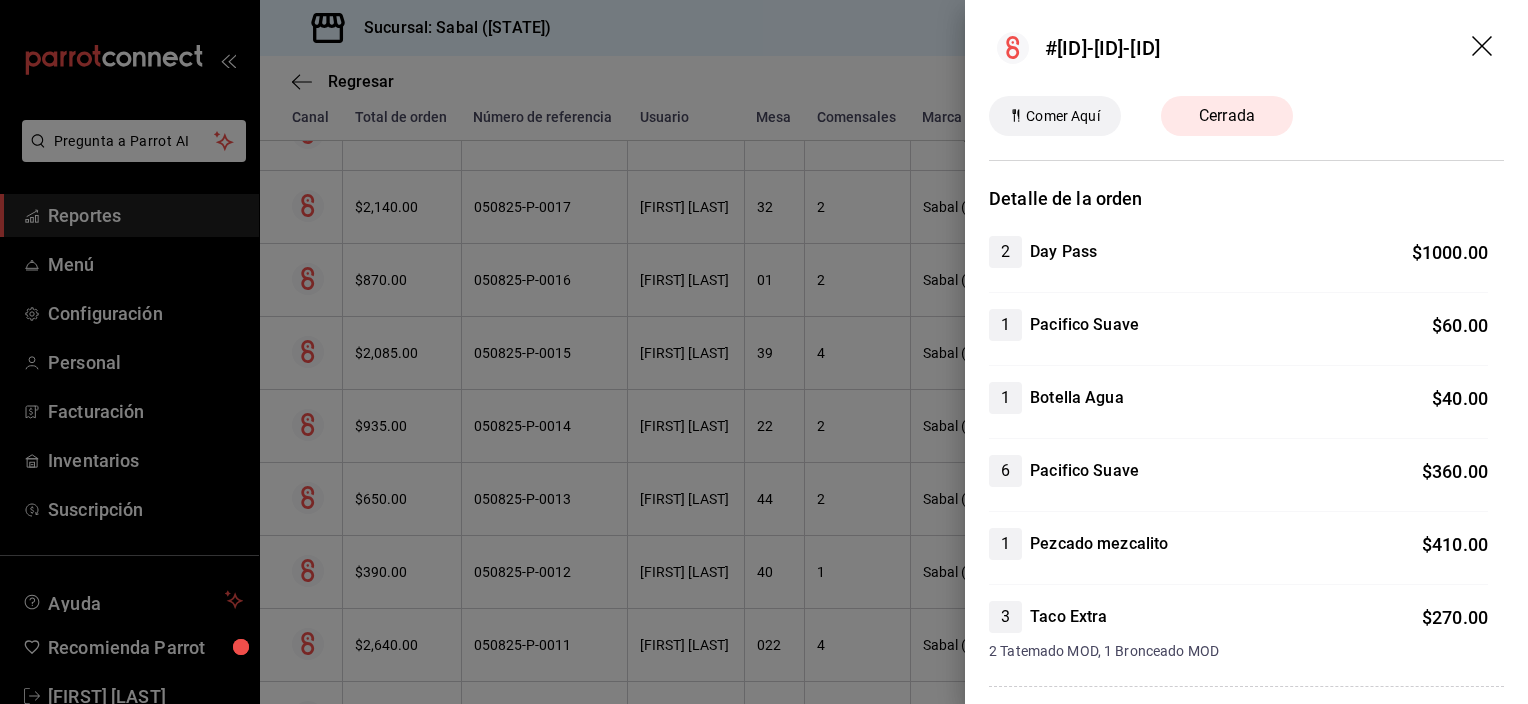 click 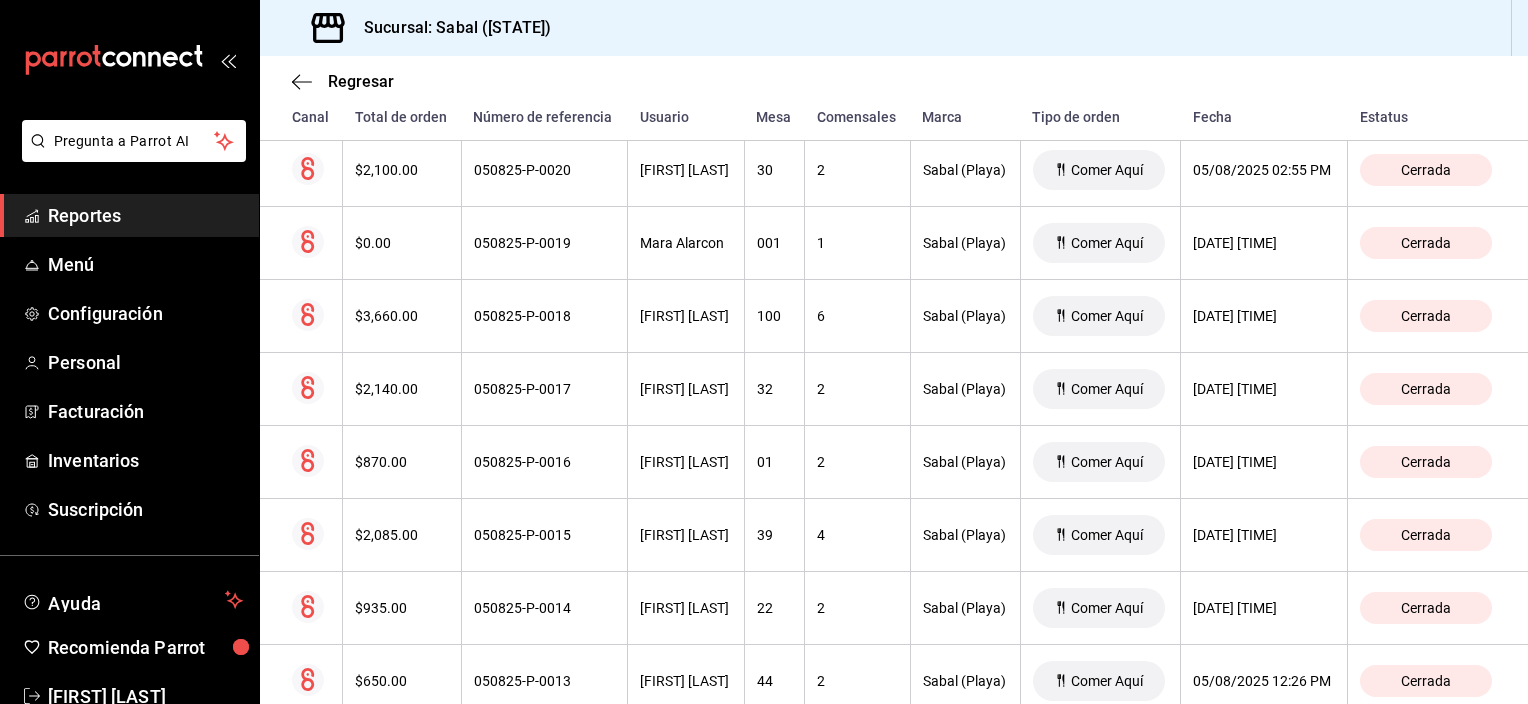 scroll, scrollTop: 798, scrollLeft: 0, axis: vertical 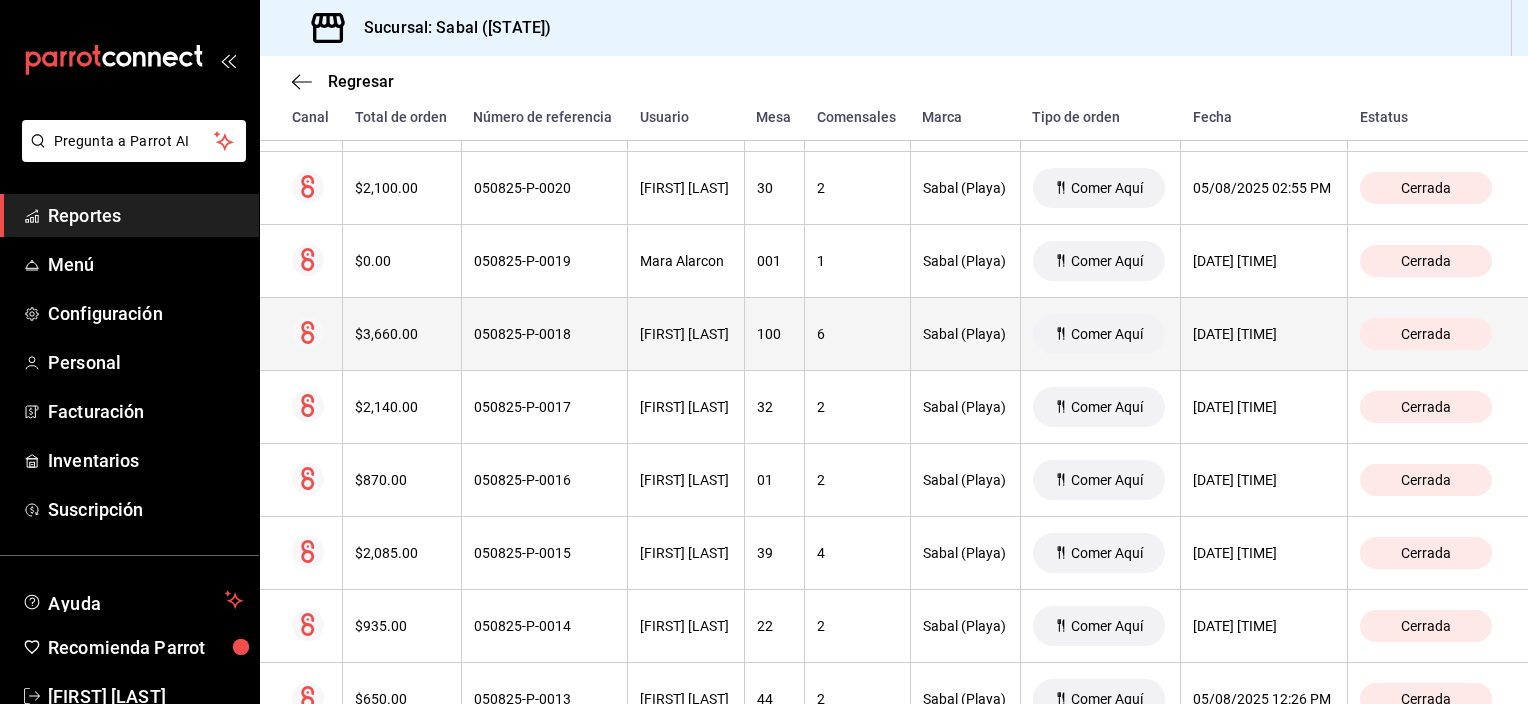 click on "050825-P-0018" at bounding box center [544, 334] 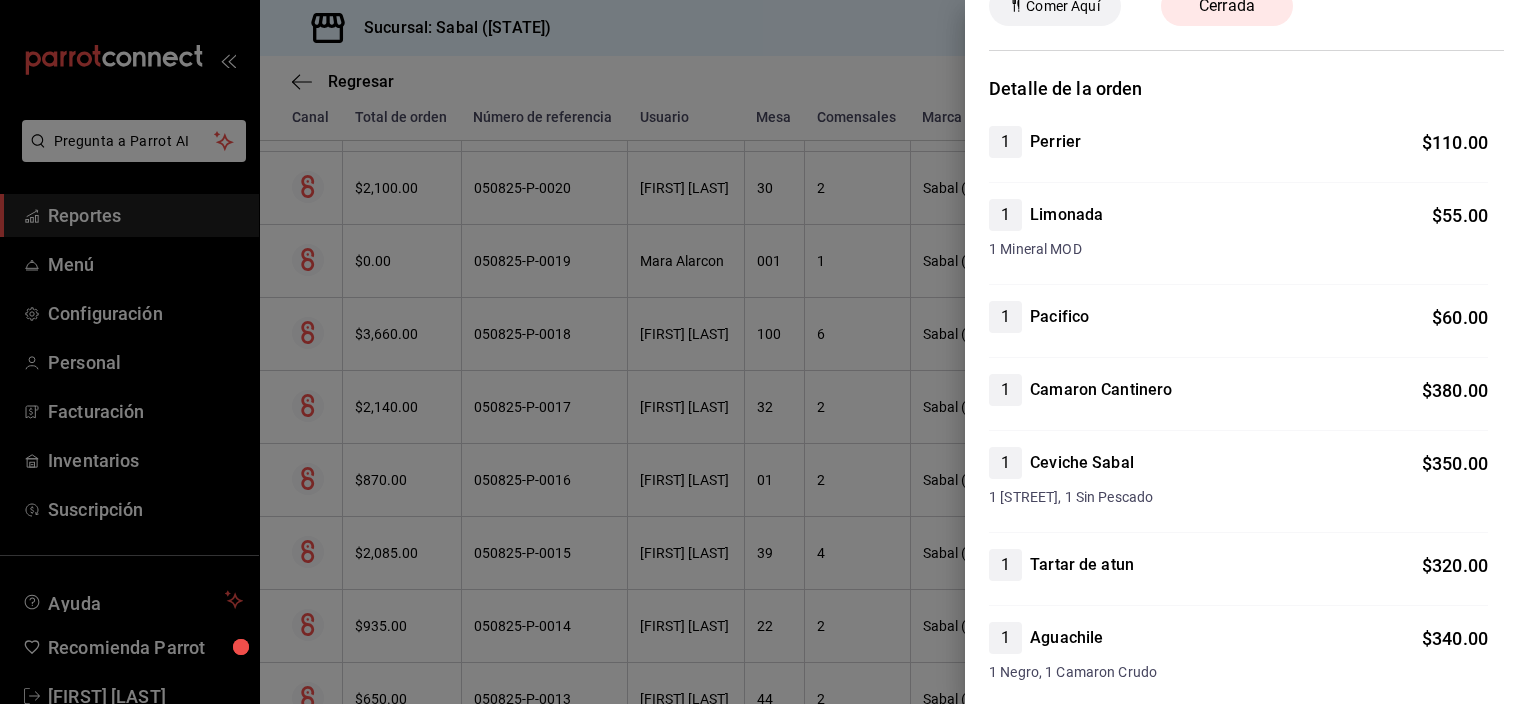 scroll, scrollTop: 0, scrollLeft: 0, axis: both 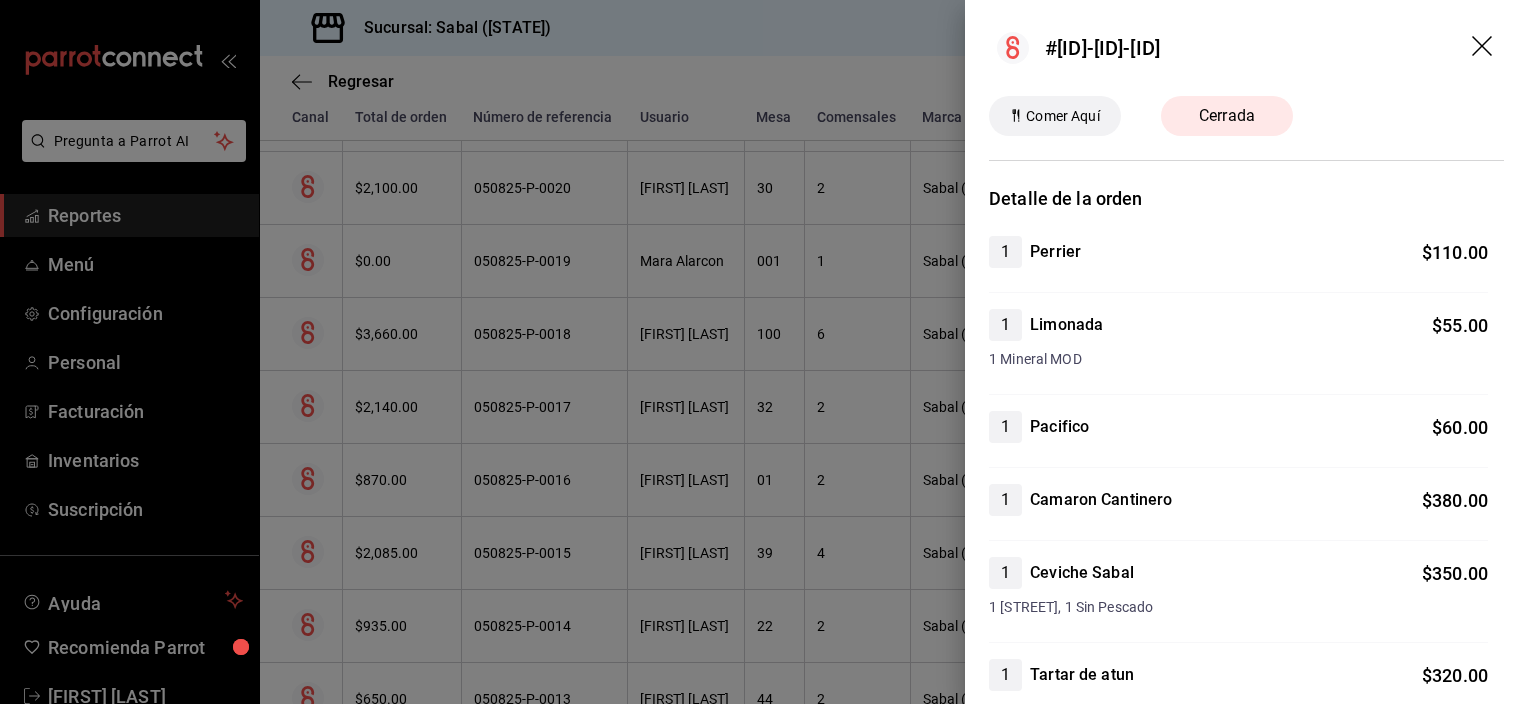 click 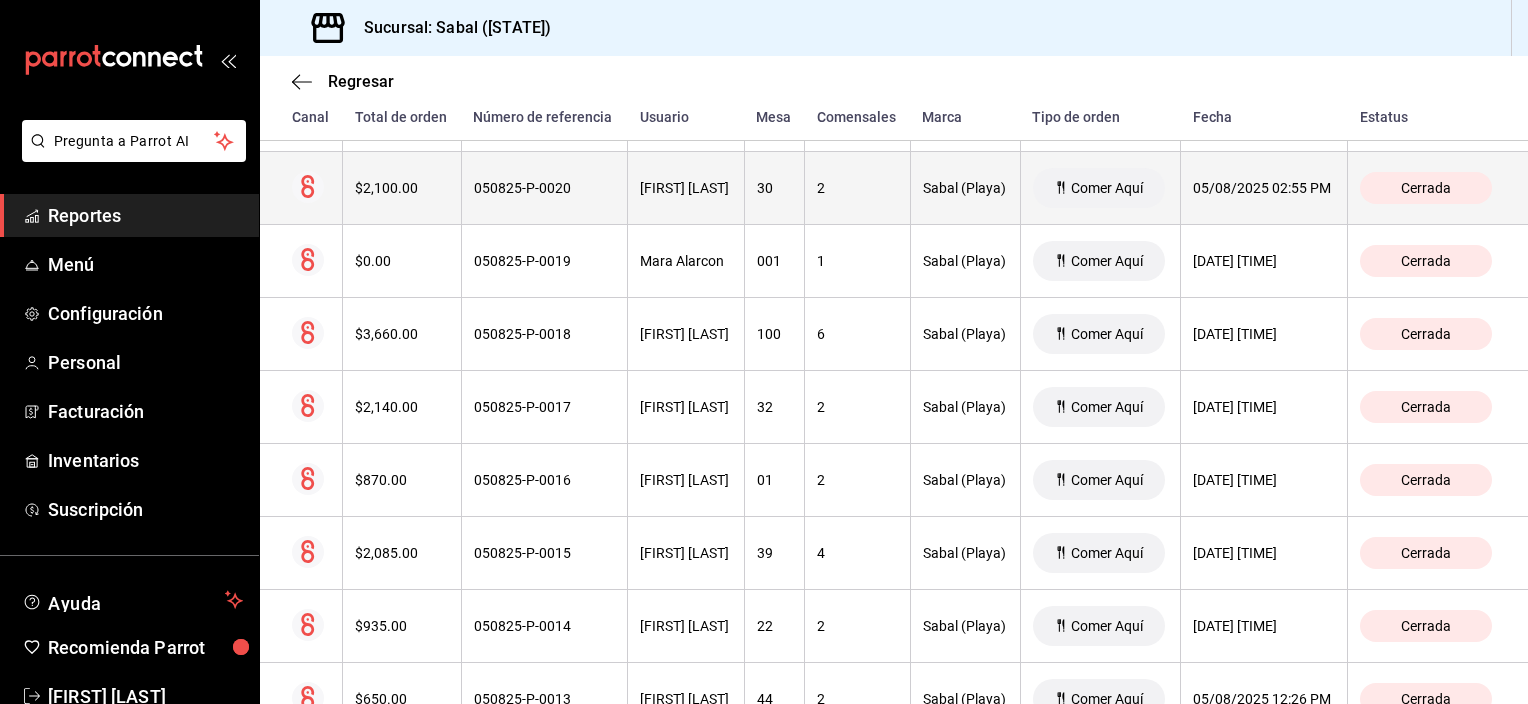 click on "[FIRST] [LAST]" at bounding box center (686, 188) 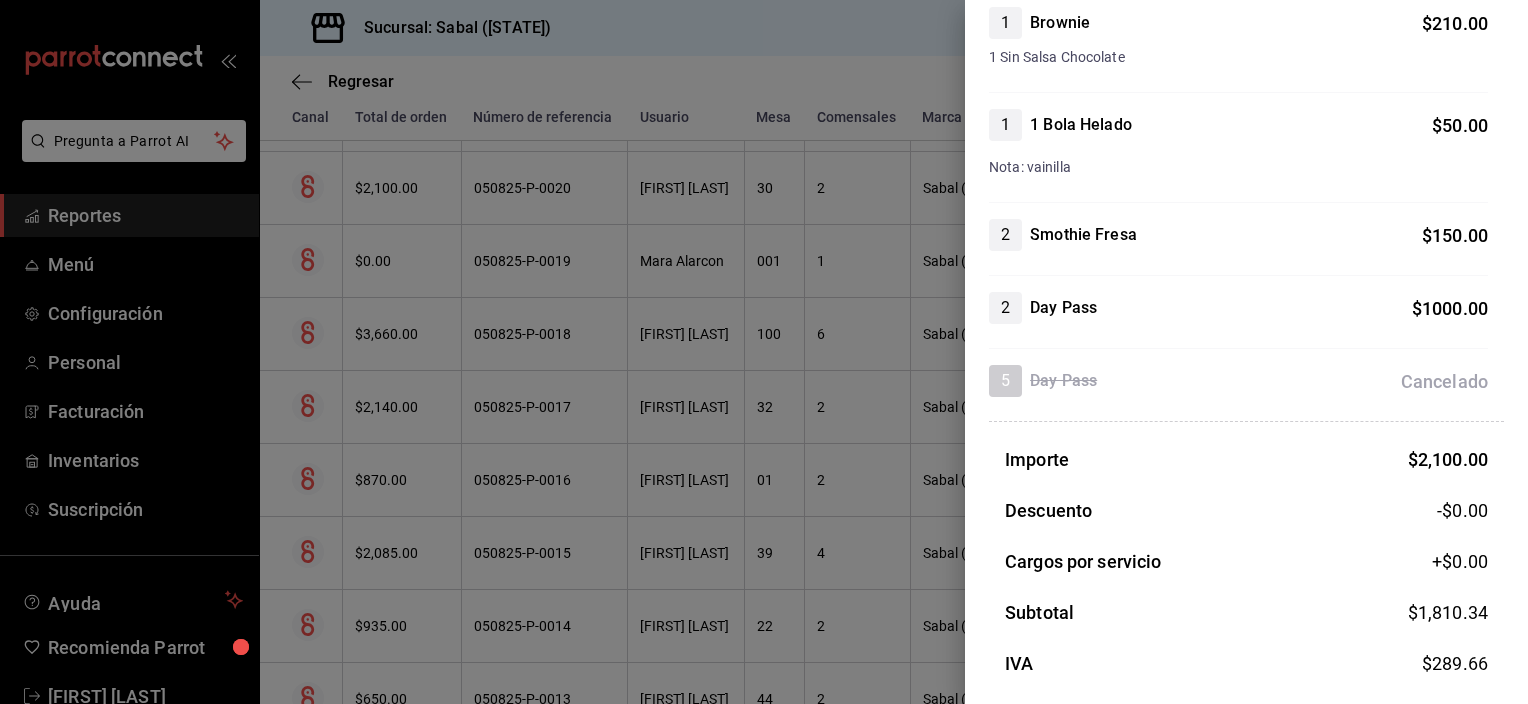 scroll, scrollTop: 606, scrollLeft: 0, axis: vertical 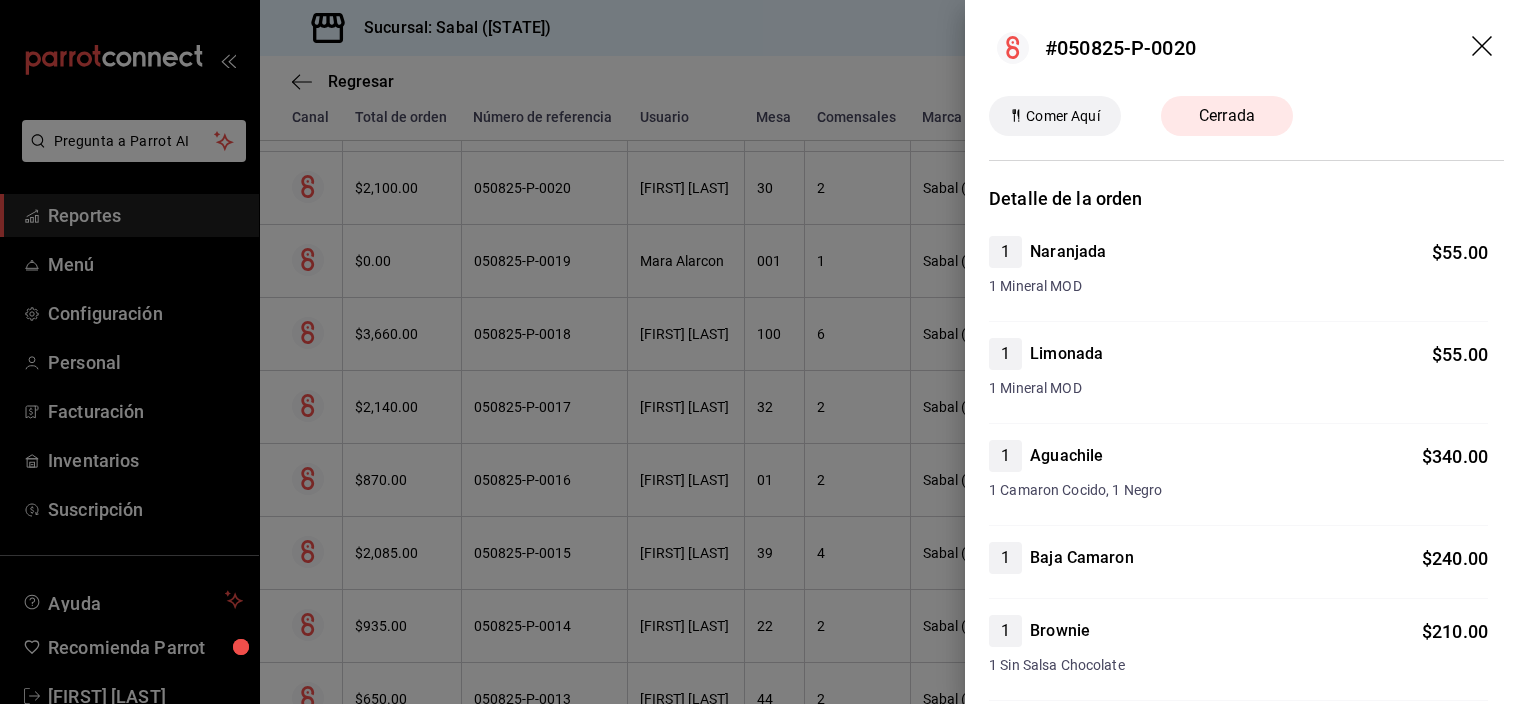 click 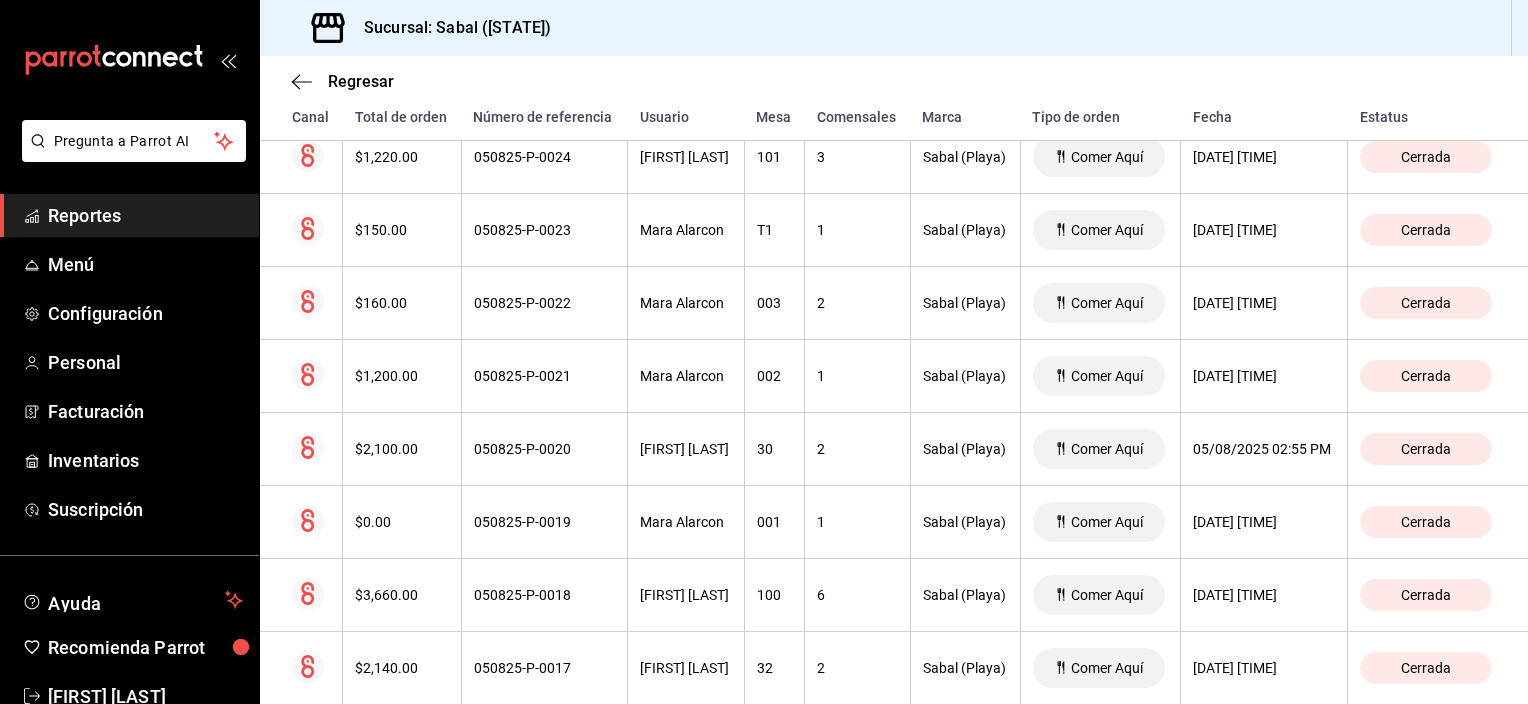 scroll, scrollTop: 518, scrollLeft: 0, axis: vertical 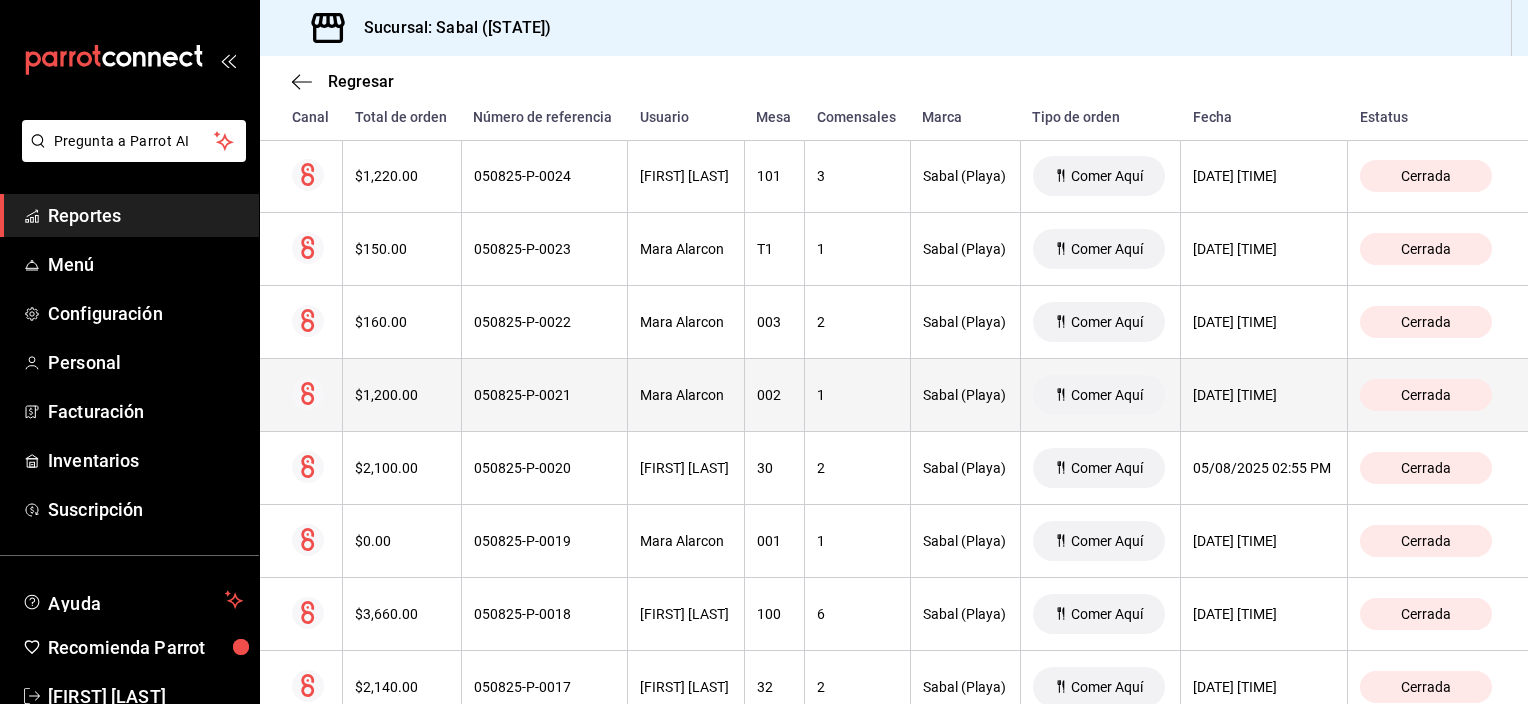 click on "Mara Alarcon" at bounding box center [686, 395] 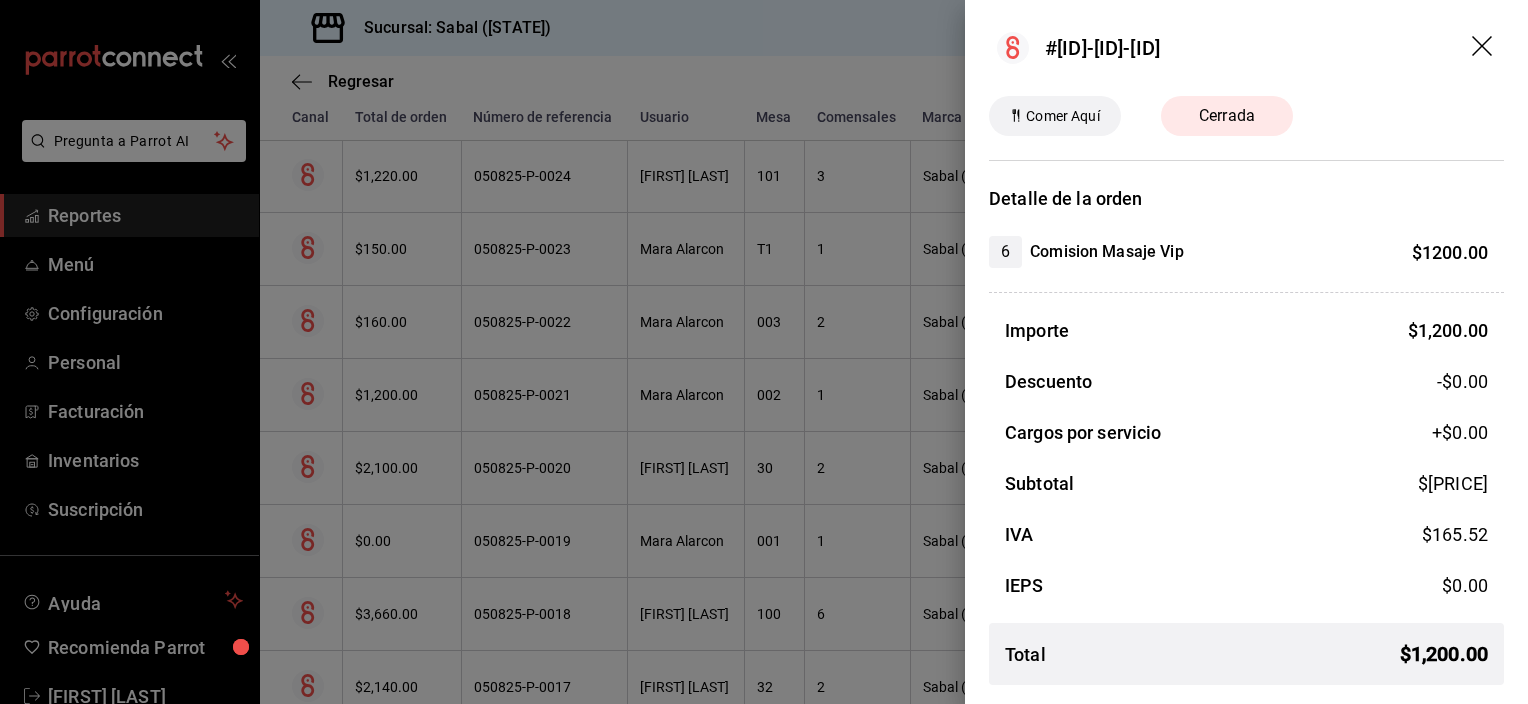 click 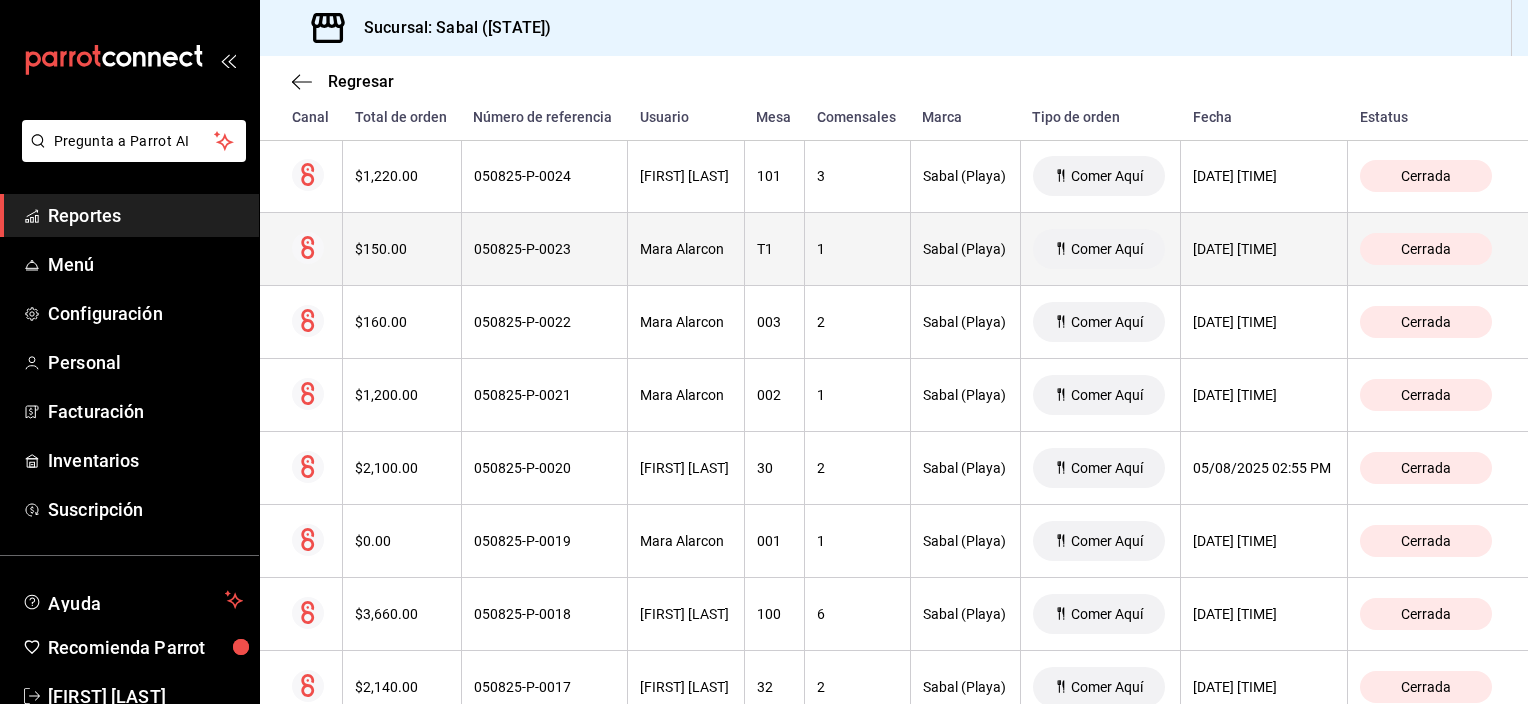 click on "050825-P-0023" at bounding box center (544, 249) 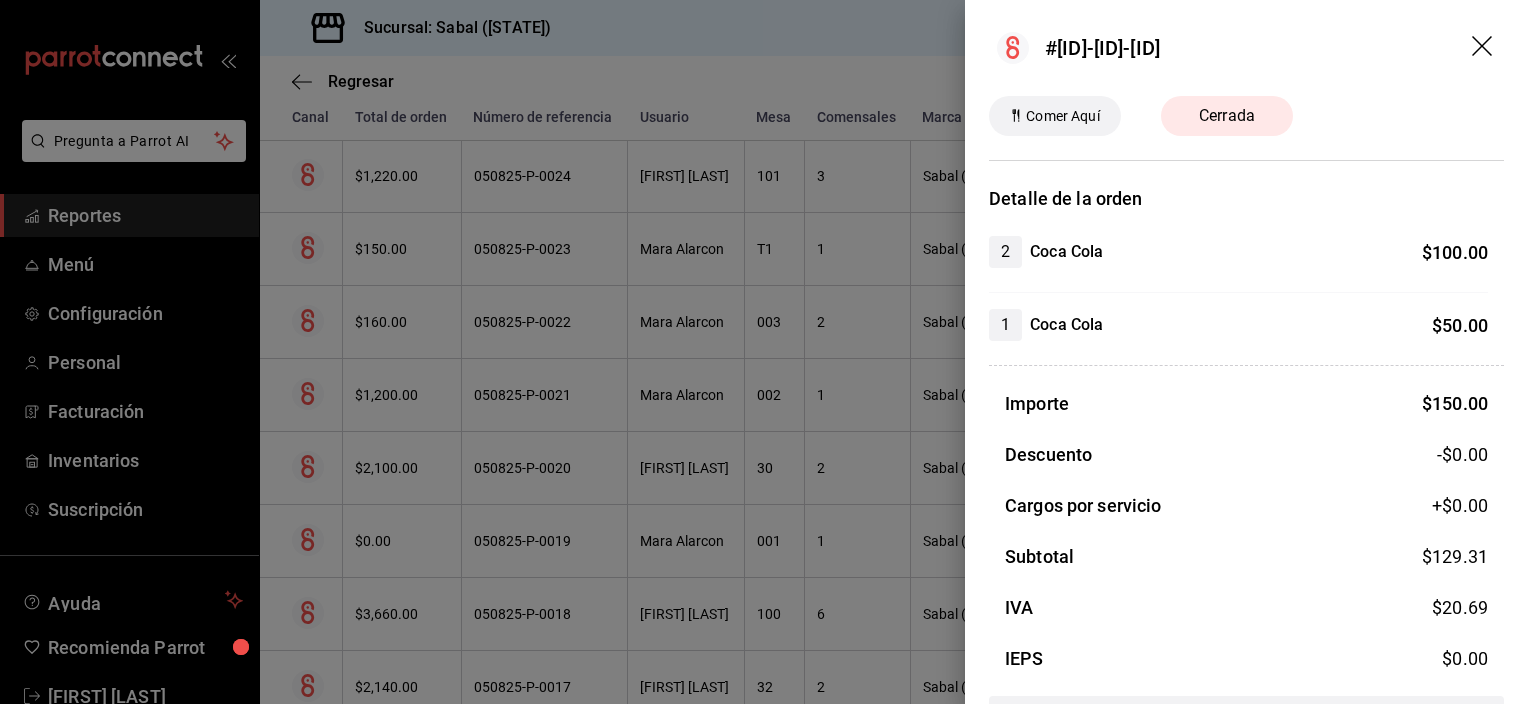 click 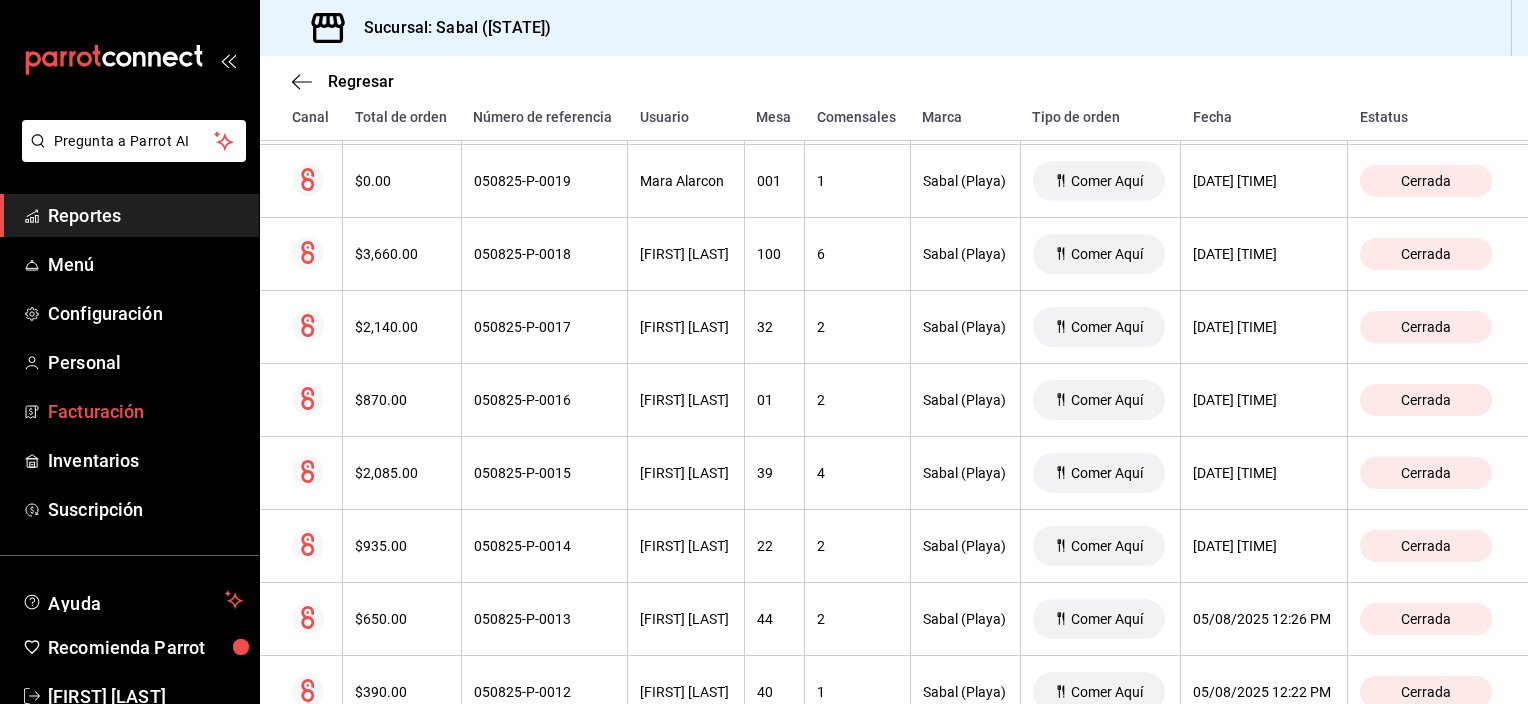 scroll, scrollTop: 838, scrollLeft: 0, axis: vertical 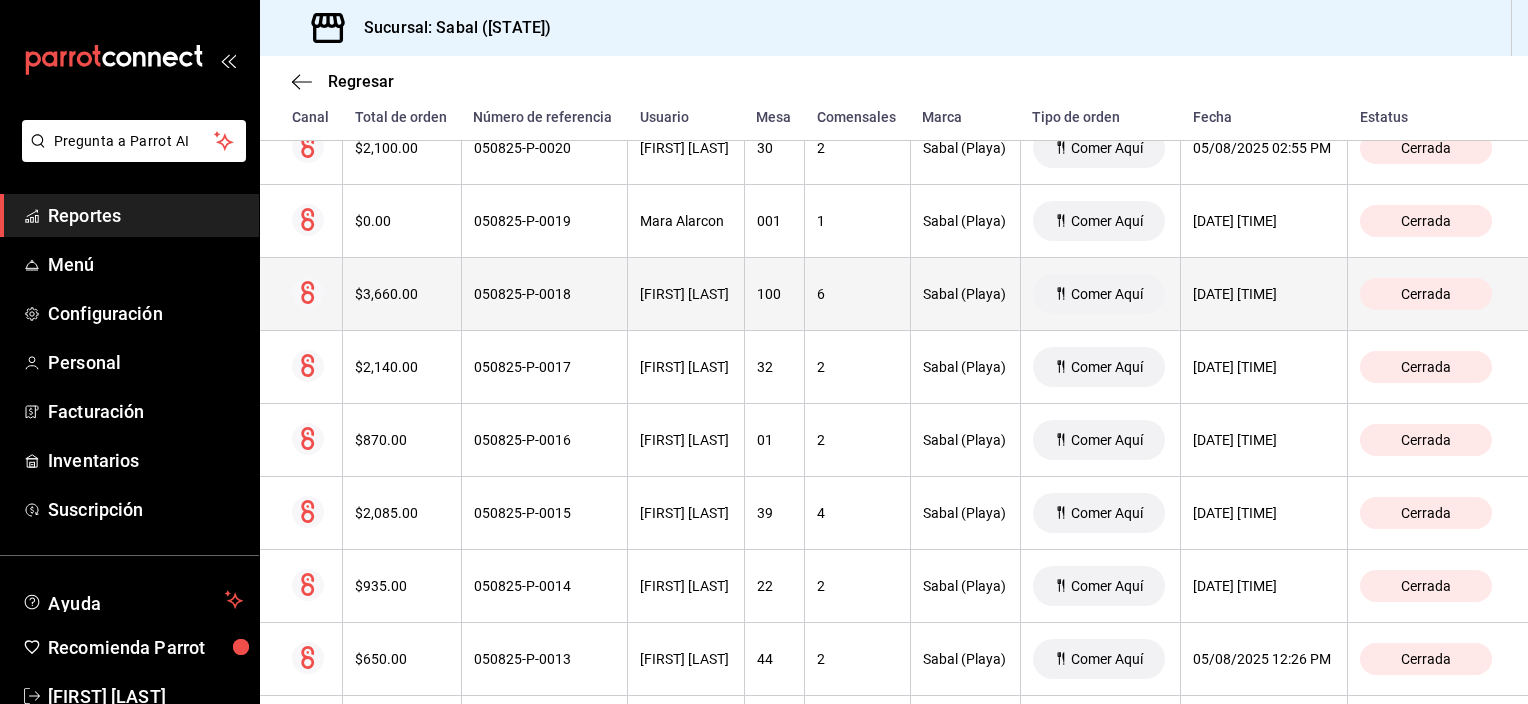 click on "$3,660.00" at bounding box center (402, 294) 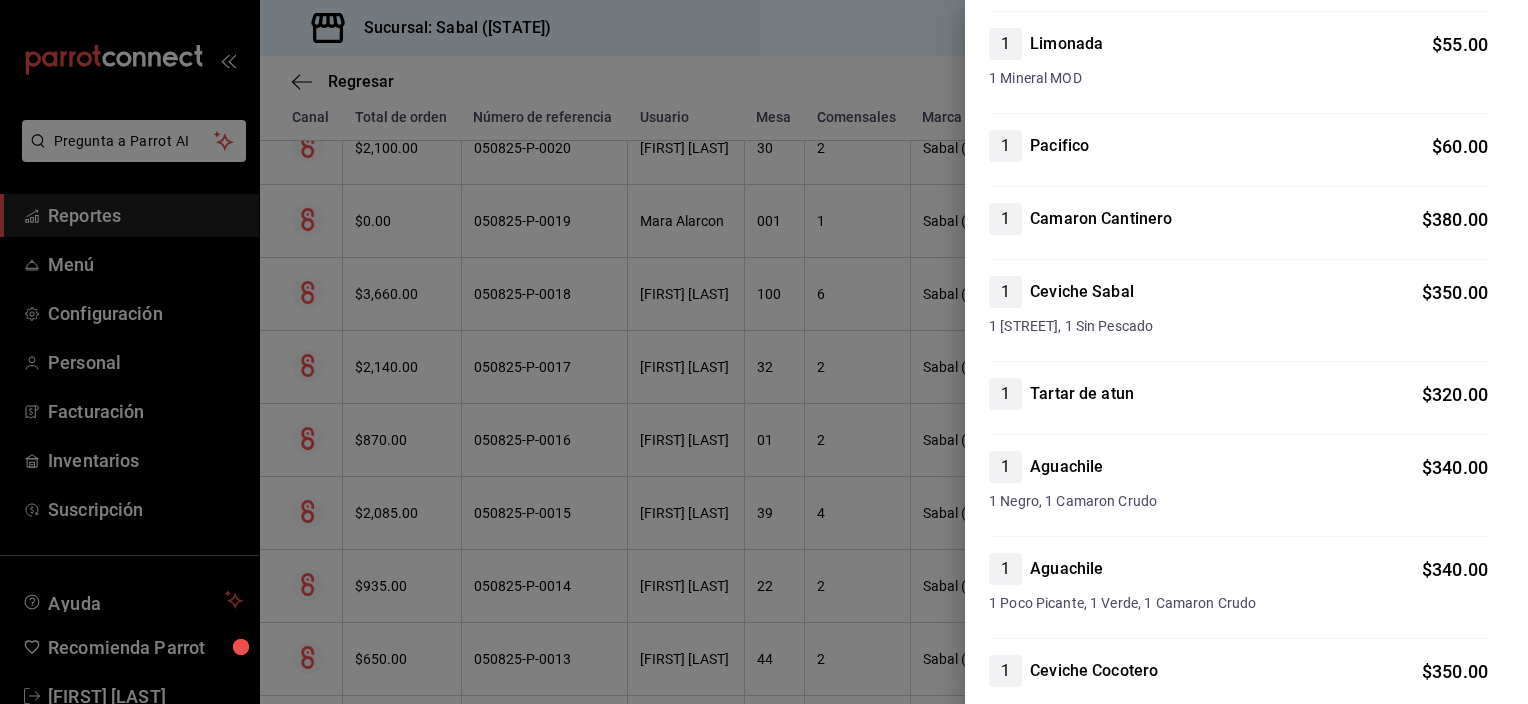 scroll, scrollTop: 0, scrollLeft: 0, axis: both 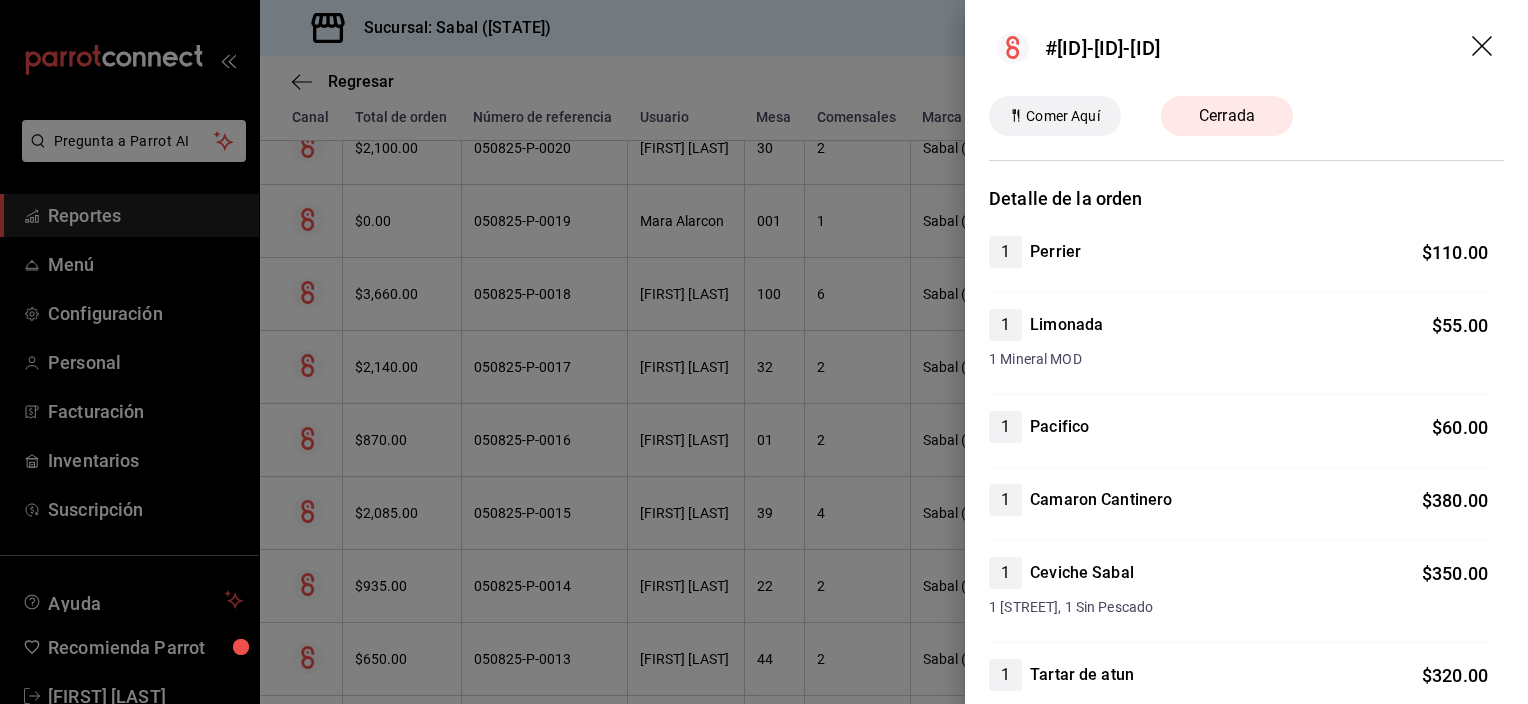click 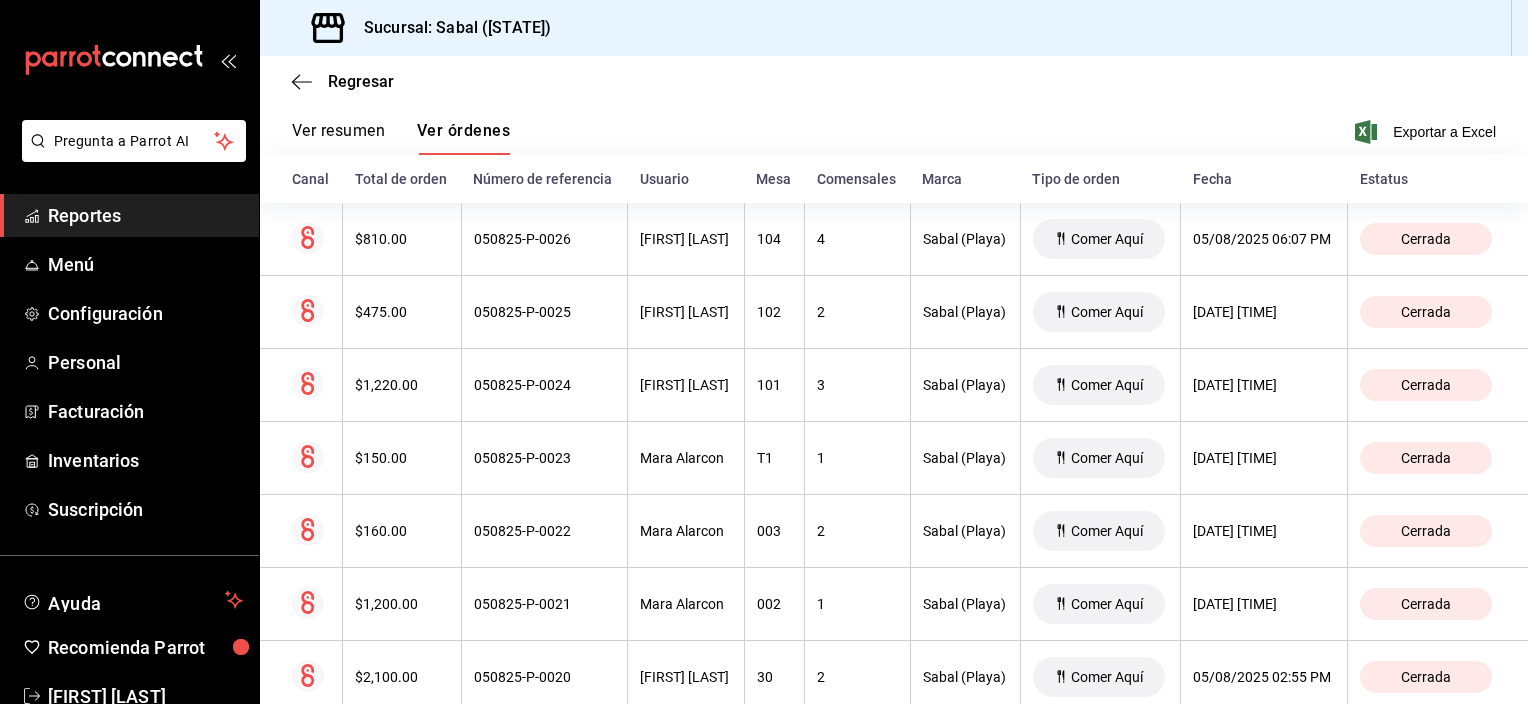 scroll, scrollTop: 23, scrollLeft: 0, axis: vertical 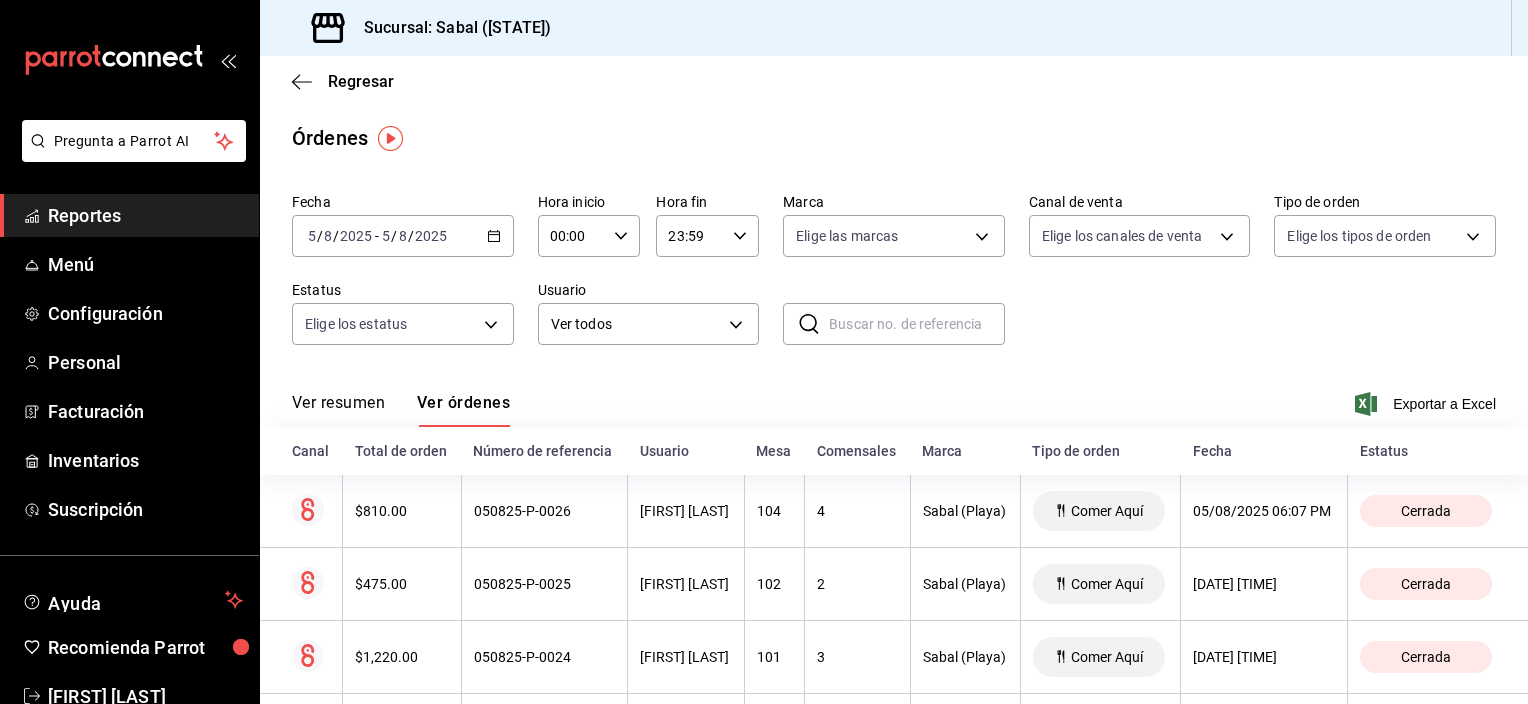 click 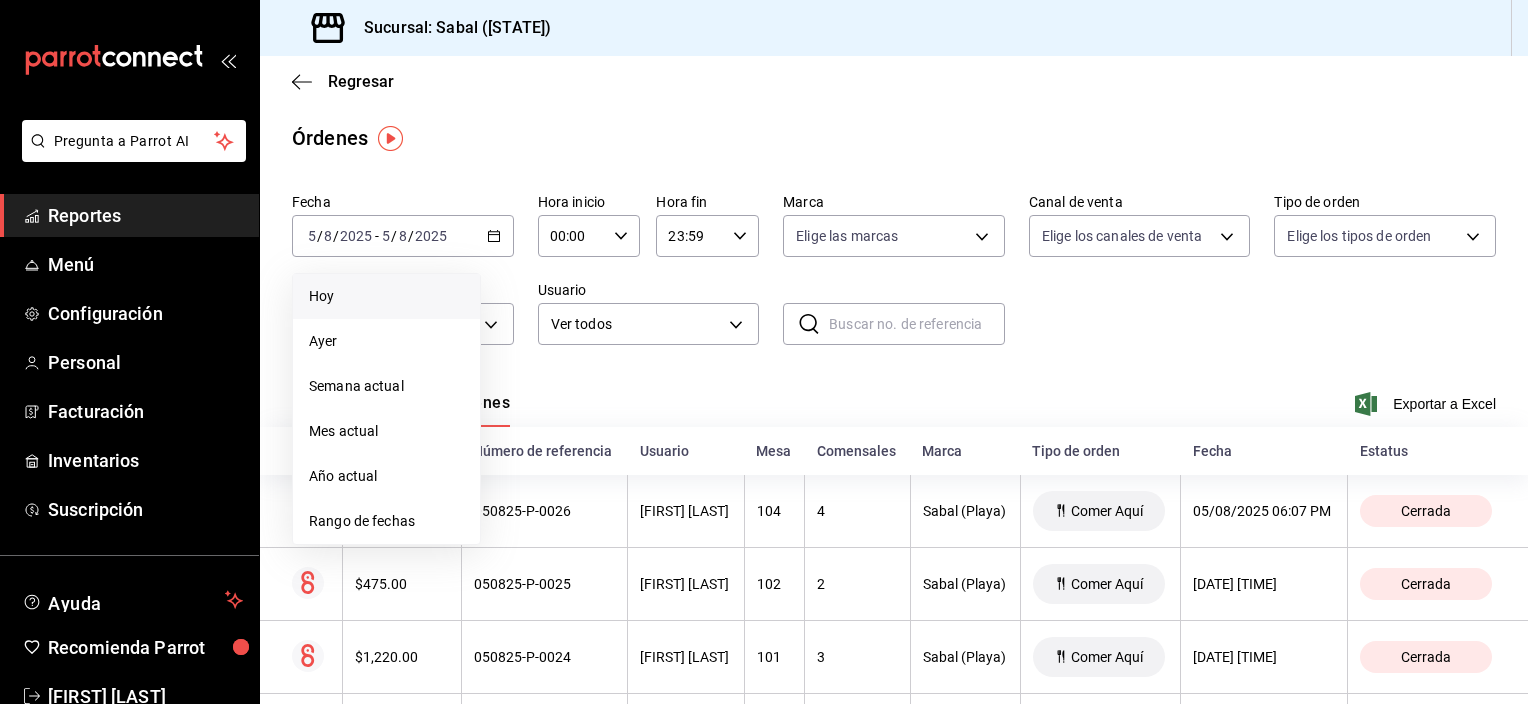 click on "Hoy" at bounding box center [386, 296] 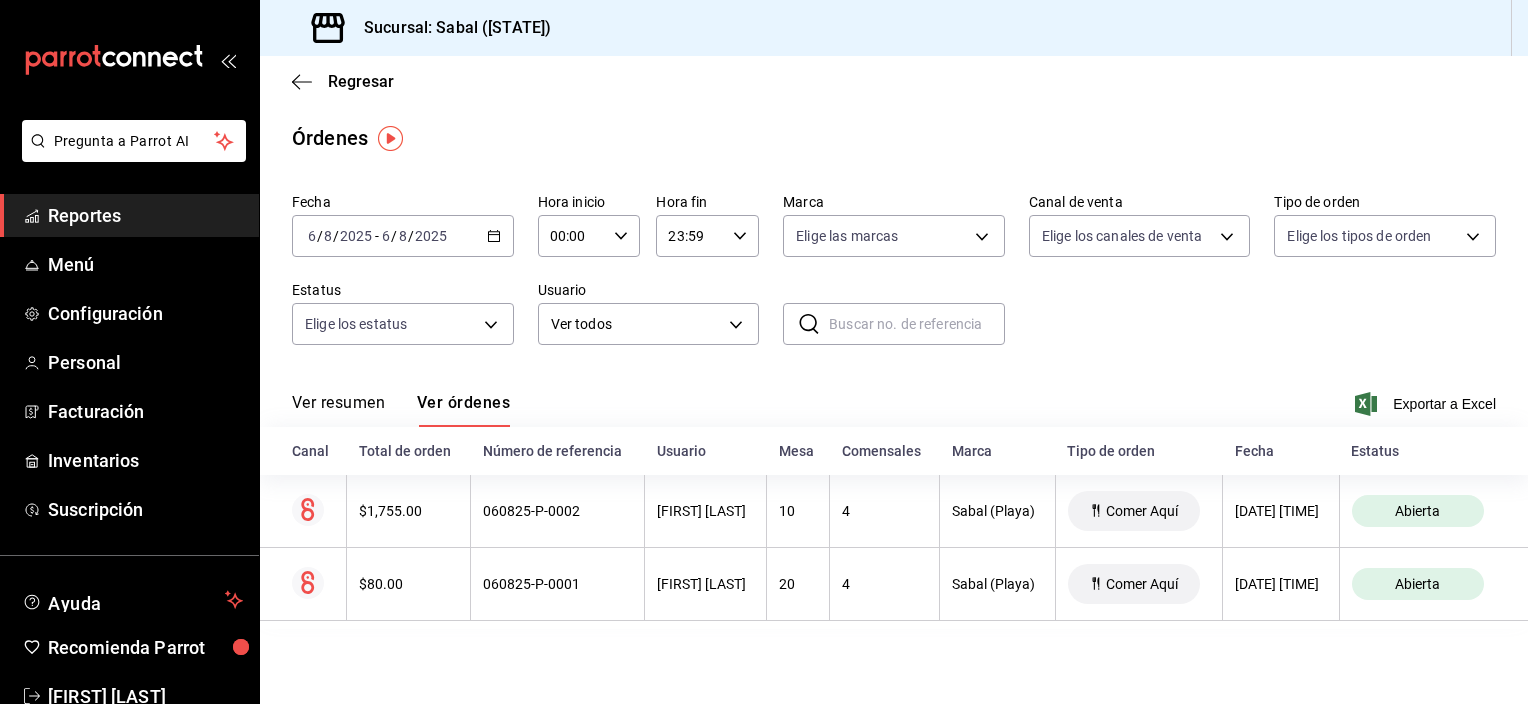 click on "Fecha 2025-08-06 6 / 8 / 2025 - 2025-08-06 6 / 8 / 2025 Hora inicio 00:00 Hora inicio Hora fin 23:59 Hora fin Marca Elige las marcas Canal de venta Elige los canales de venta Tipo de orden Elige los tipos de orden Estatus Elige los estatus Usuario Ver todos ALL ​ ​" at bounding box center (894, 277) 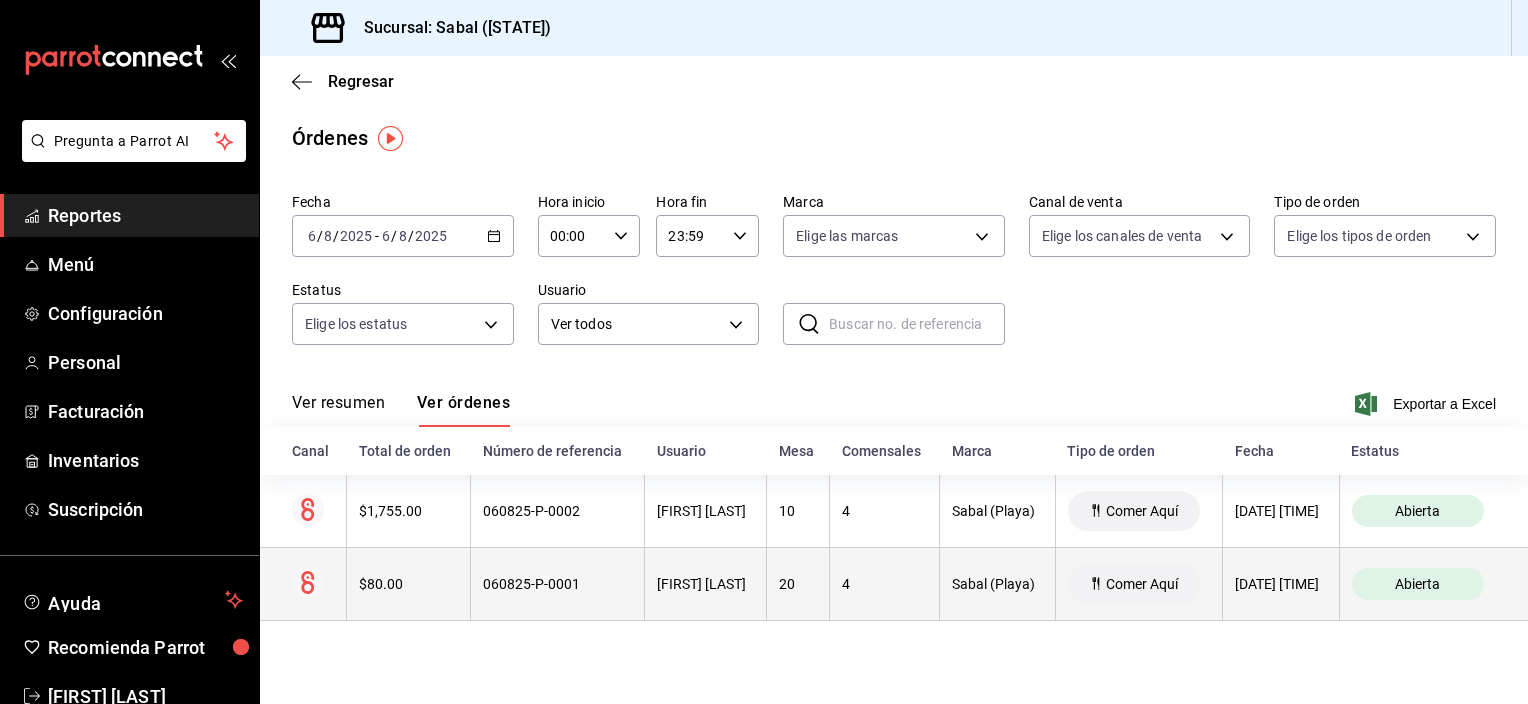 click on "[FIRST] [LAST]" at bounding box center (705, 584) 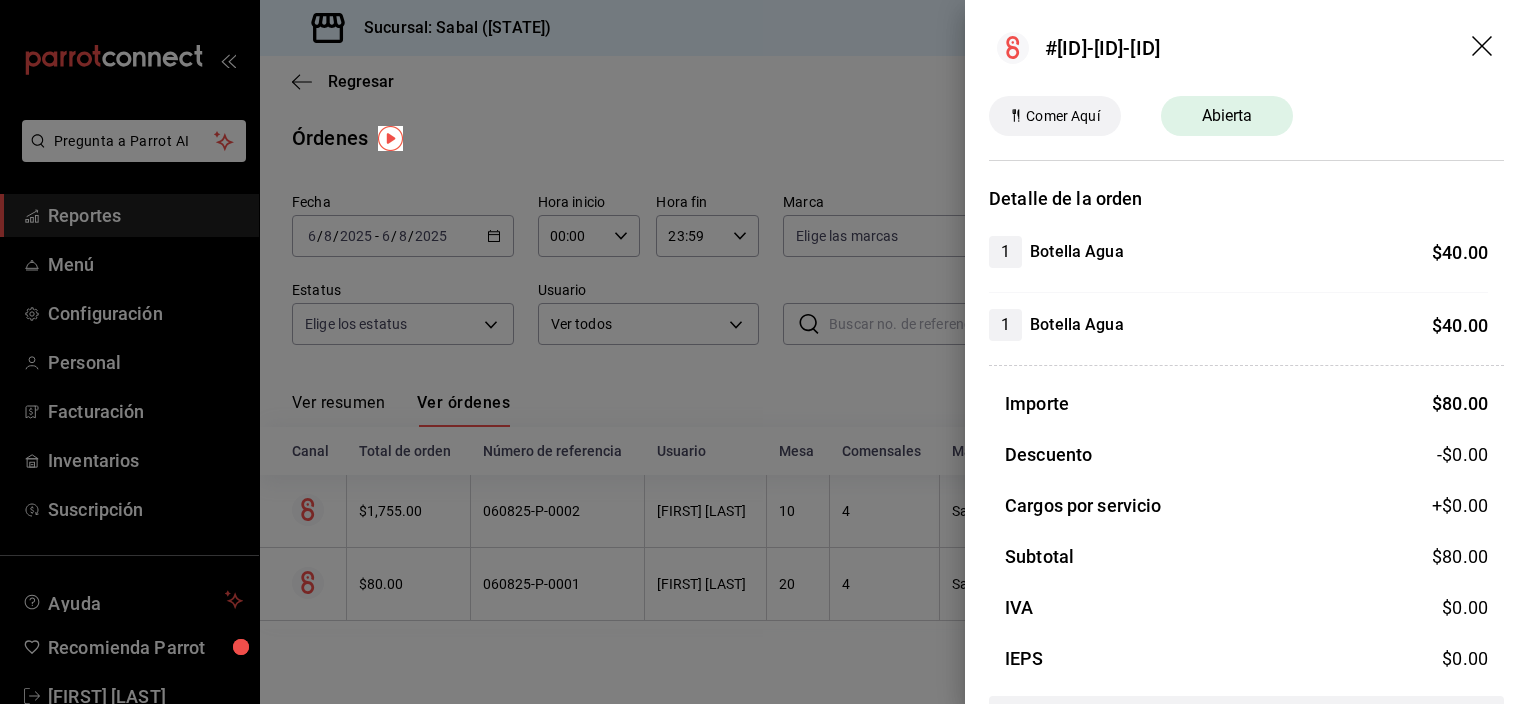 click 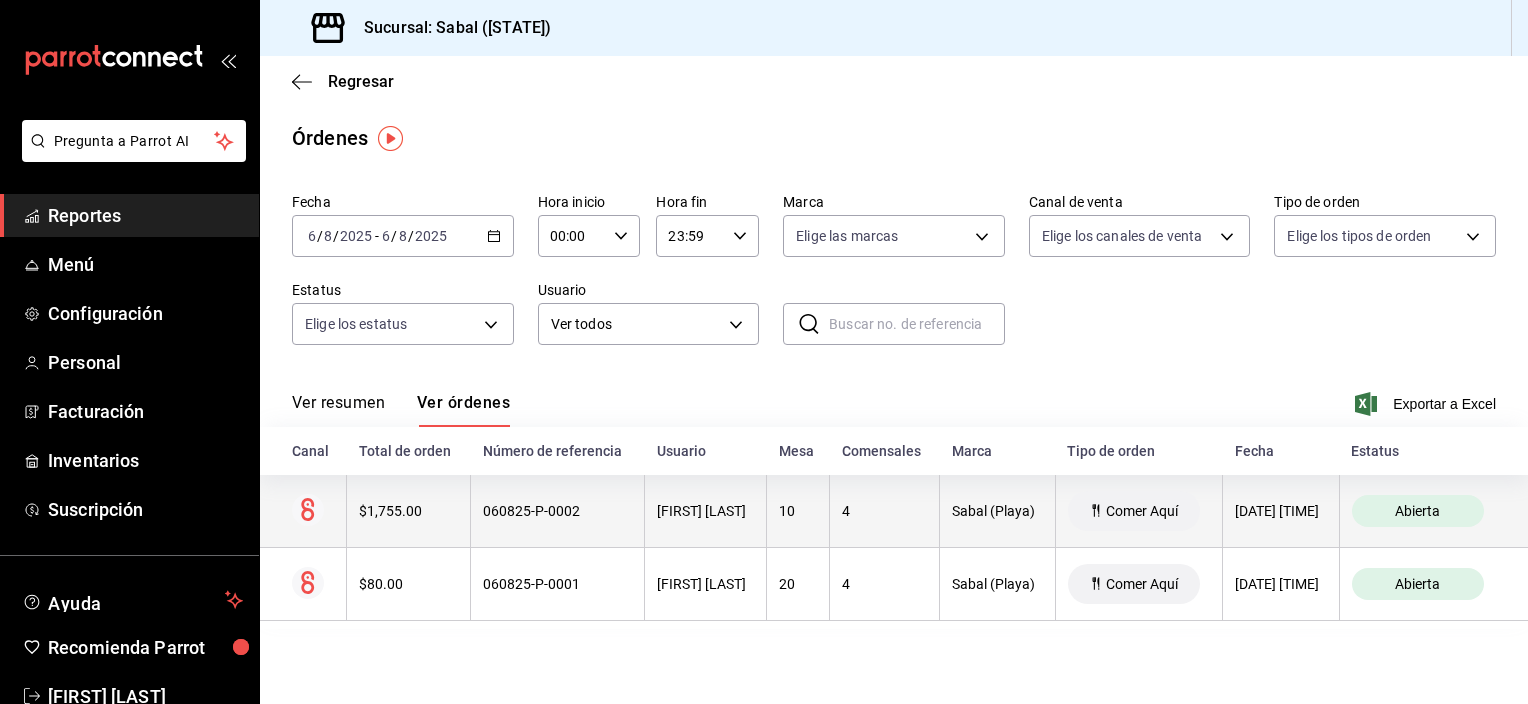 click on "10" at bounding box center (798, 511) 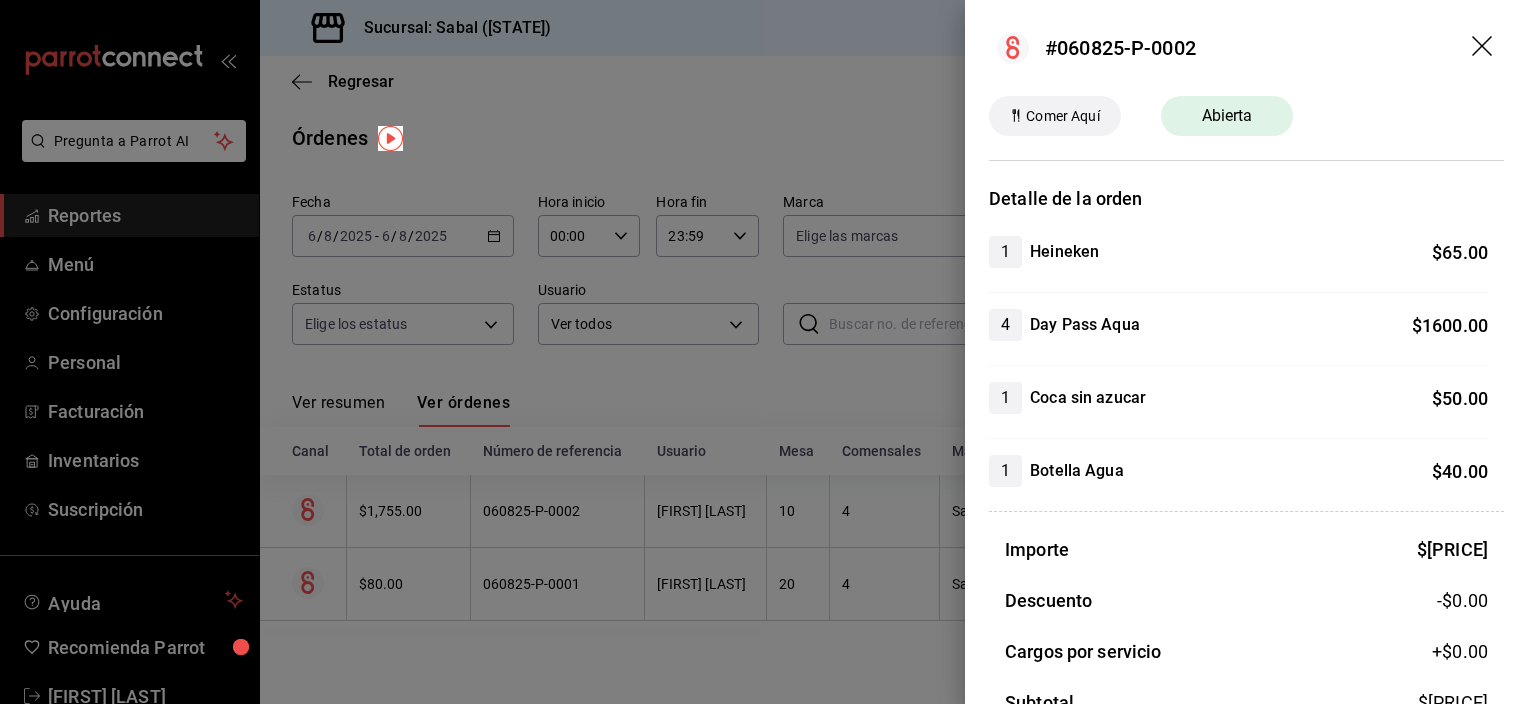 click 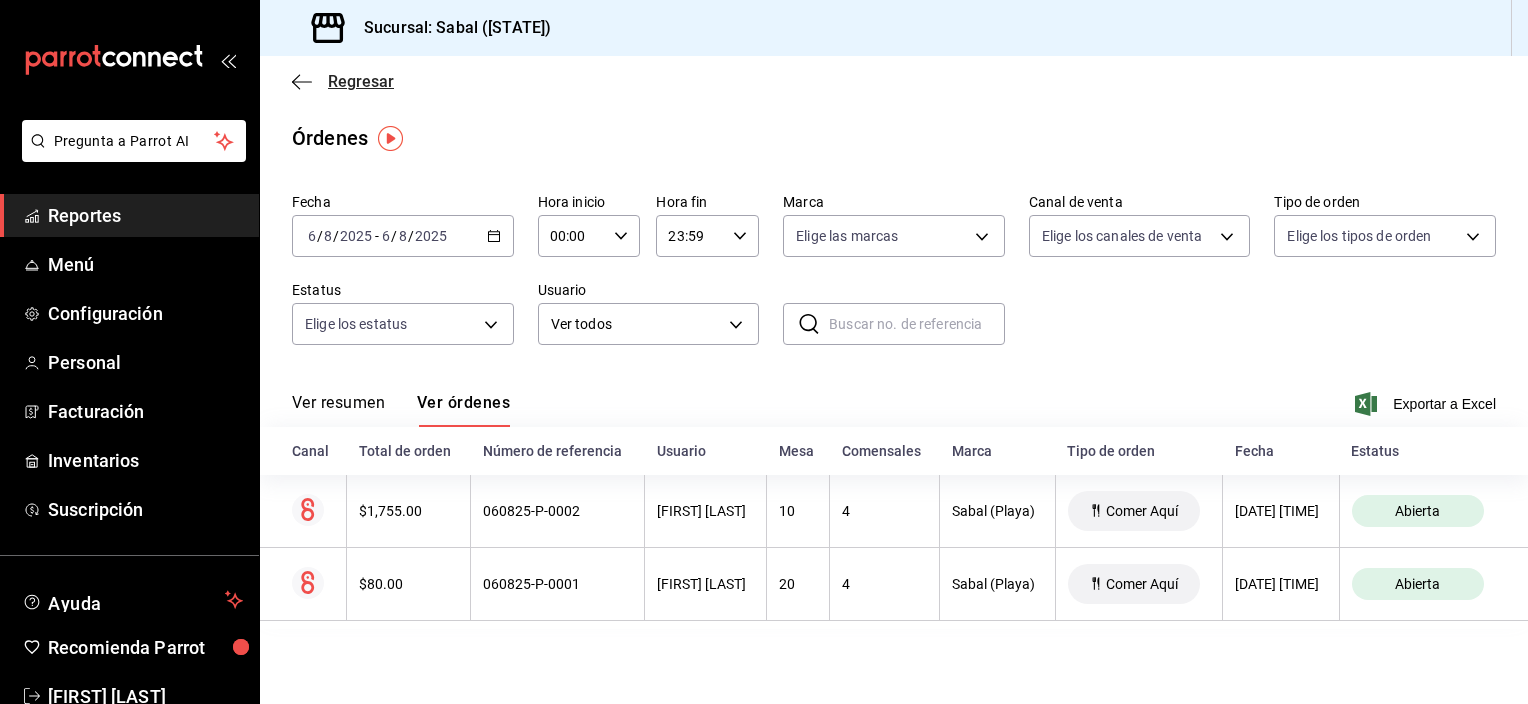 click 